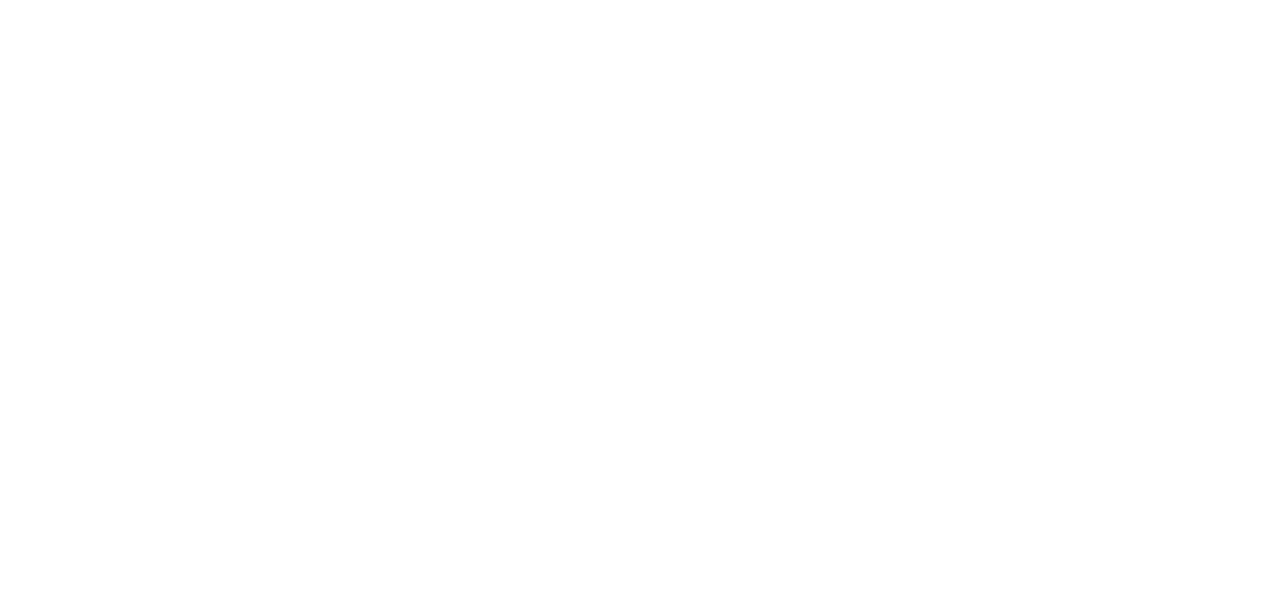 scroll, scrollTop: 0, scrollLeft: 0, axis: both 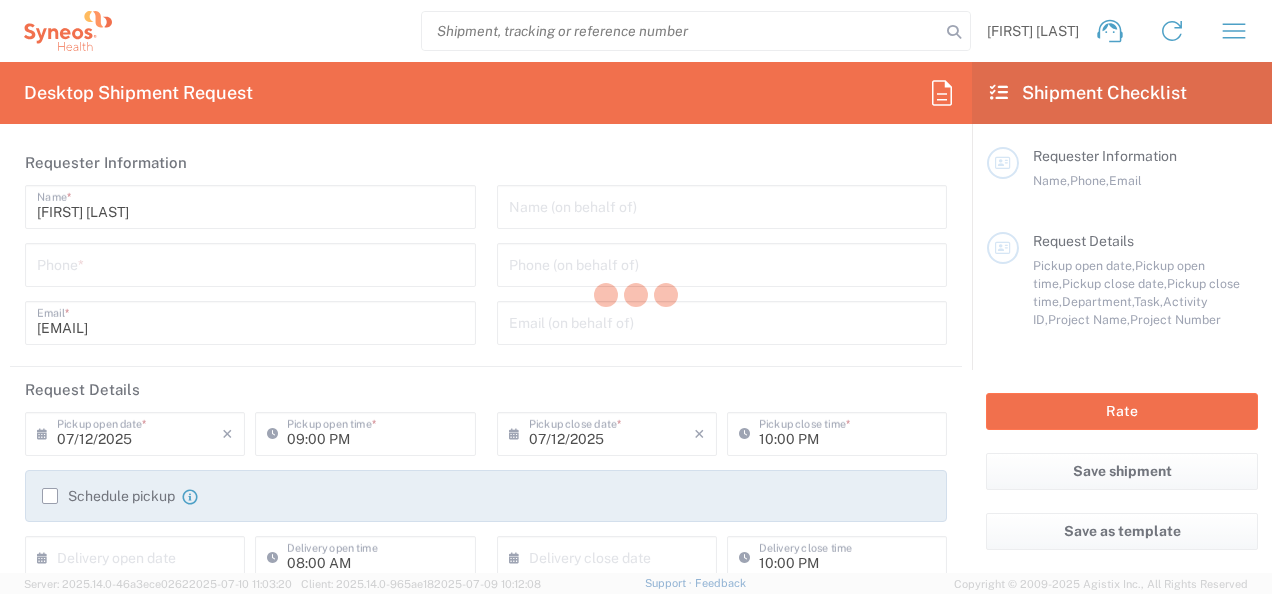 type on "North Carolina" 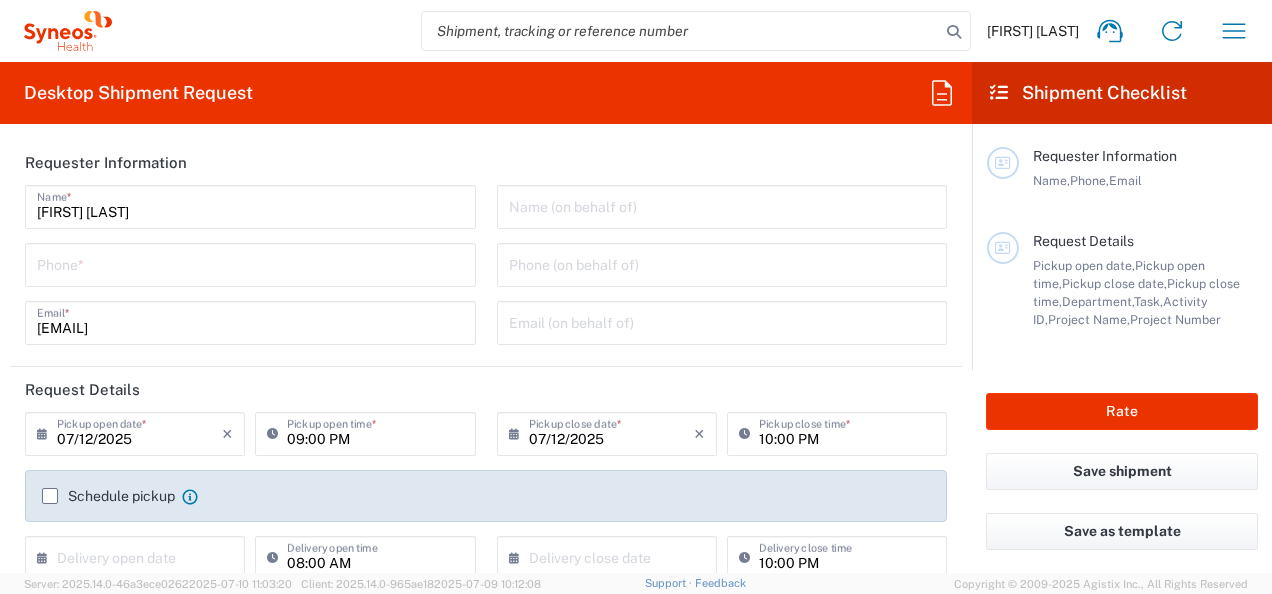 type on "5017" 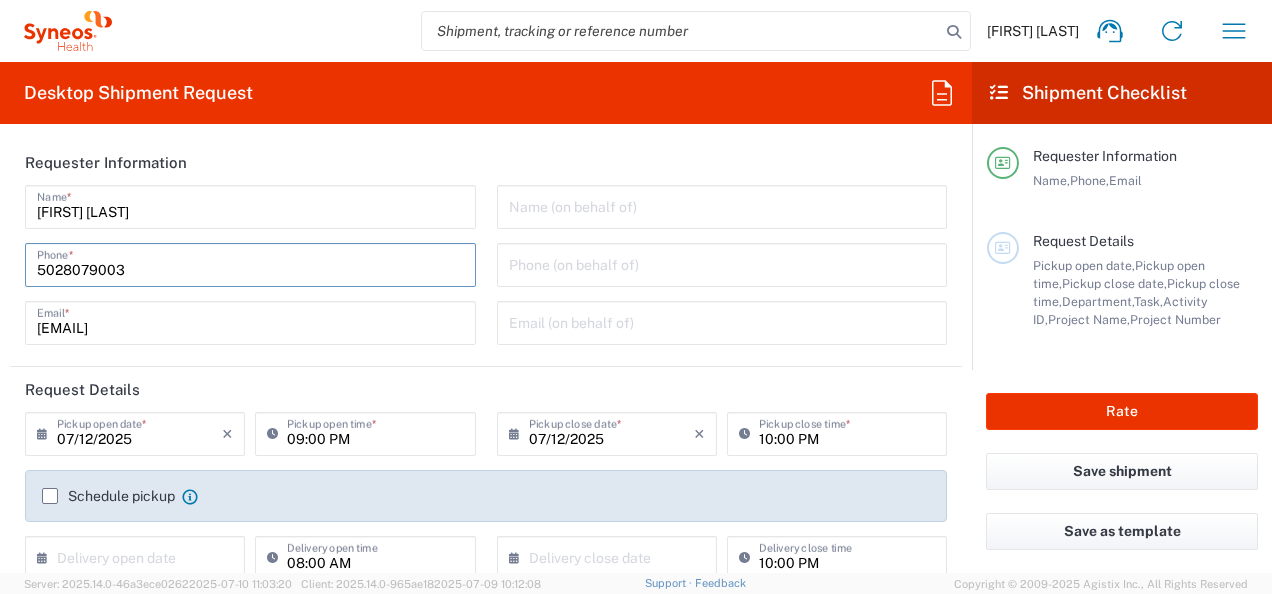 type on "5028079003" 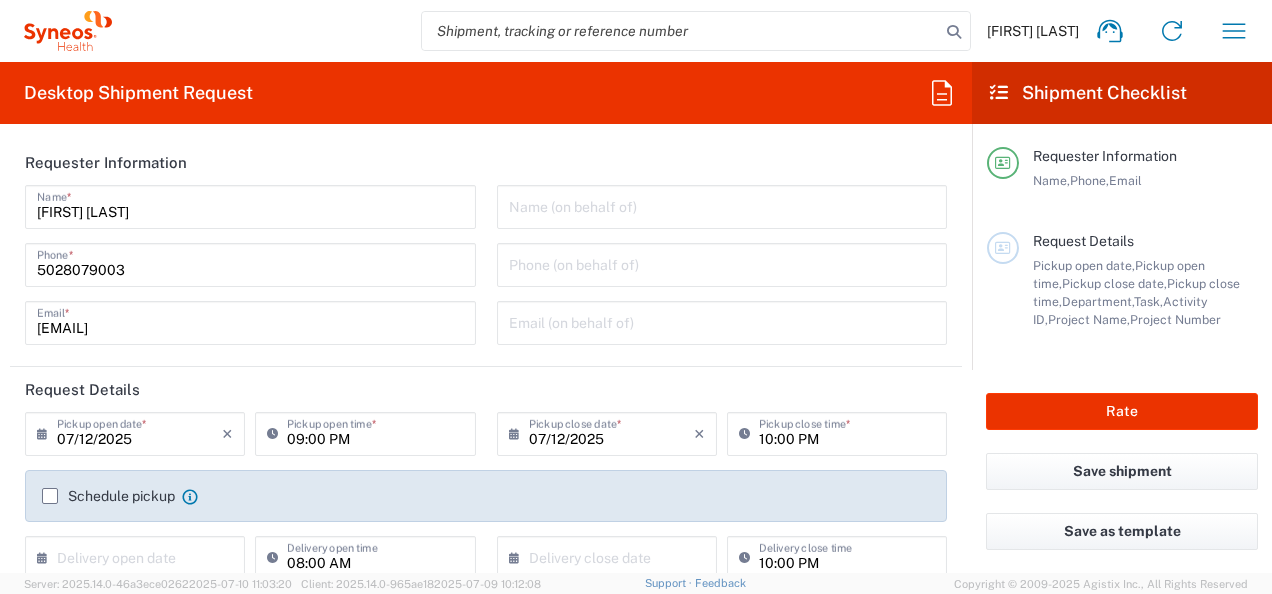 click on "07/12/2025" at bounding box center [139, 432] 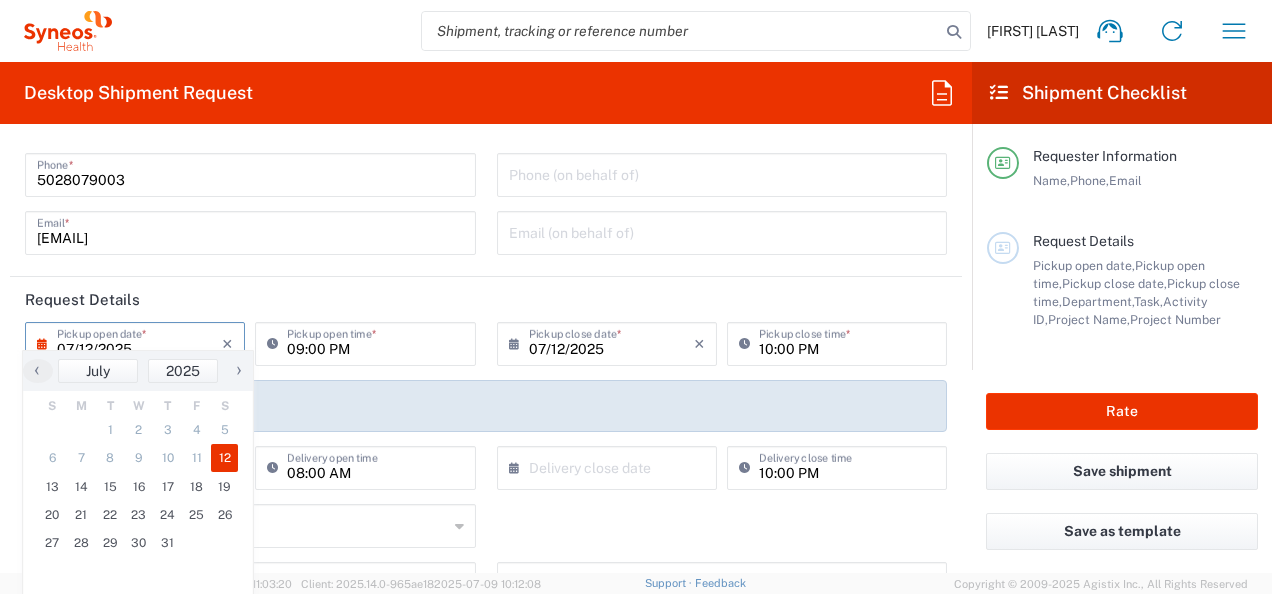 scroll, scrollTop: 100, scrollLeft: 0, axis: vertical 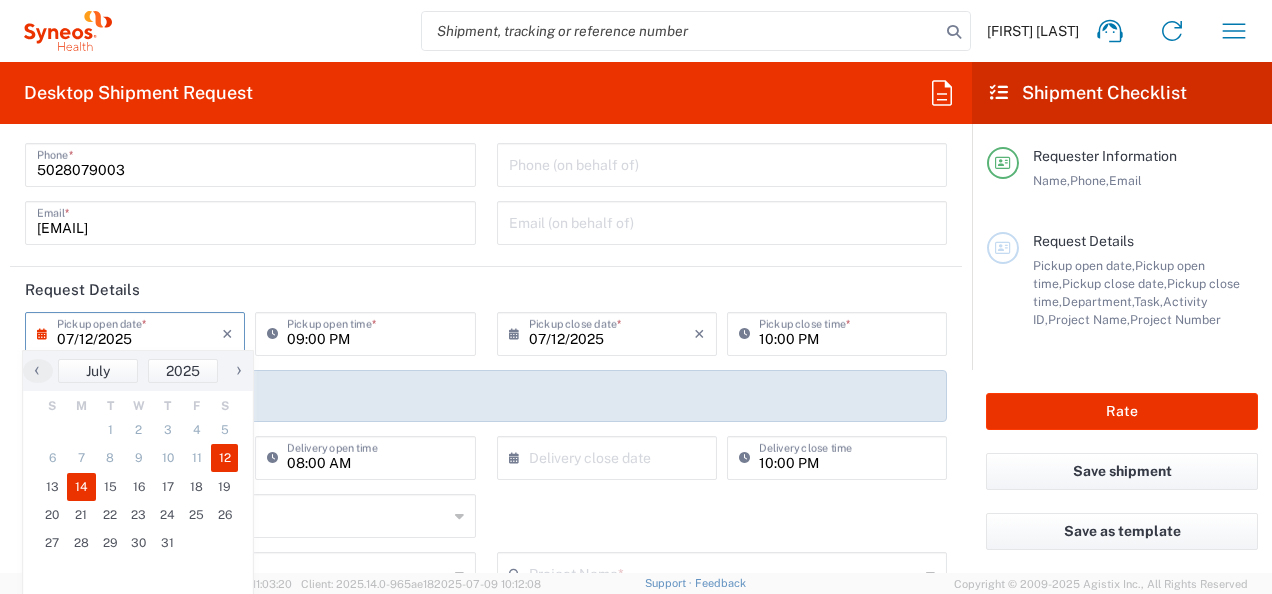 click on "14" 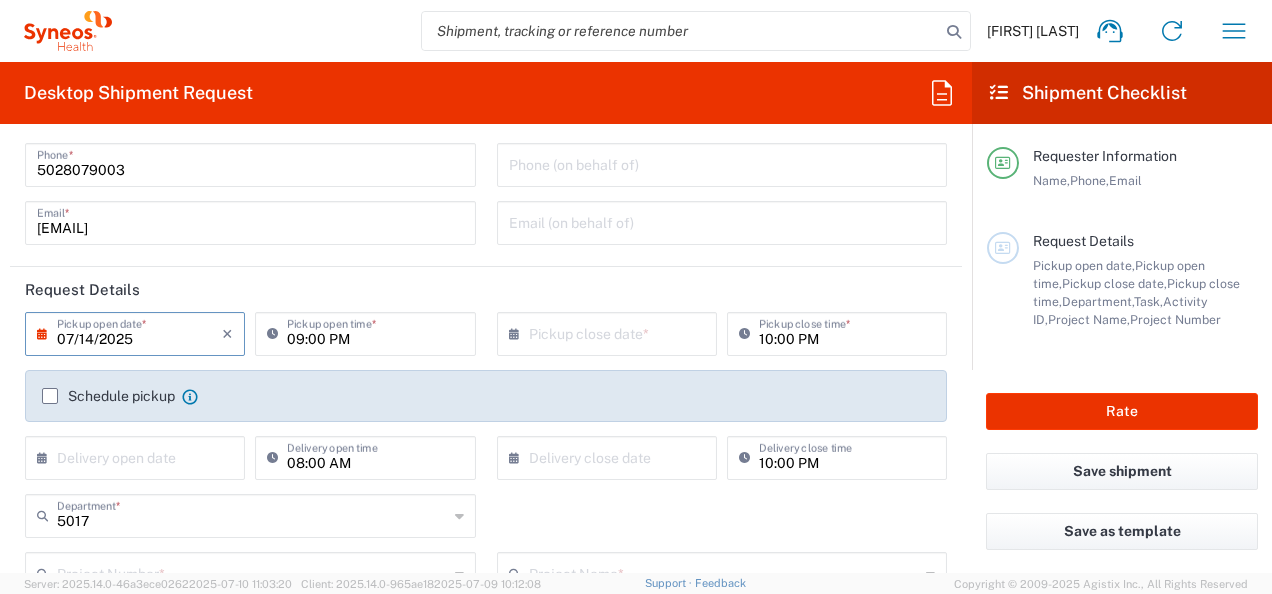 click on "07/14/2025" at bounding box center [139, 332] 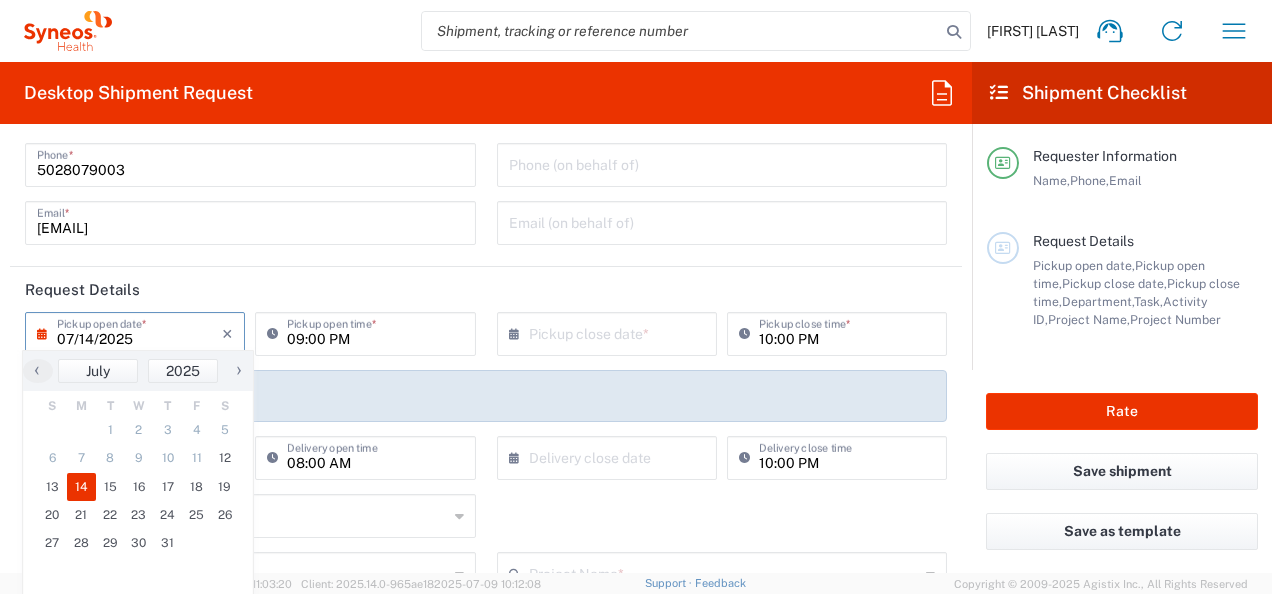 click at bounding box center (611, 332) 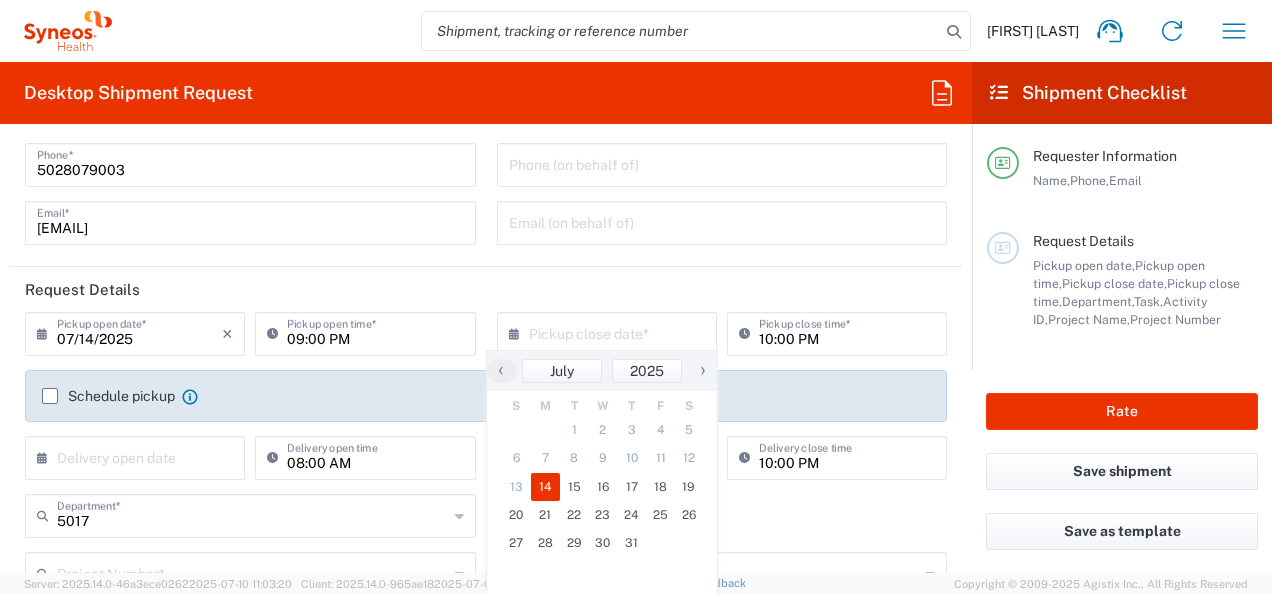 click on "14" 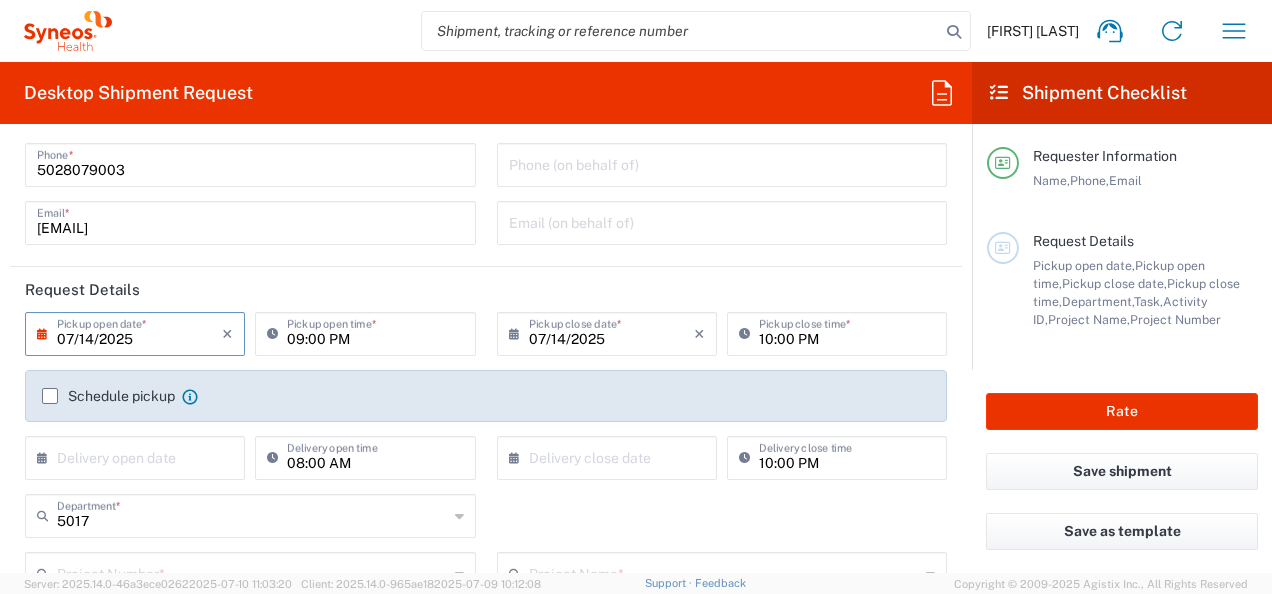 click on "07/14/2025" at bounding box center [139, 332] 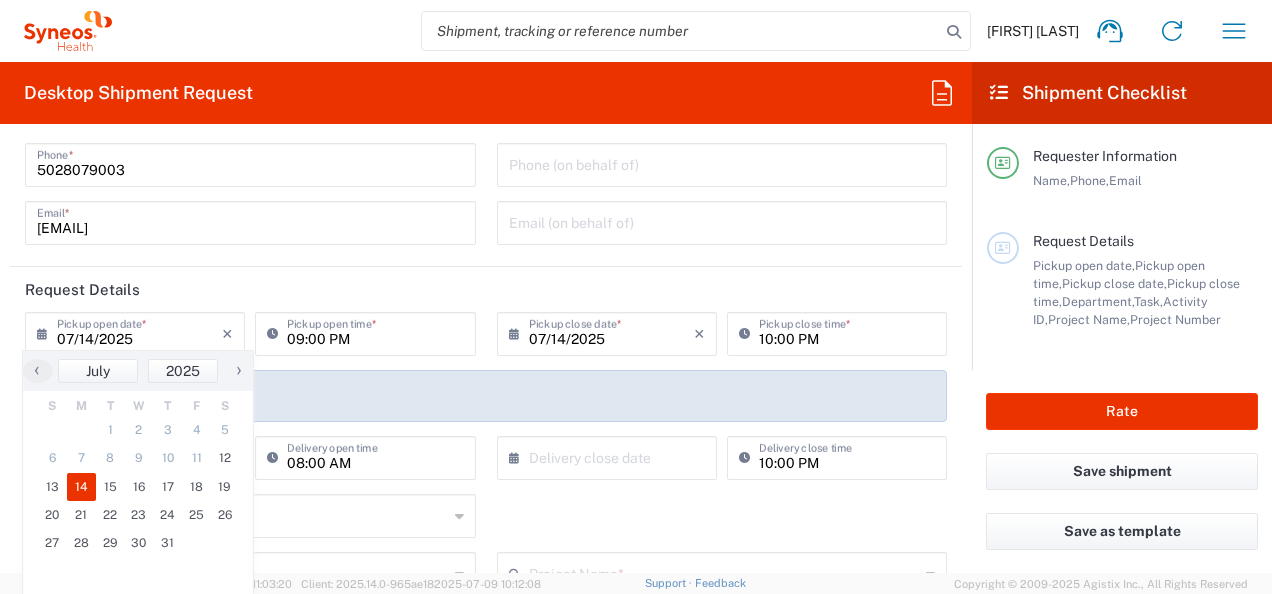 click on "Request Details" 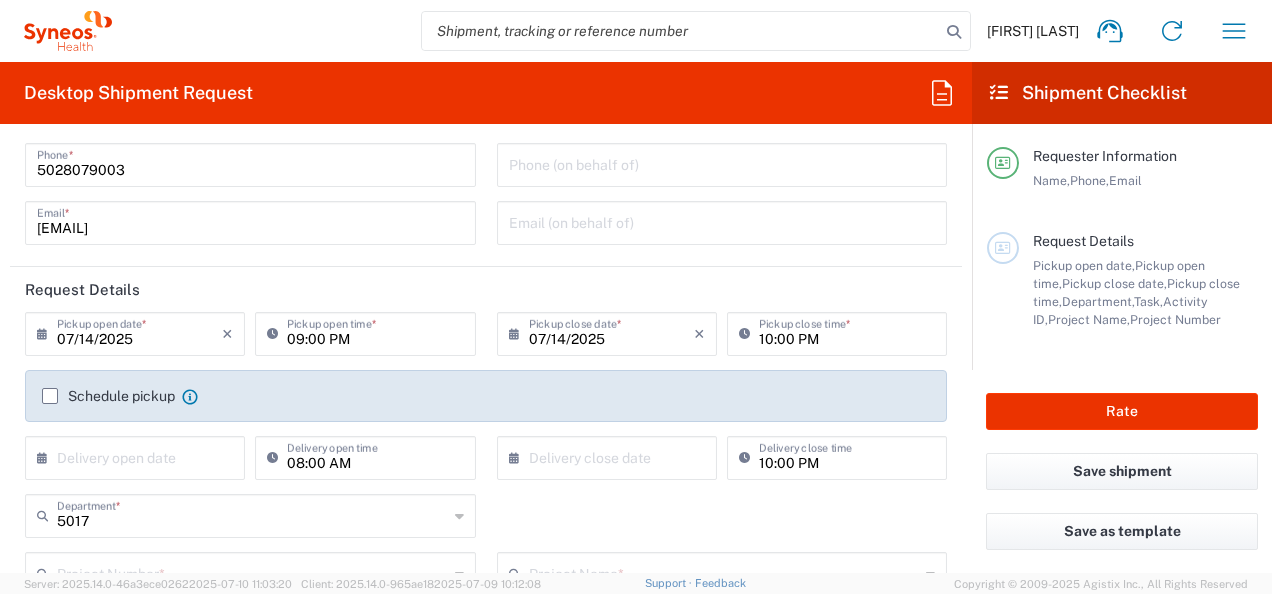 click on "Request Details" 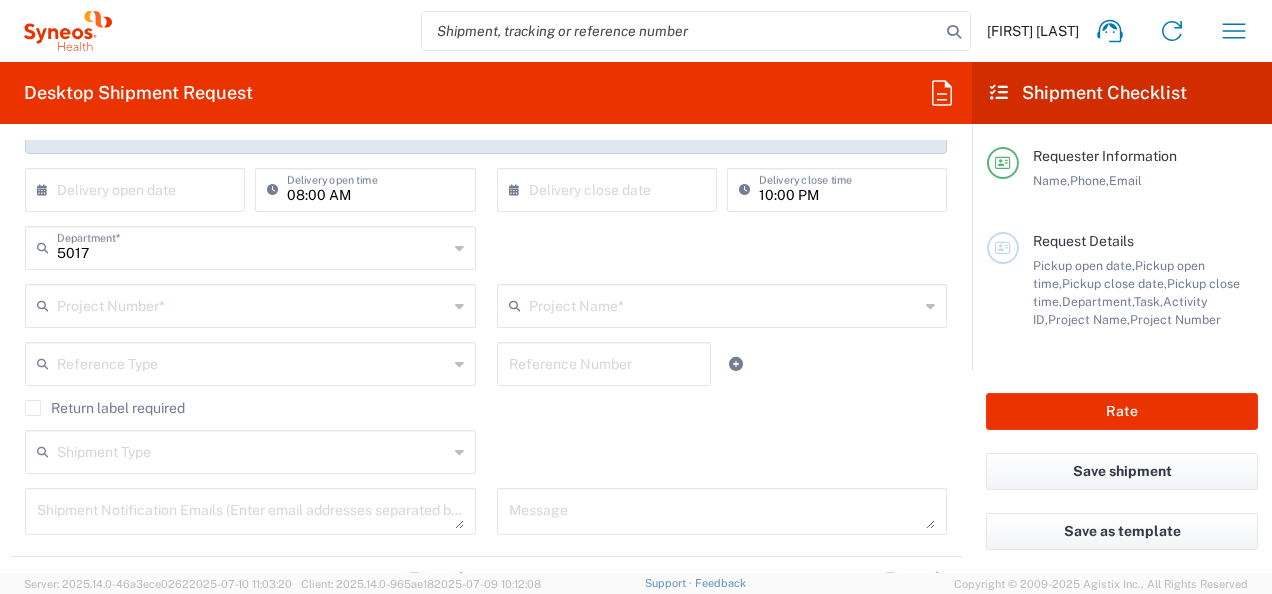 scroll, scrollTop: 400, scrollLeft: 0, axis: vertical 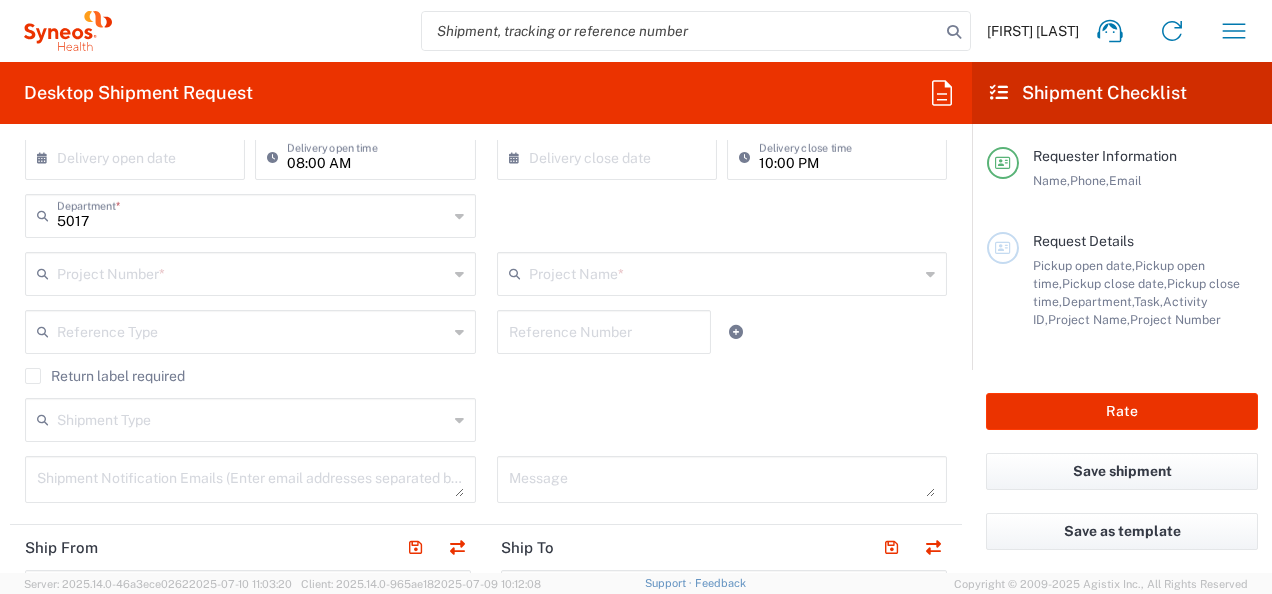 click at bounding box center [252, 272] 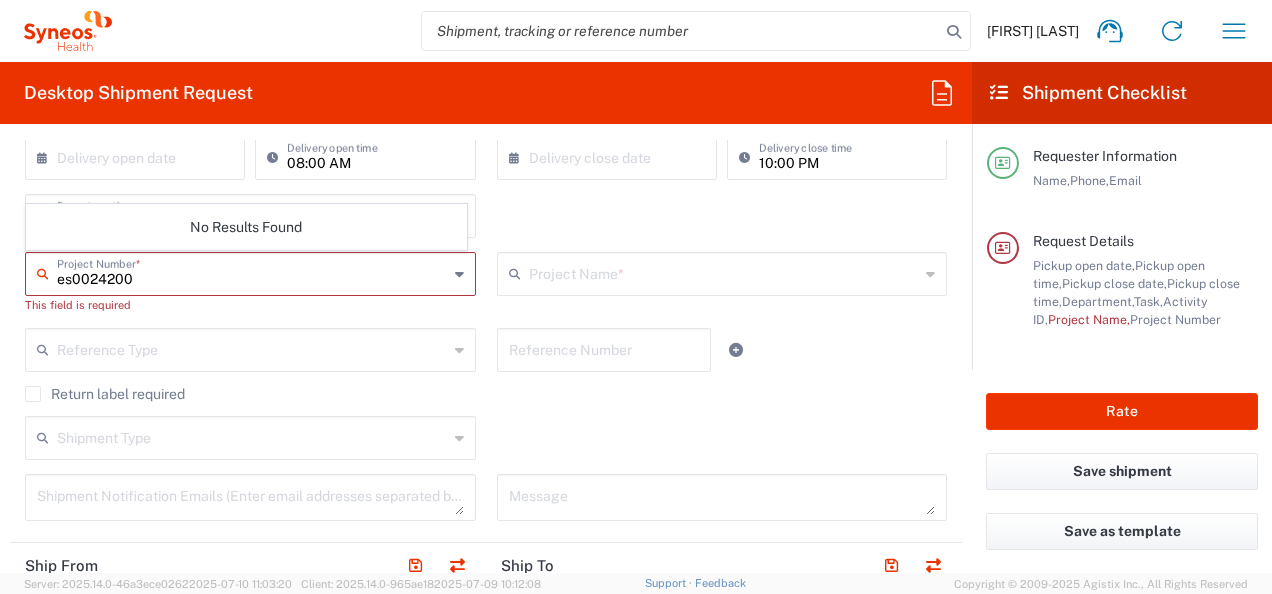 click on "es0024200" at bounding box center (252, 272) 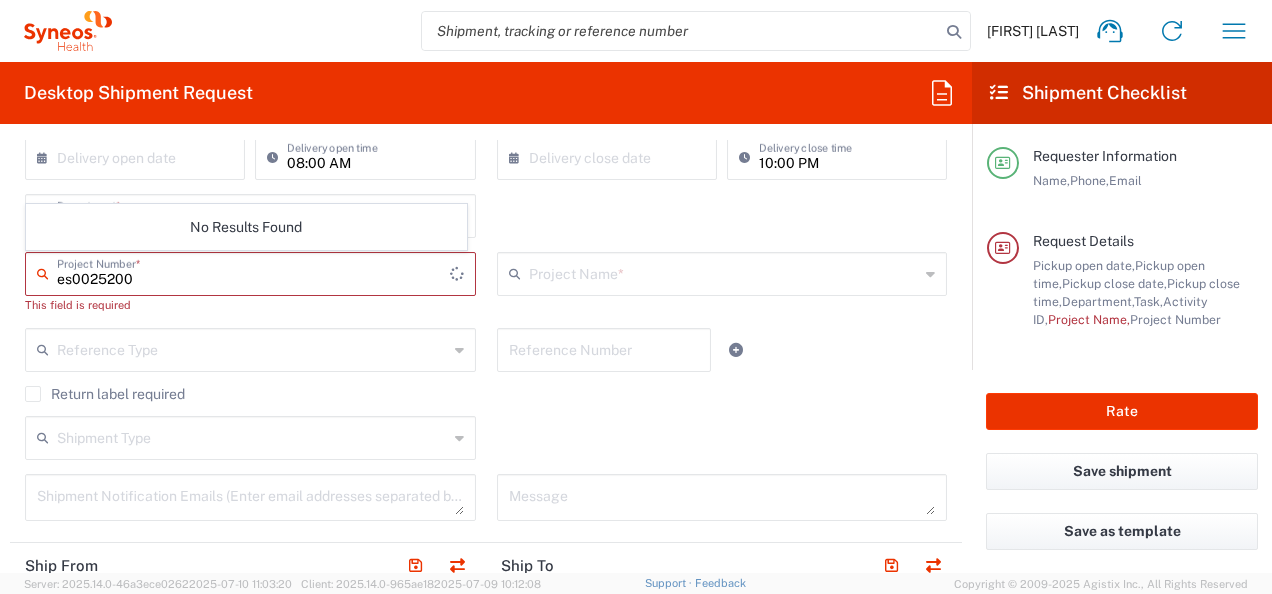 drag, startPoint x: 136, startPoint y: 283, endPoint x: 196, endPoint y: 271, distance: 61.188232 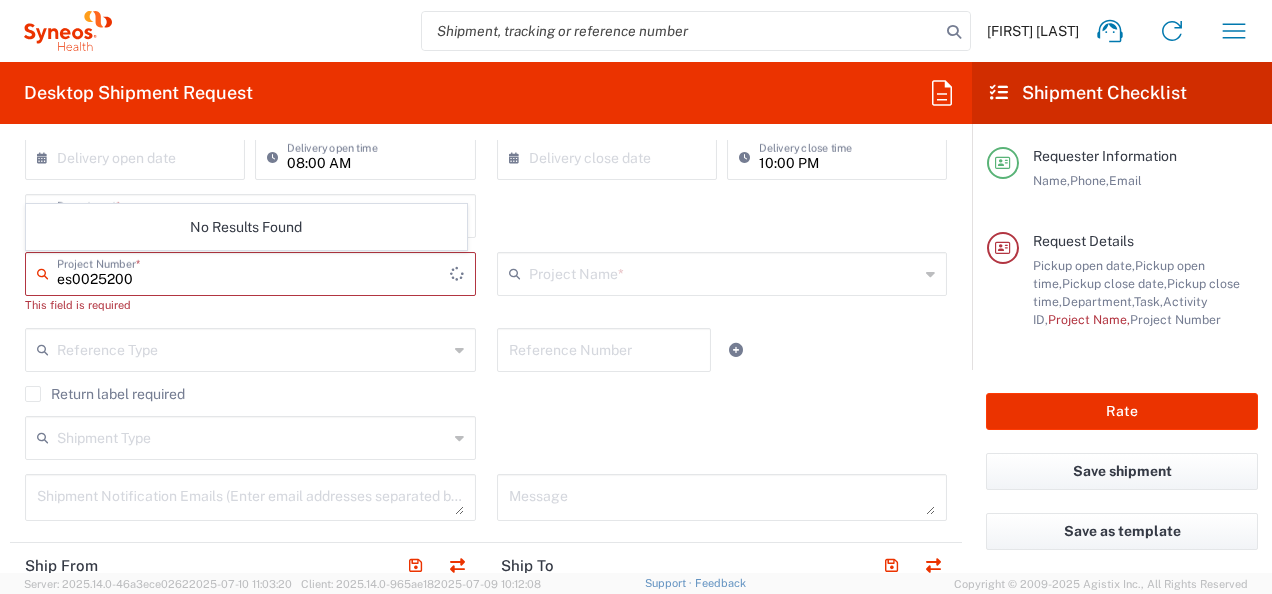 click on "es0025200" at bounding box center [253, 272] 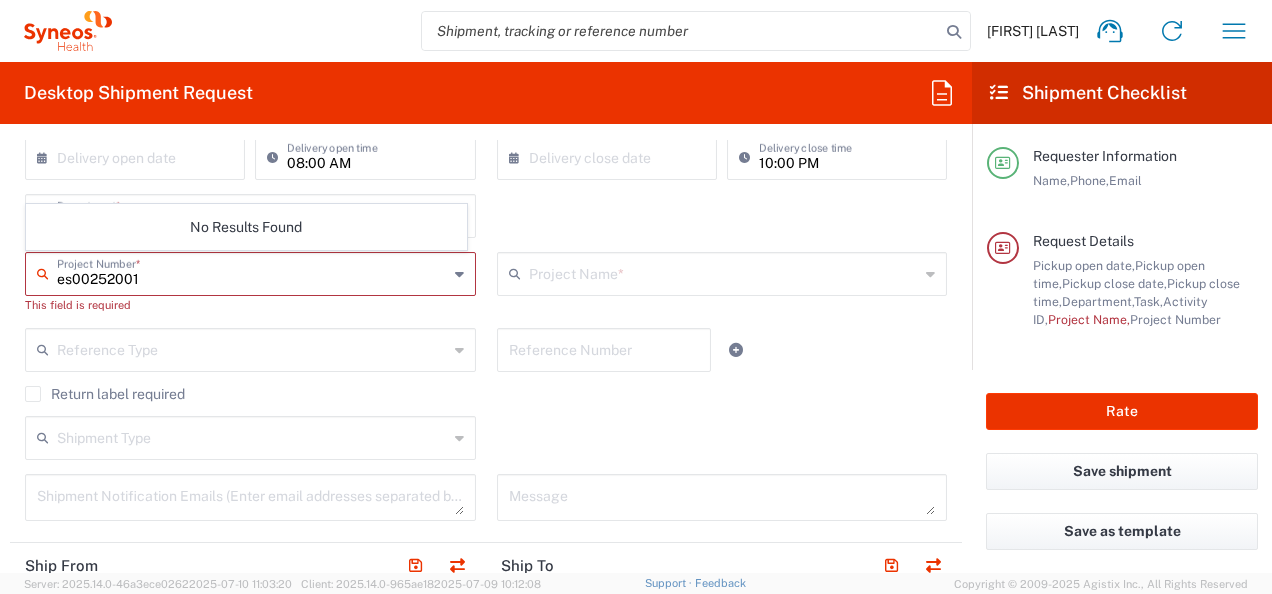 click on "es00252001" at bounding box center [252, 272] 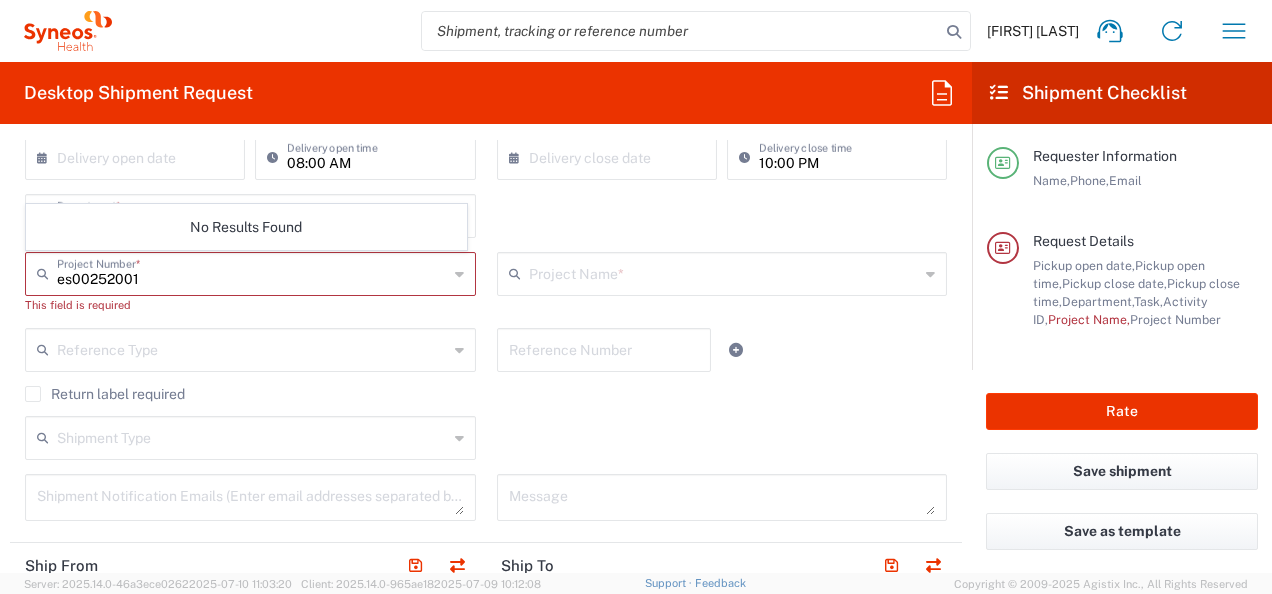 click on "5017  Department  * 5017 3000 3100 3109 3110 3111 3112 3125 3130 3135 3136 3150 3155 3165 3171 3172 3190 3191 3192 3193 3194 3200 3201 3202 3210 3211 Dept 3212 3213 3214 3215 3216 3218 3220 3221 3222 3223 3225 3226 3227 3228 3229 3230 3231 3232 3233 3234 3235 3236 3237 3238 3240" 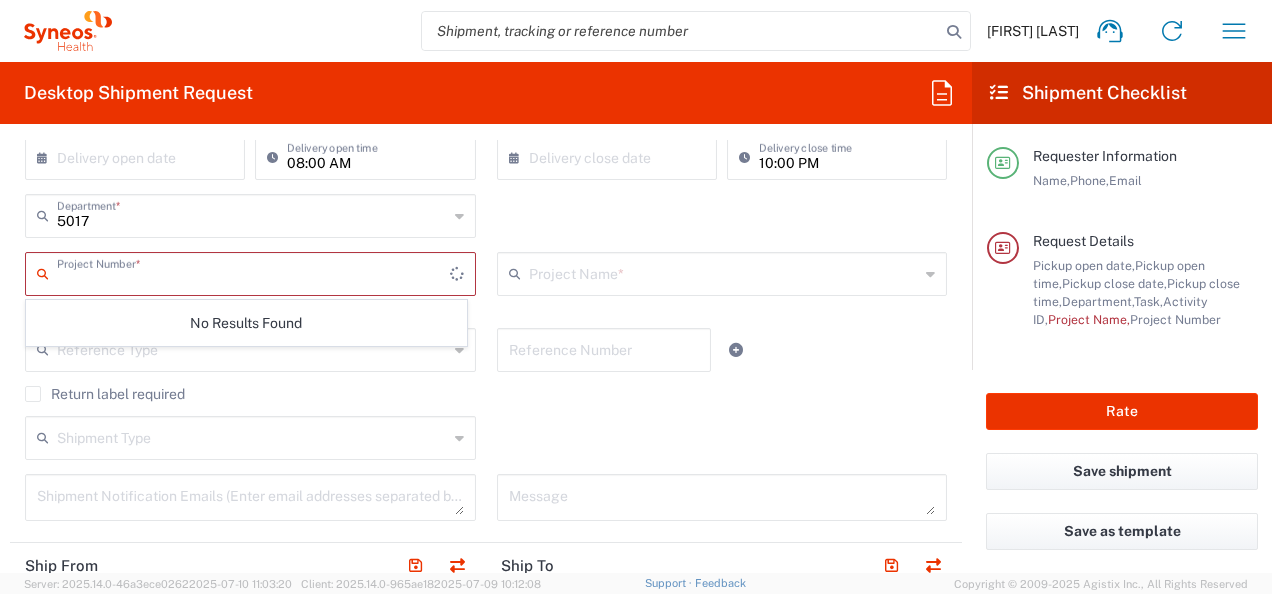 click at bounding box center [253, 272] 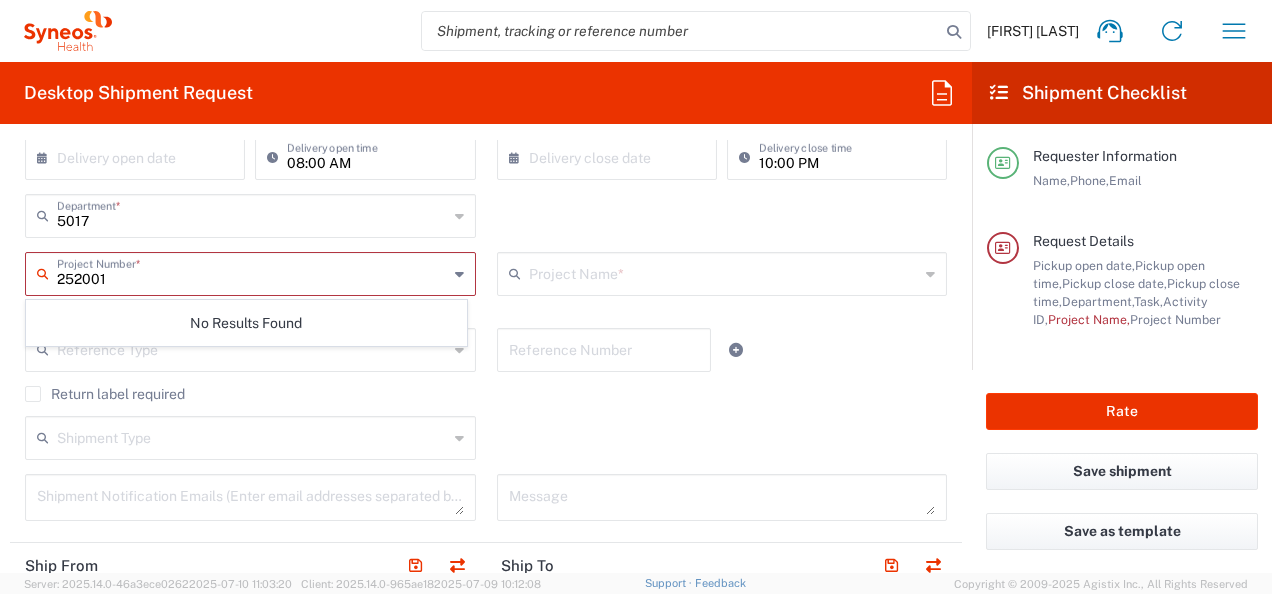 drag, startPoint x: 198, startPoint y: 284, endPoint x: 54, endPoint y: 284, distance: 144 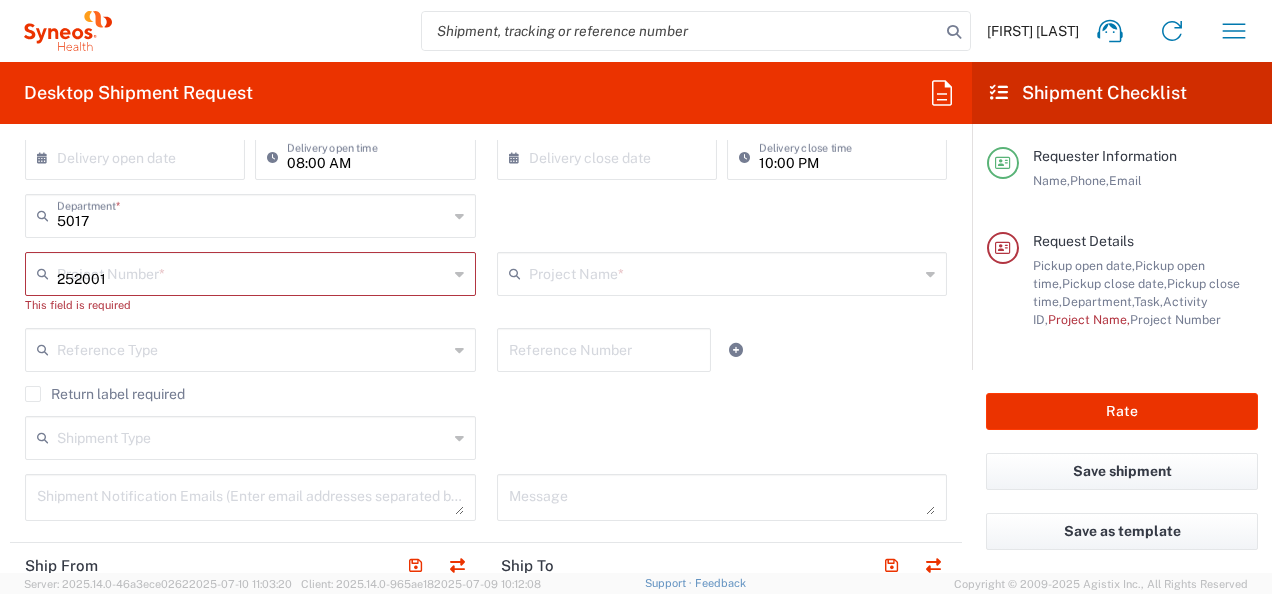 type 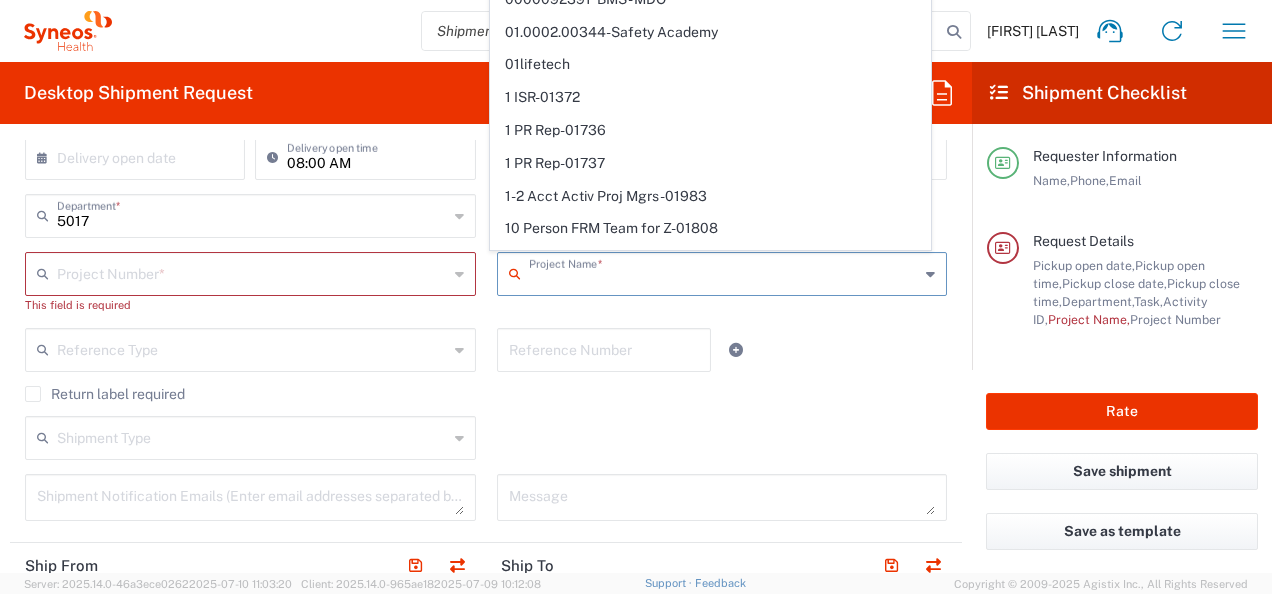 click at bounding box center (724, 272) 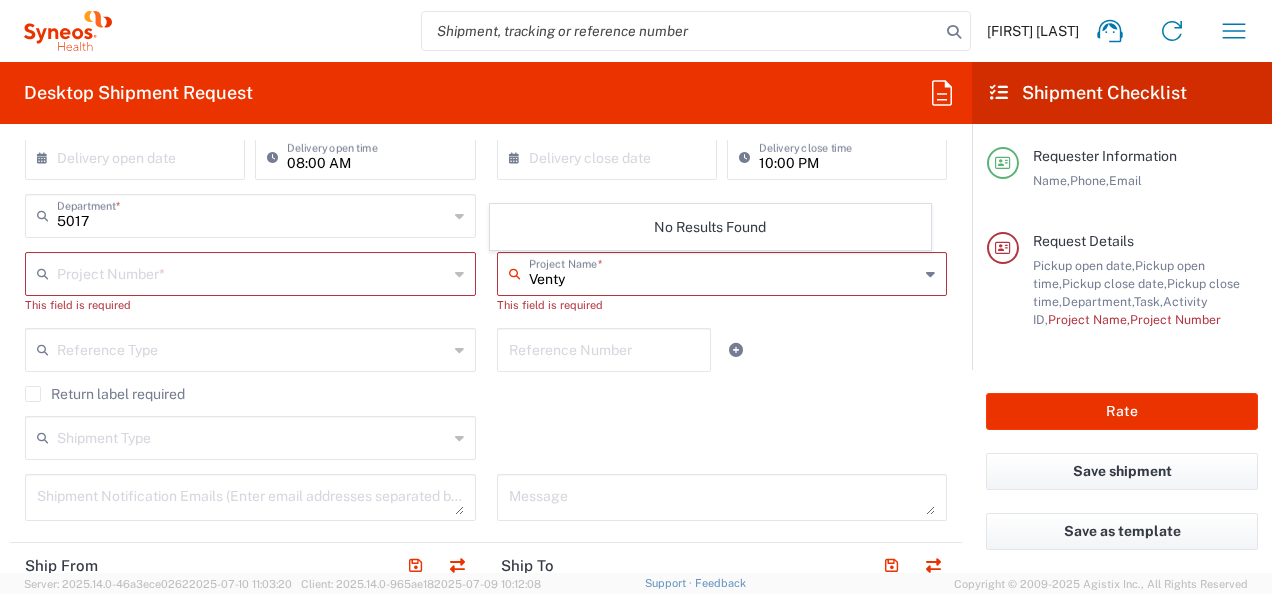 type on "Venty" 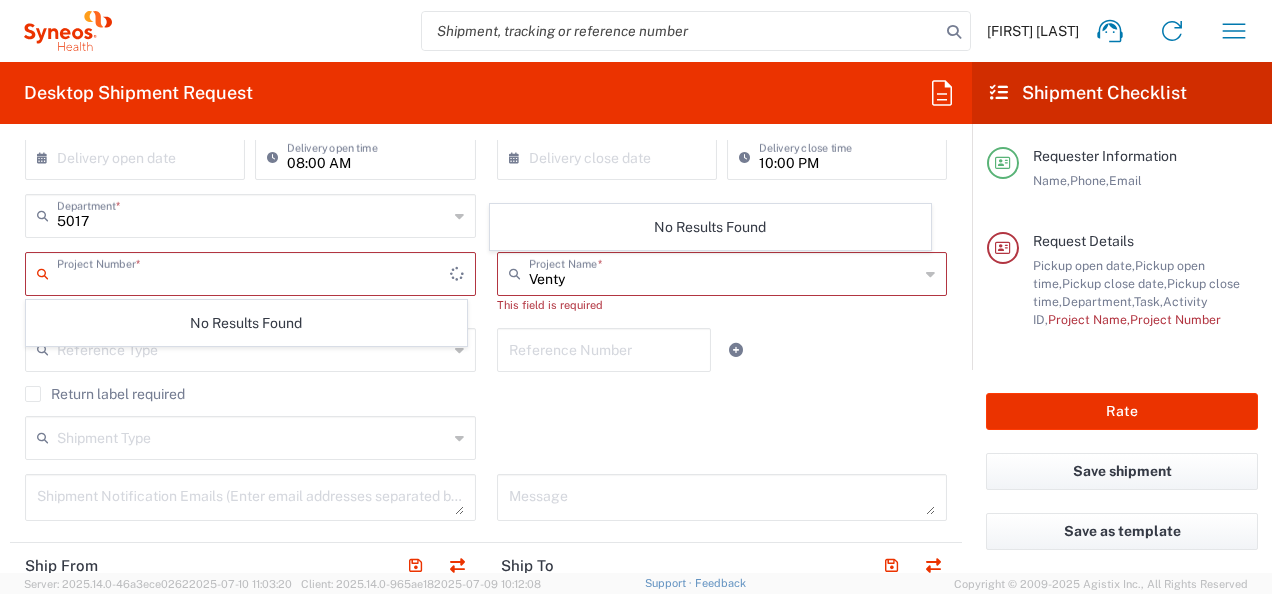click at bounding box center (253, 272) 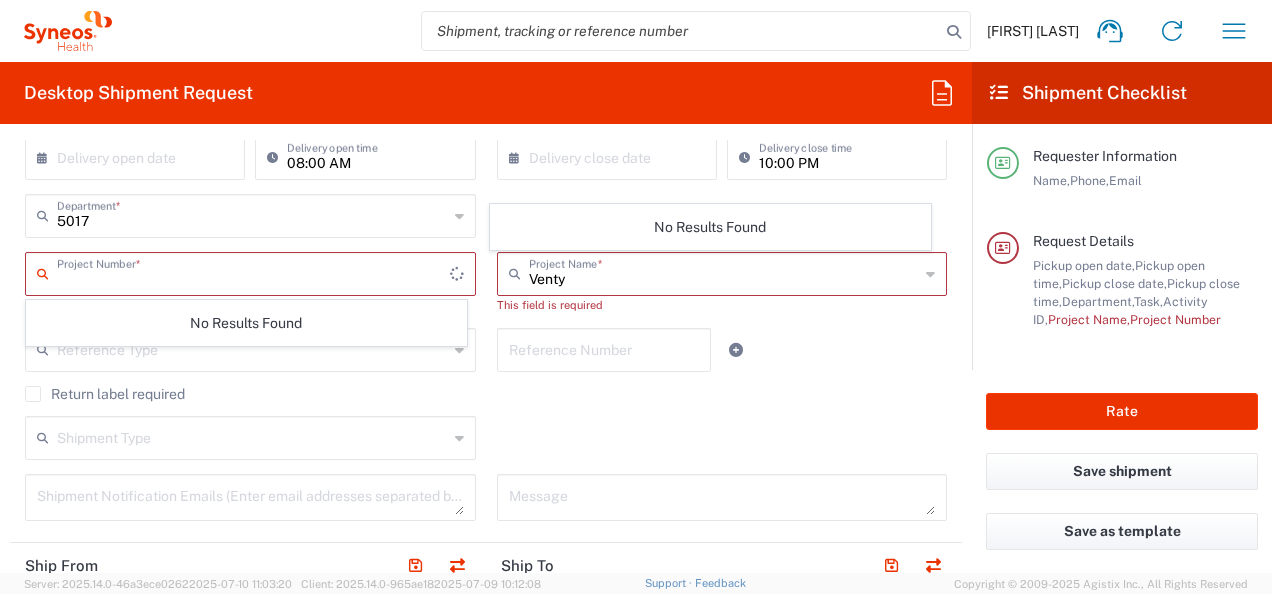 type 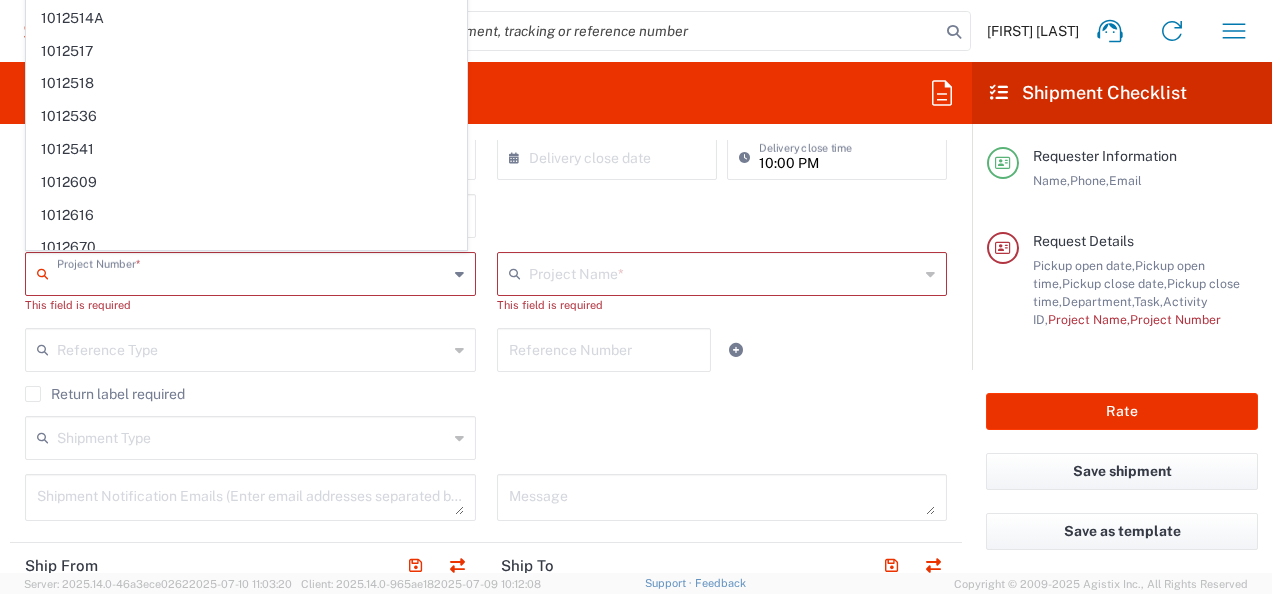 scroll, scrollTop: 10906, scrollLeft: 0, axis: vertical 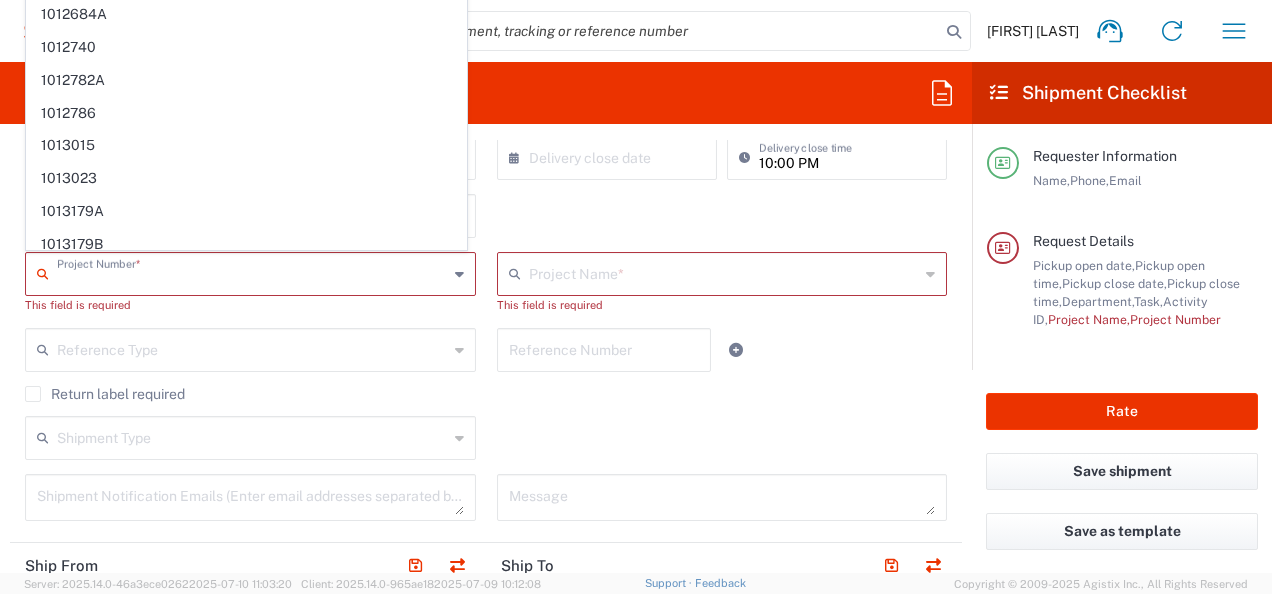 click on "5017  Department  * 5017 3000 3100 3109 3110 3111 3112 3125 3130 3135 3136 3150 3155 3165 3171 3172 3190 3191 3192 3193 3194 3200 3201 3202 3210 3211 Dept 3212 3213 3214 3215 3216 3218 3220 3221 3222 3223 3225 3226 3227 3228 3229 3230 3231 3232 3233 3234 3235 3236 3237 3238 3240" 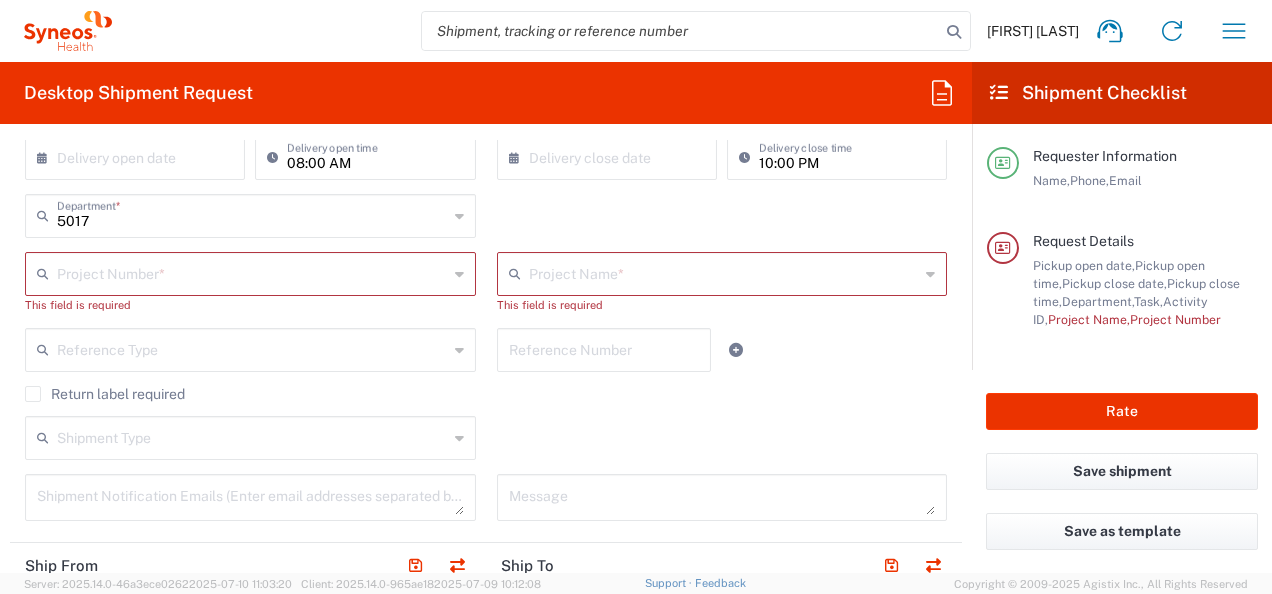 click at bounding box center (252, 272) 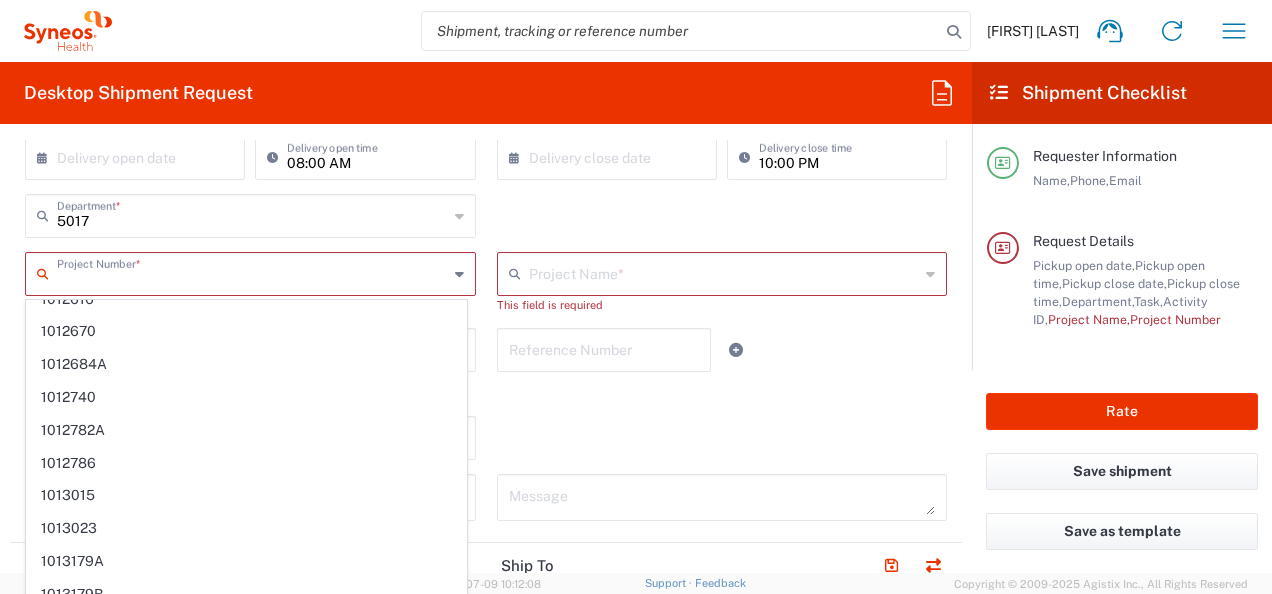 scroll, scrollTop: 0, scrollLeft: 0, axis: both 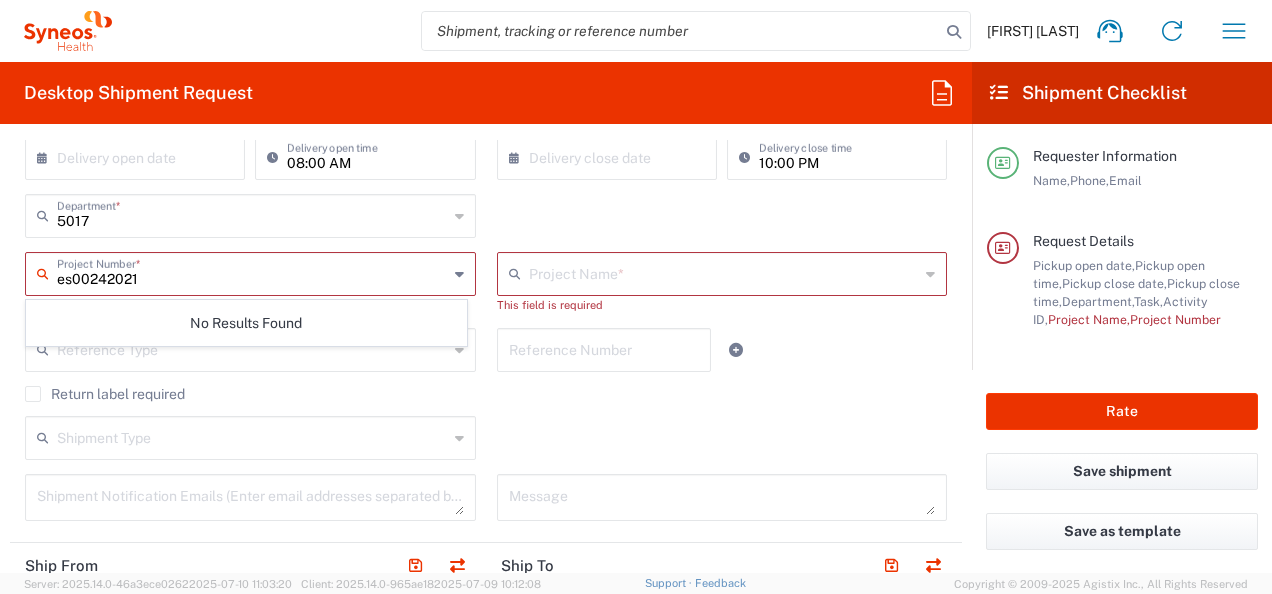 type on "es00242021" 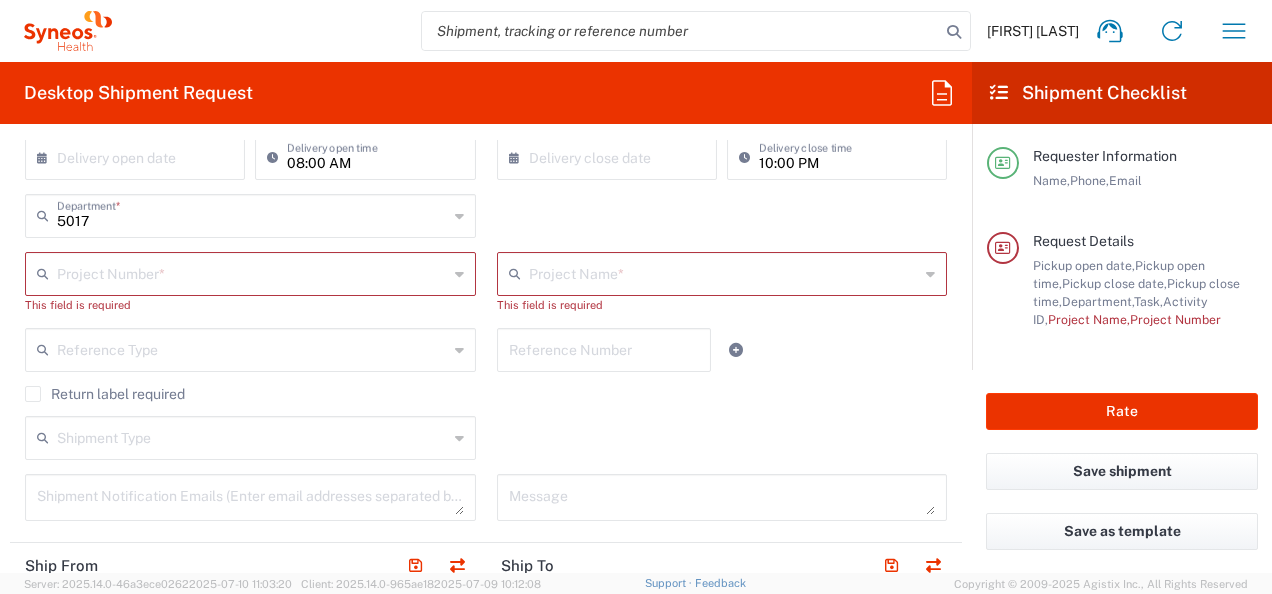 click at bounding box center [252, 272] 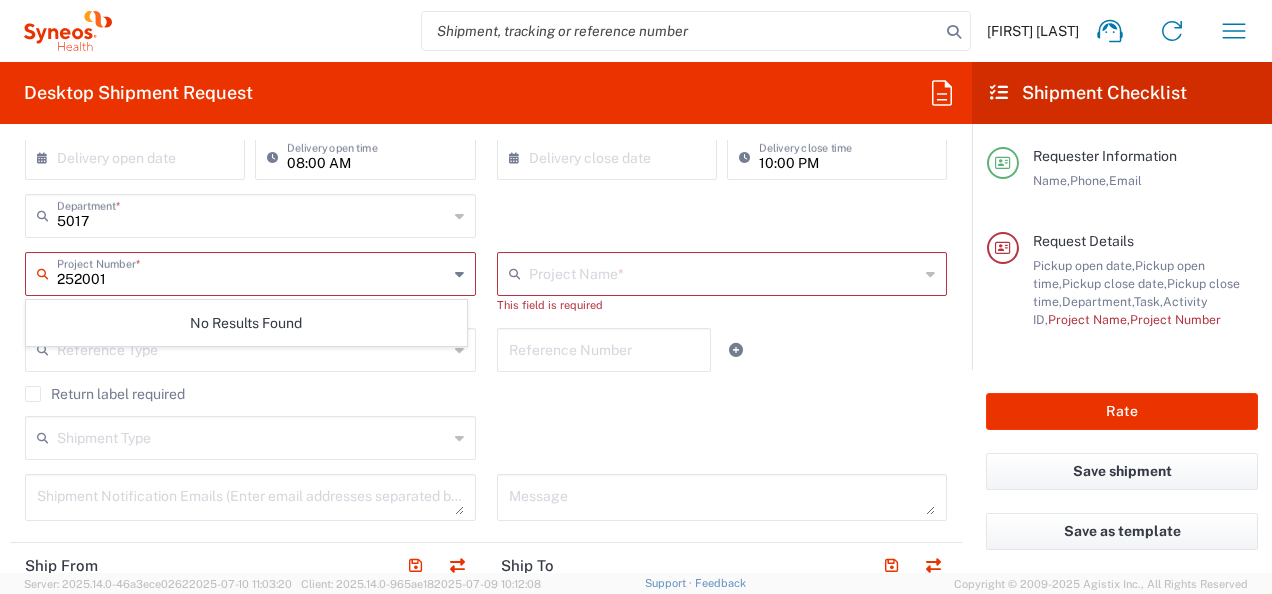 drag, startPoint x: 111, startPoint y: 283, endPoint x: 42, endPoint y: 283, distance: 69 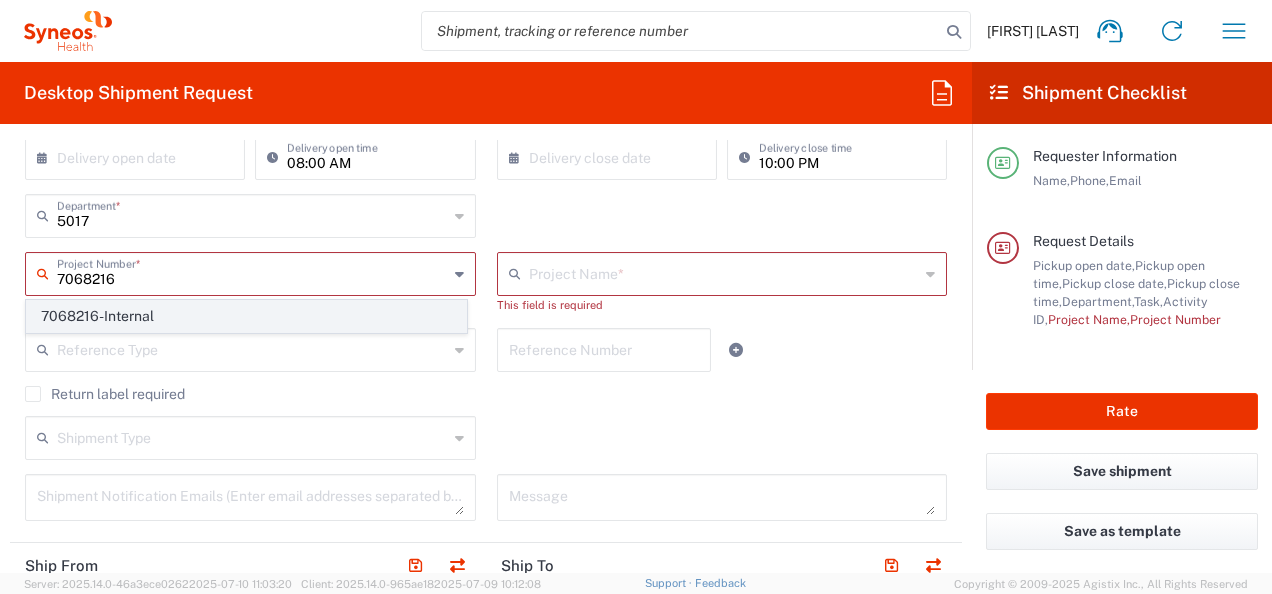 click on "7068216-Internal" 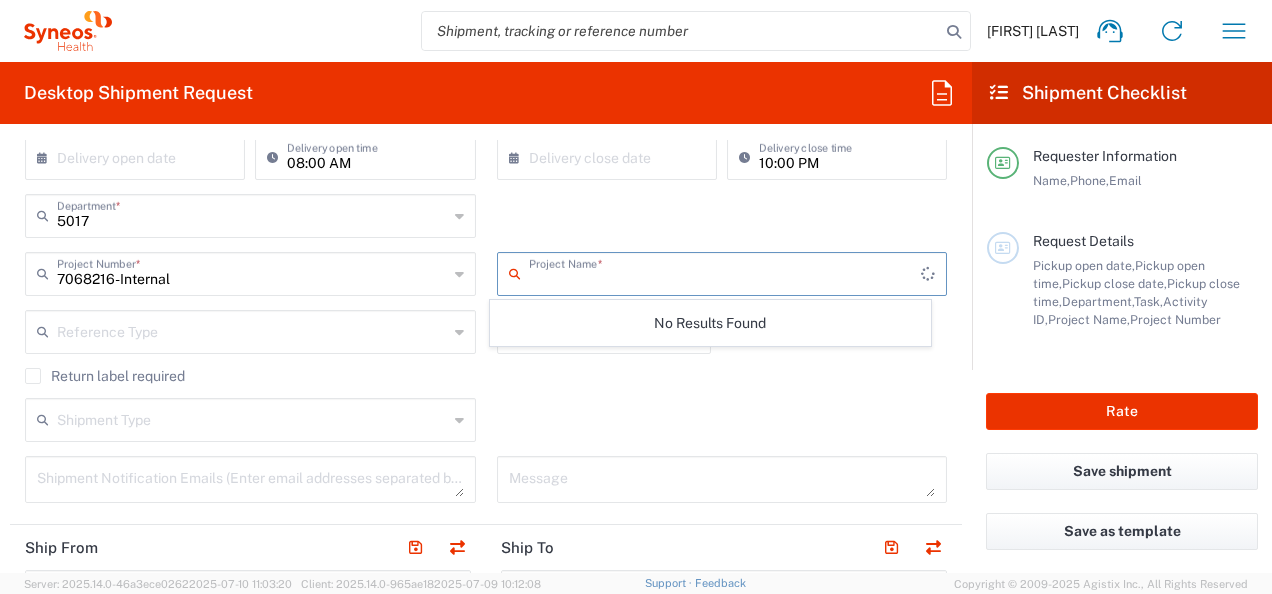 click at bounding box center (725, 272) 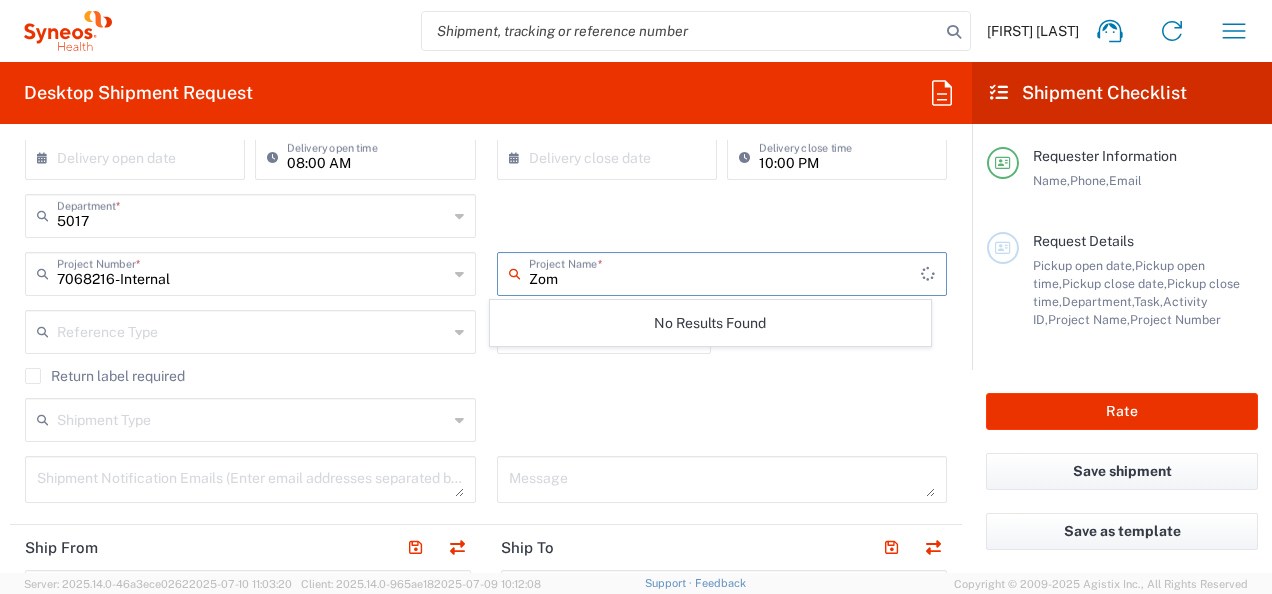 type on "Zoma" 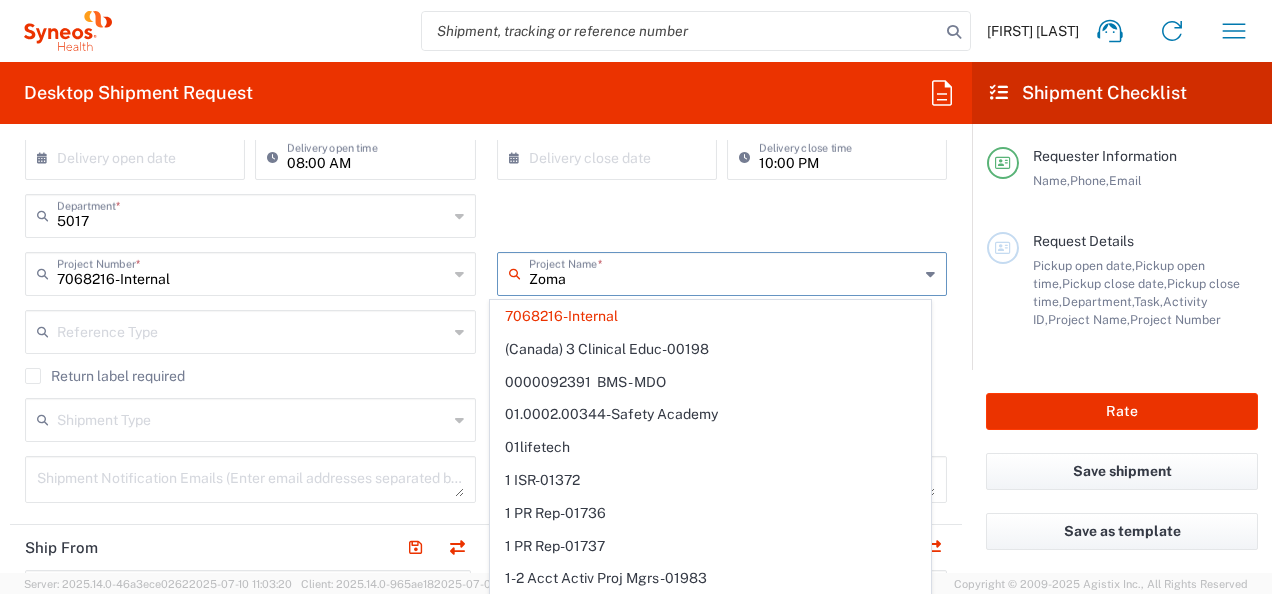 type on "7068216-Internal" 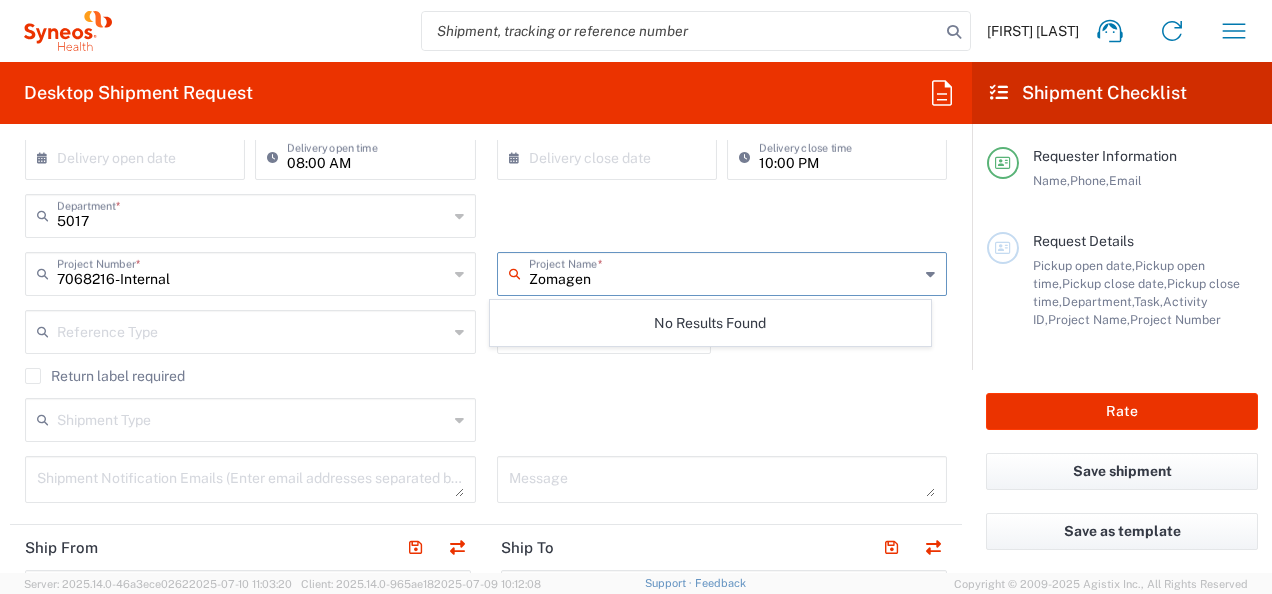 drag, startPoint x: 592, startPoint y: 280, endPoint x: 513, endPoint y: 278, distance: 79.025314 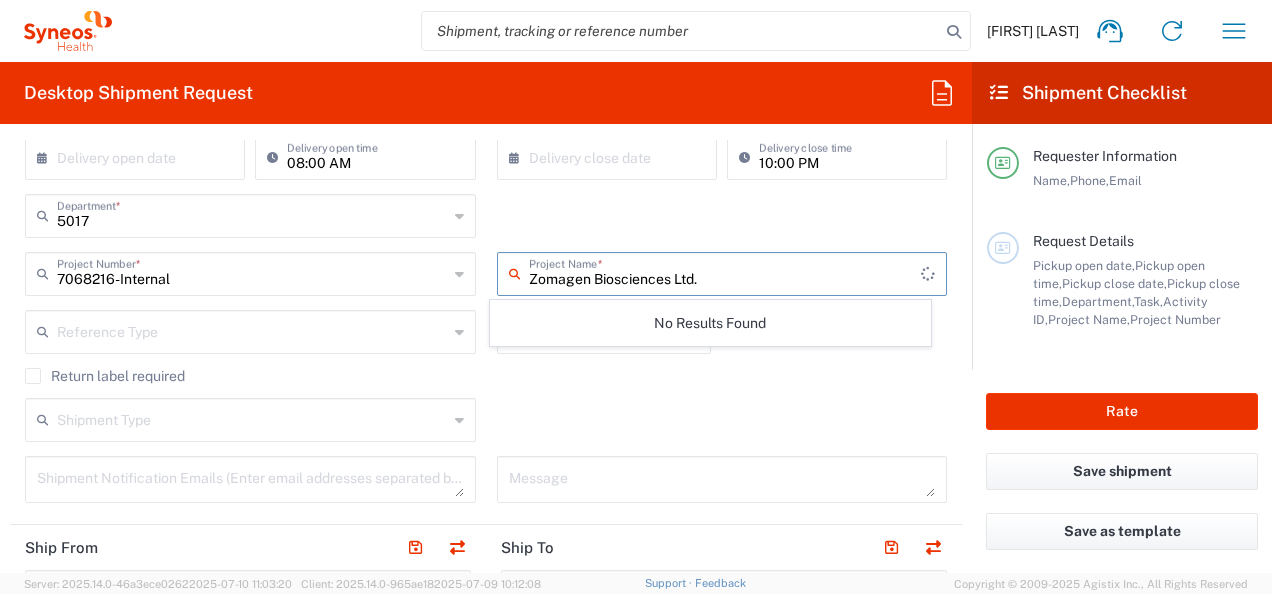 type on "Zomagen Biosciences Ltd." 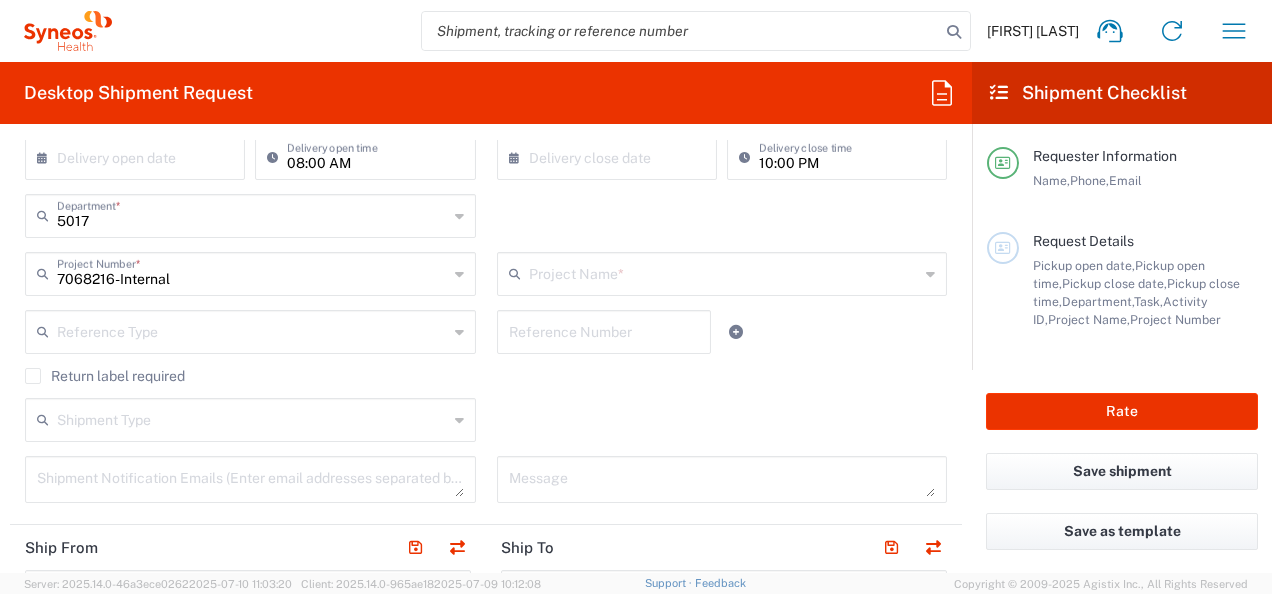click at bounding box center (724, 272) 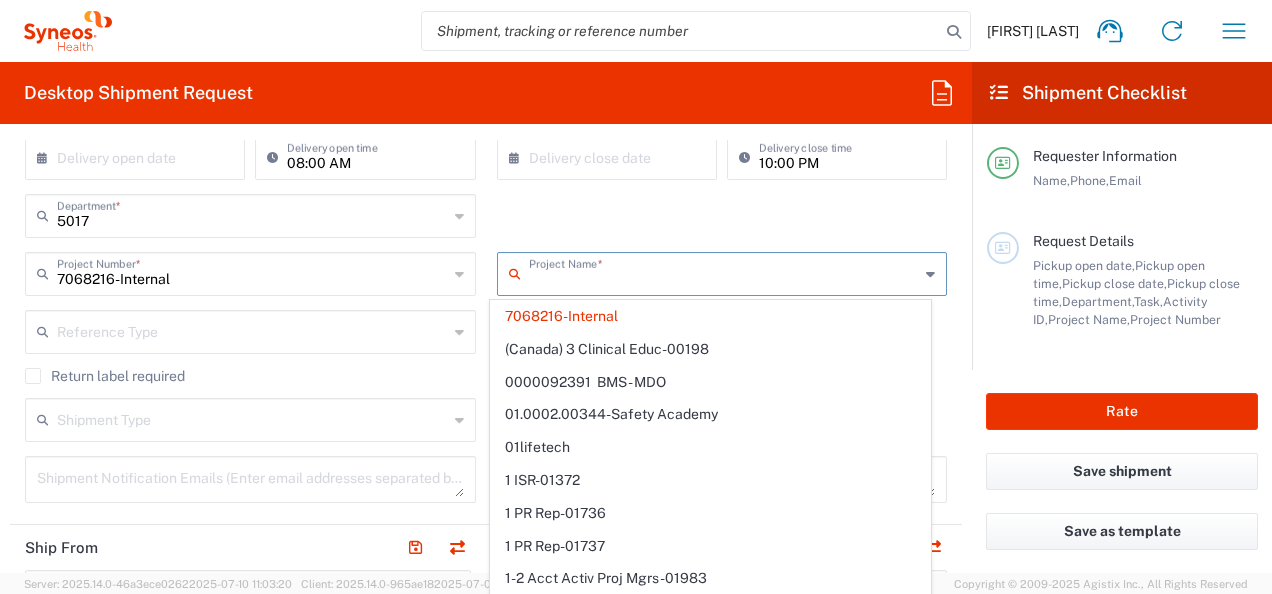 type 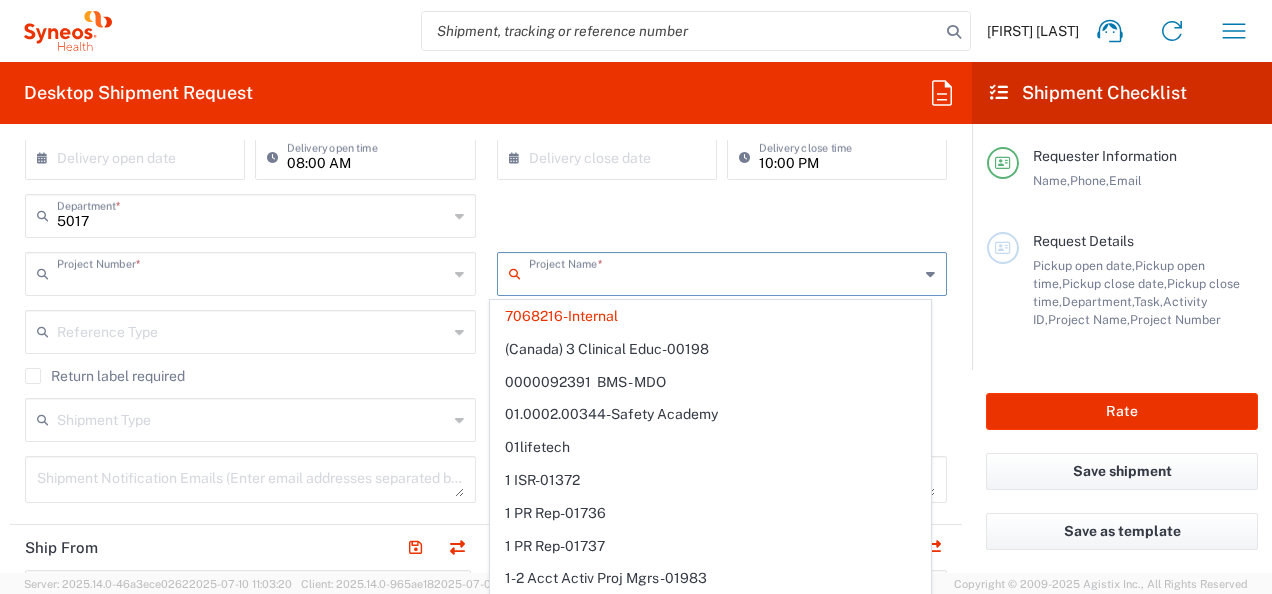 click at bounding box center [252, 272] 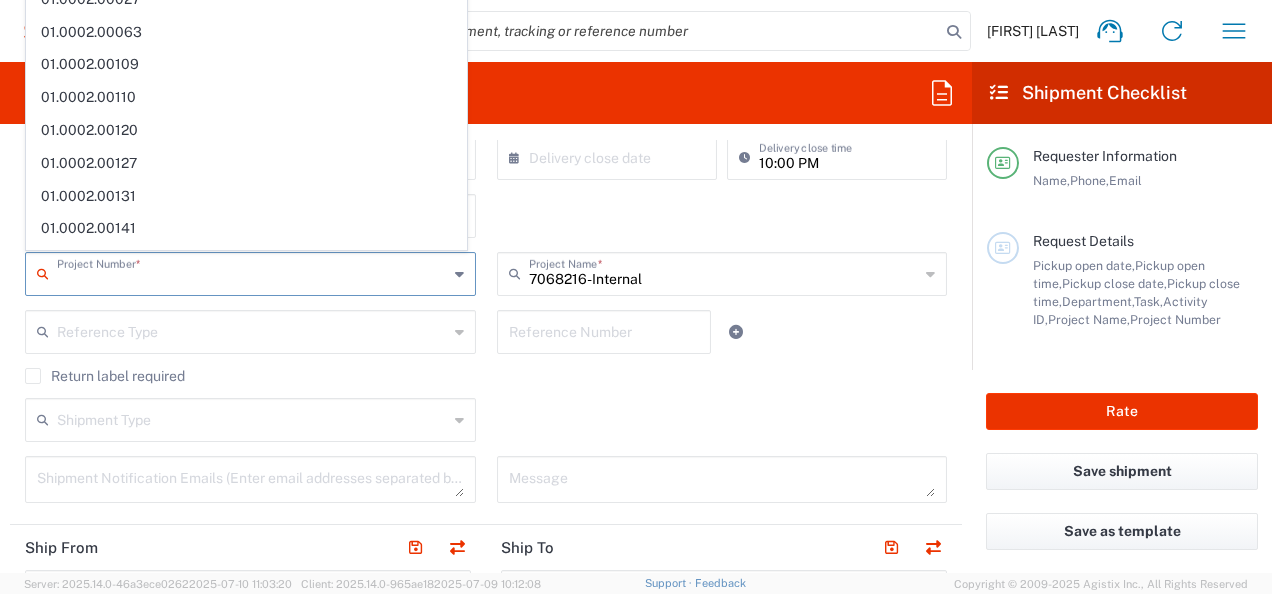 click on "Return label required" 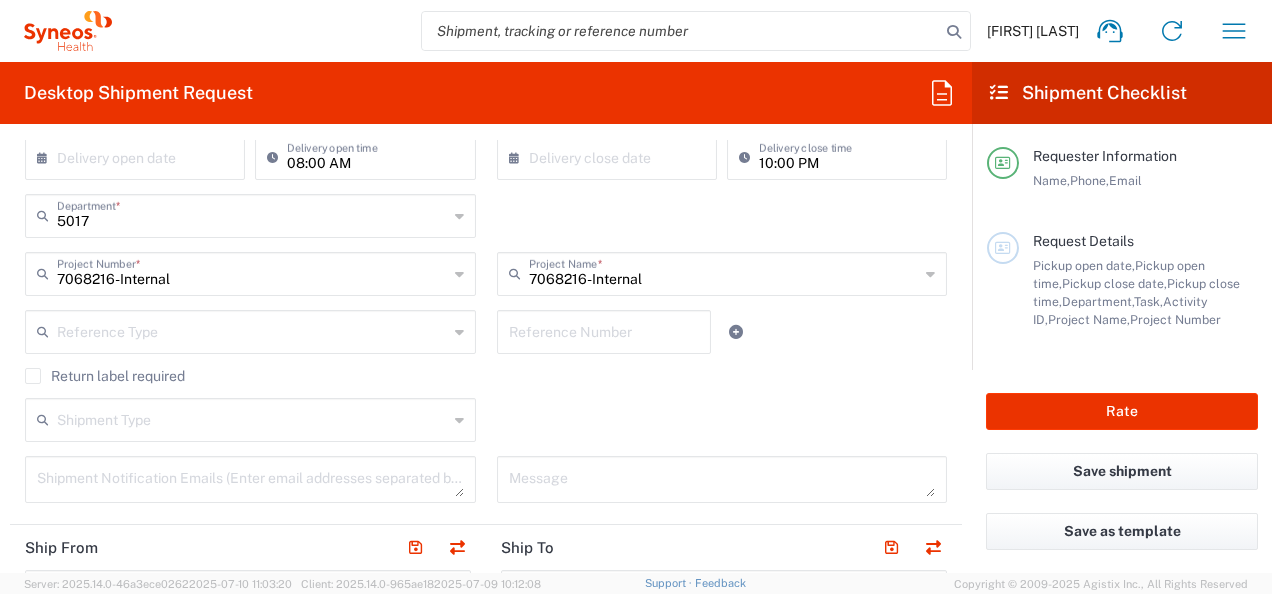click at bounding box center (252, 330) 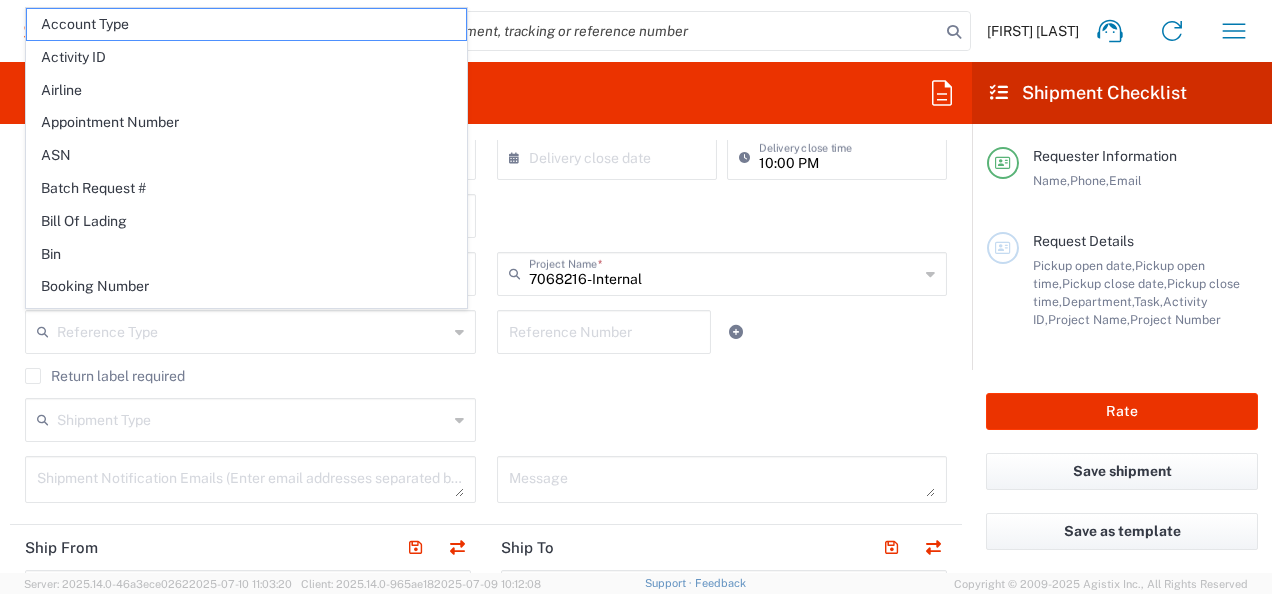 click on "Return label required" 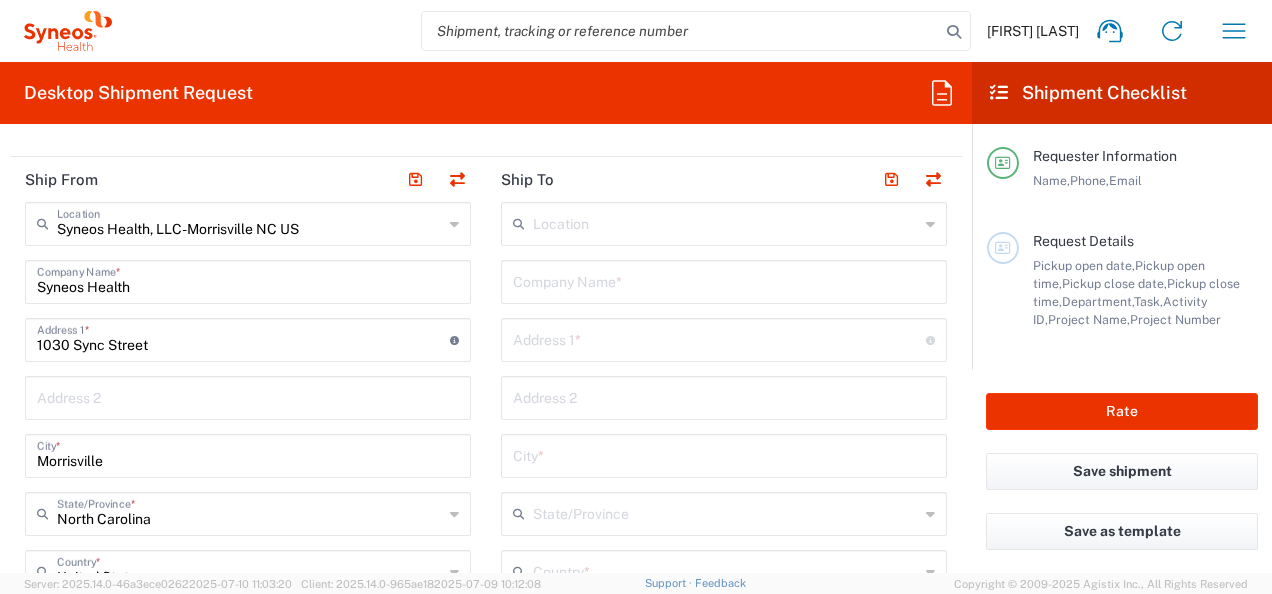 scroll, scrollTop: 800, scrollLeft: 0, axis: vertical 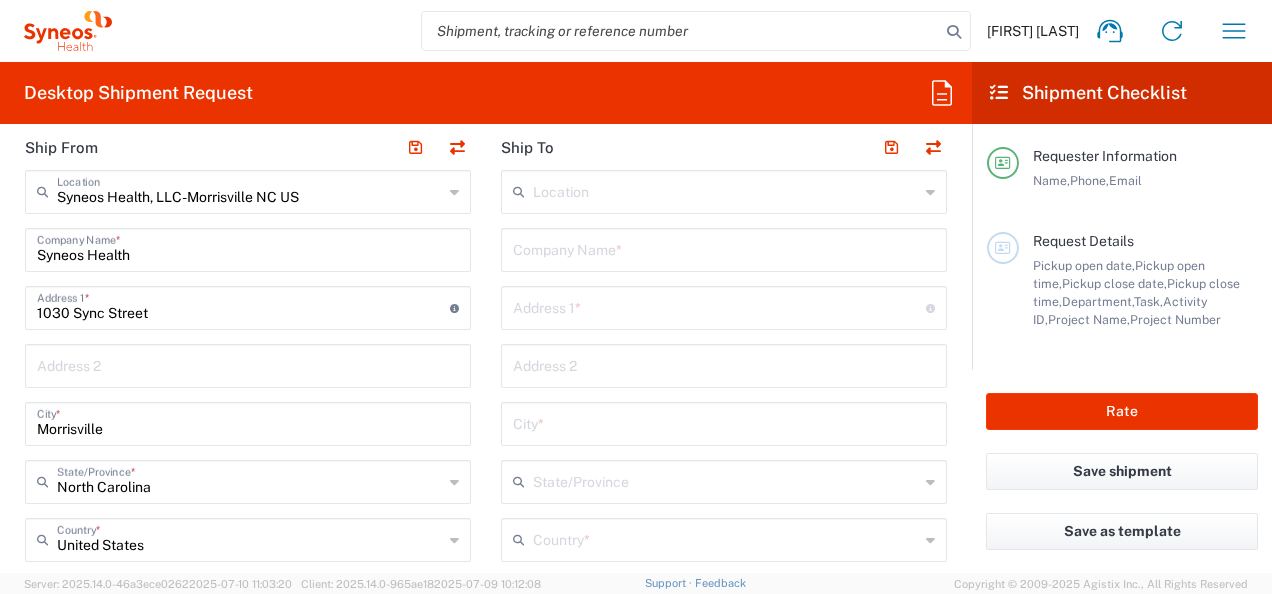 click on "1030 Sync Street" at bounding box center (243, 306) 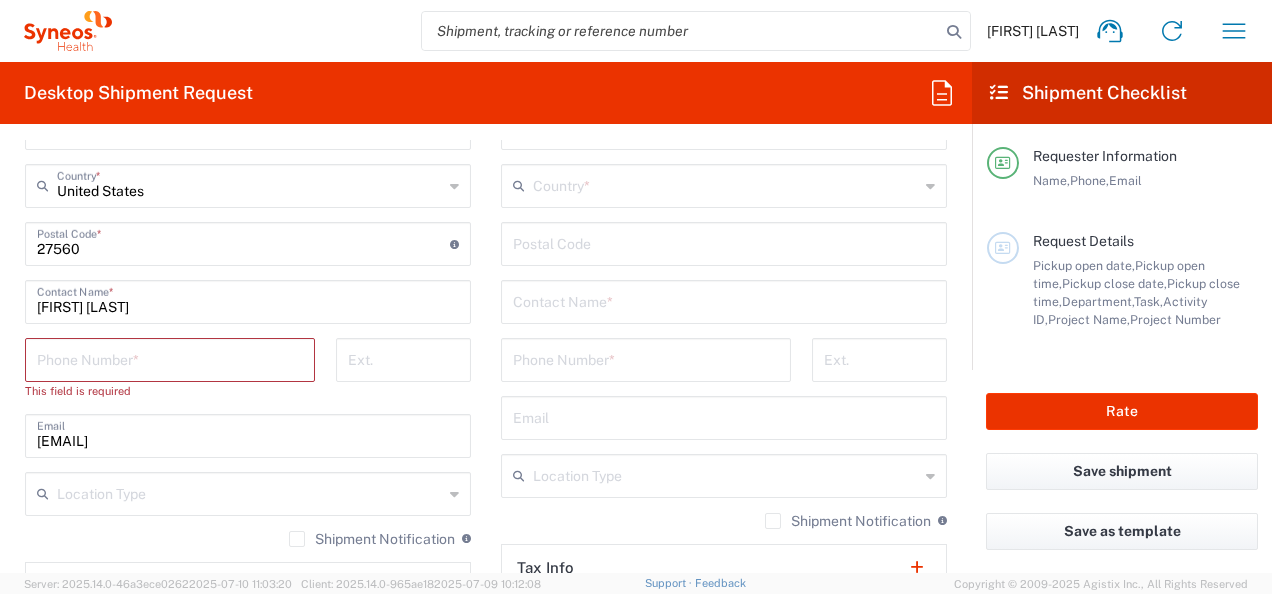 scroll, scrollTop: 1200, scrollLeft: 0, axis: vertical 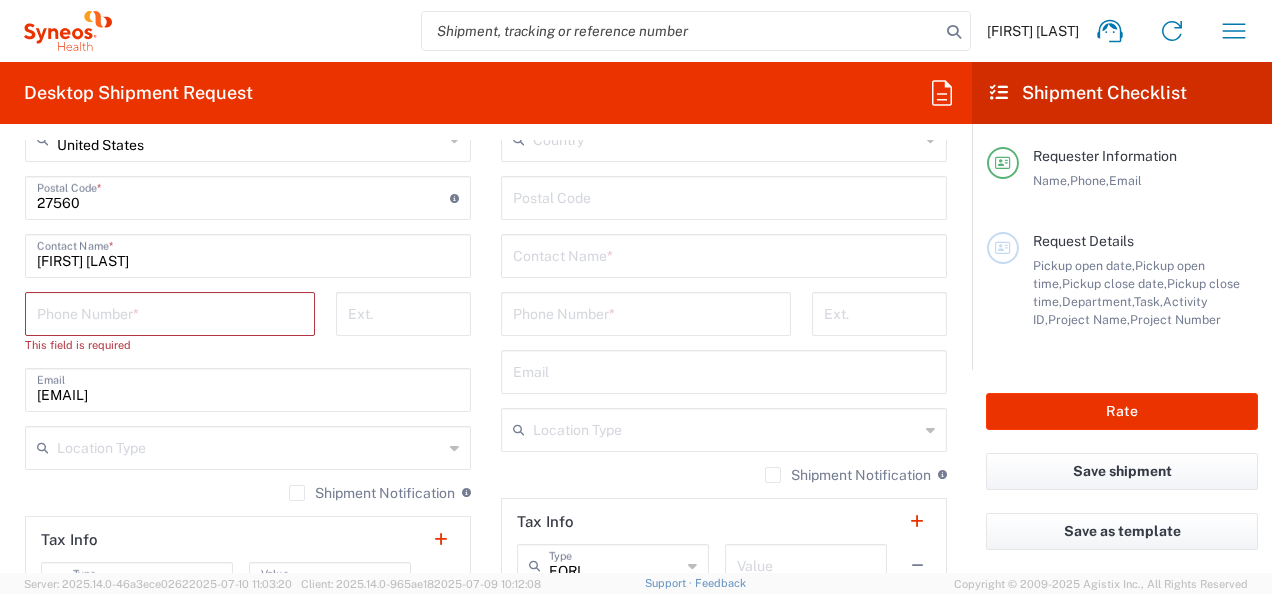 drag, startPoint x: 82, startPoint y: 314, endPoint x: 179, endPoint y: 316, distance: 97.020615 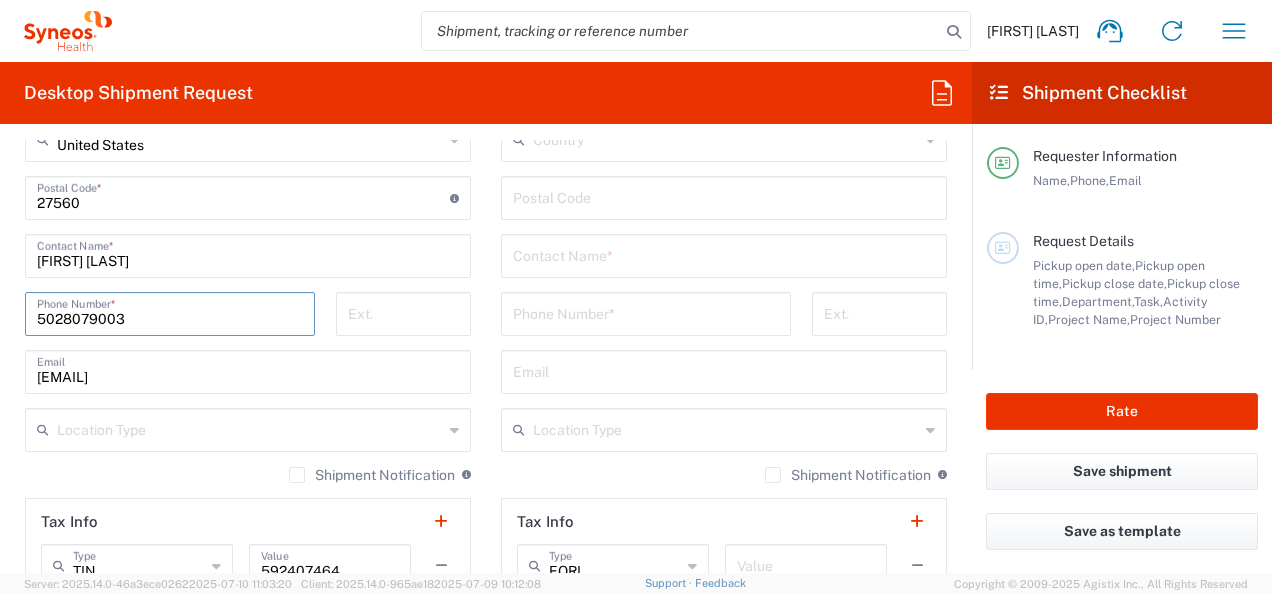 type on "5028079003" 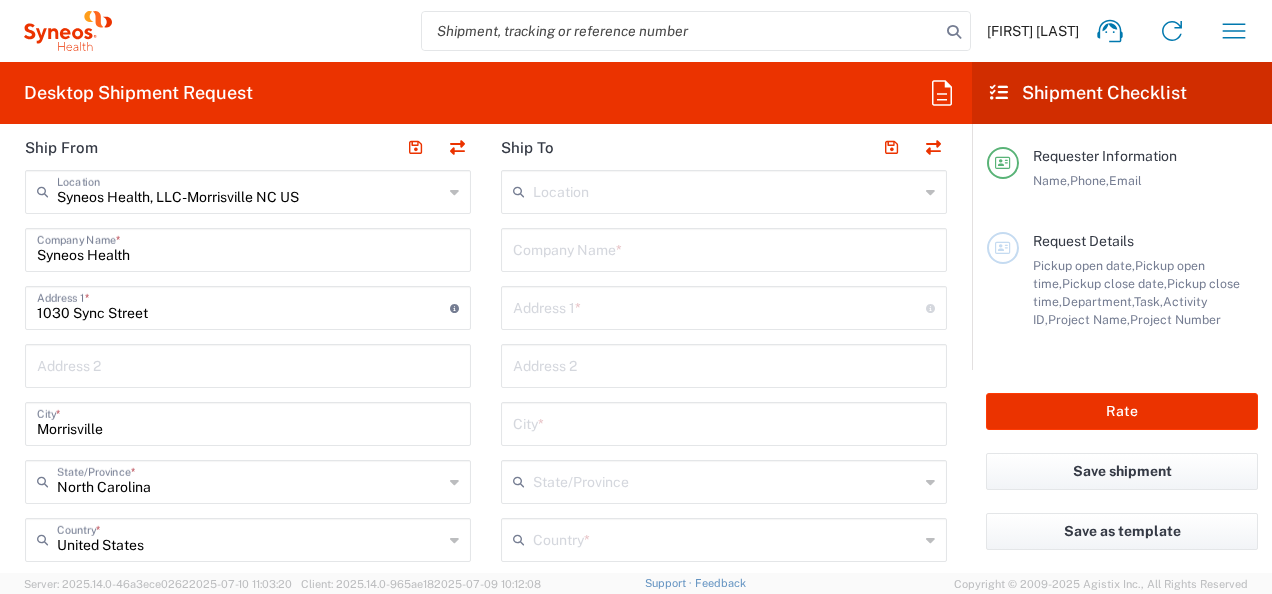 scroll, scrollTop: 700, scrollLeft: 0, axis: vertical 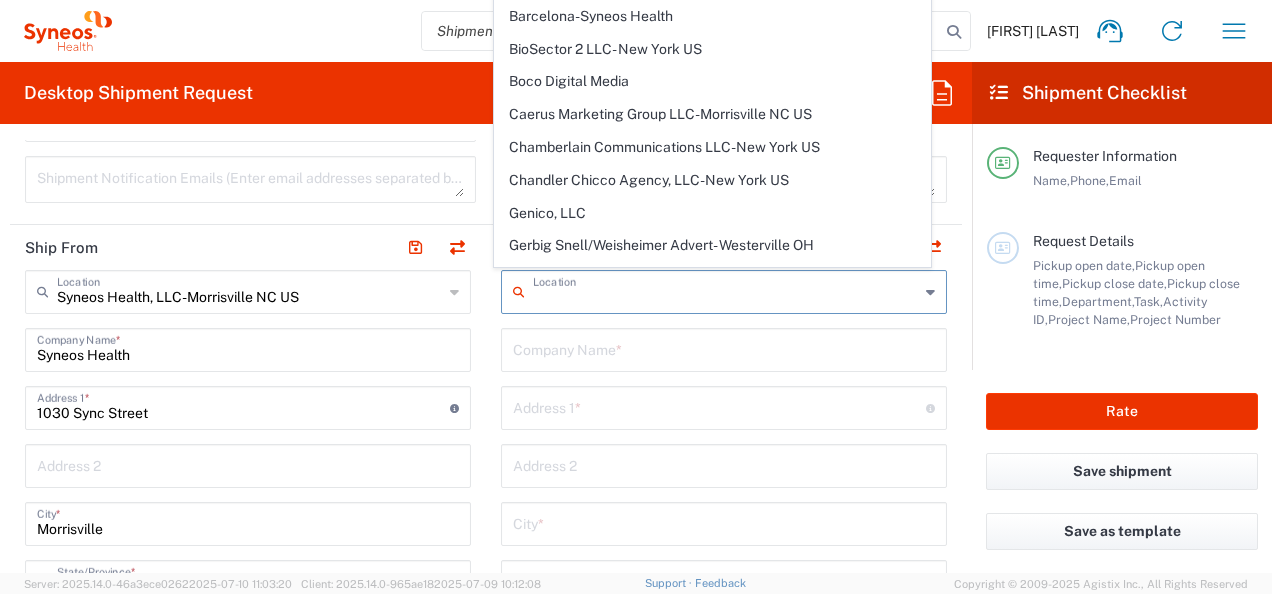 click at bounding box center [726, 290] 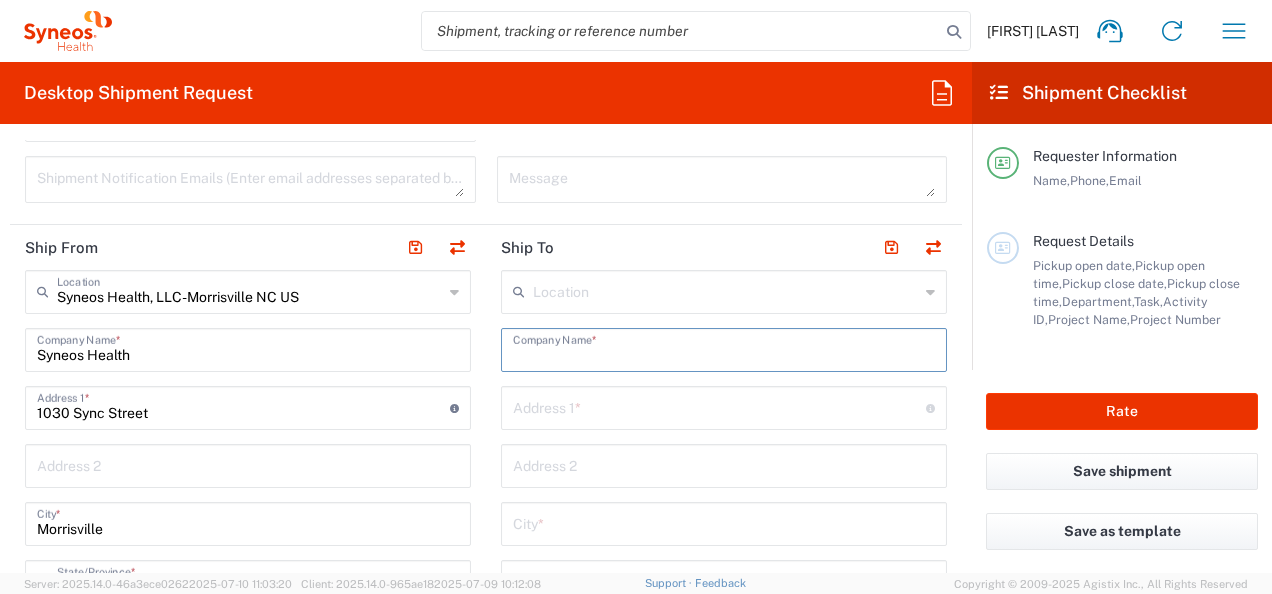 click at bounding box center [724, 348] 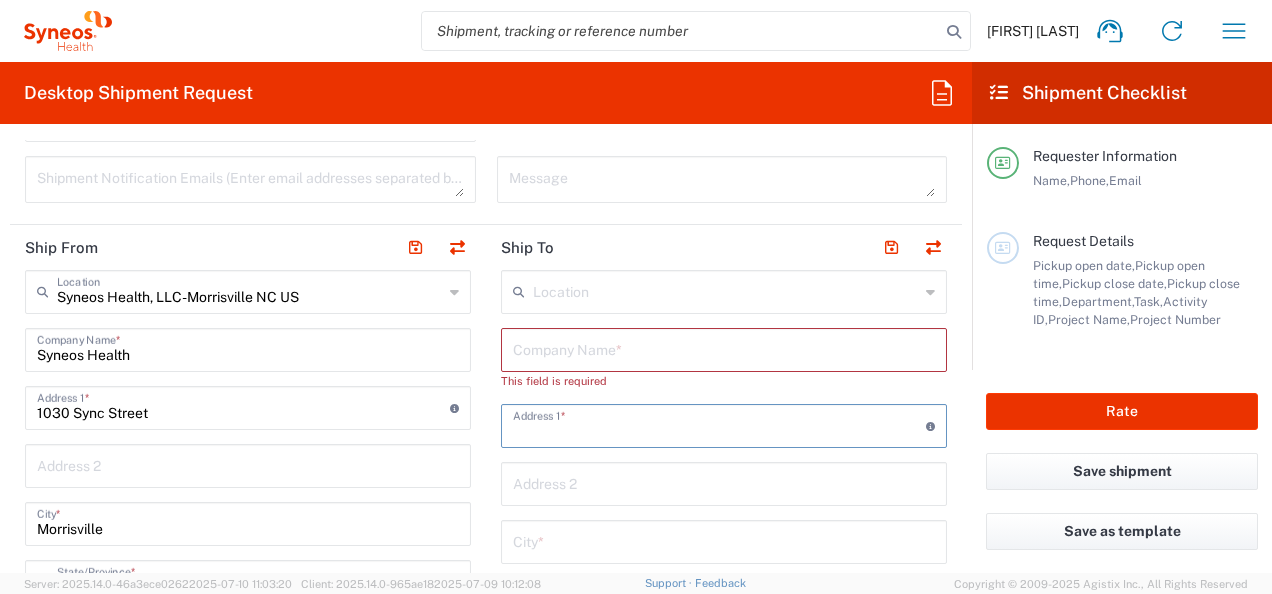 paste on "[NUMBER] [STREET]" 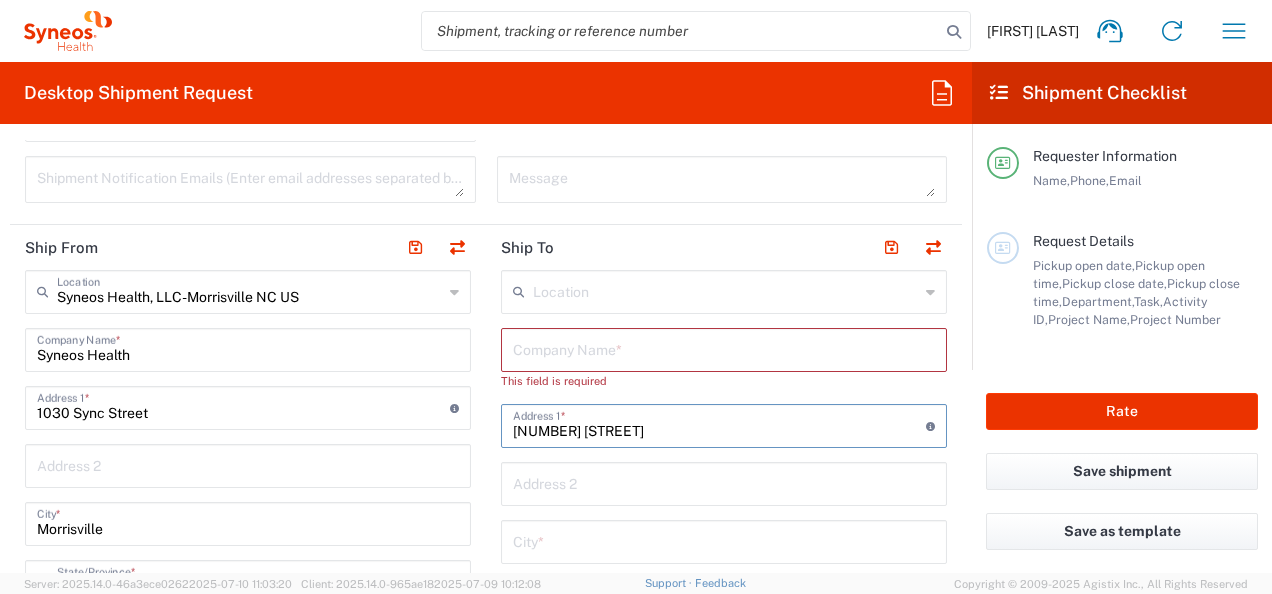 type on "[NUMBER] [STREET]" 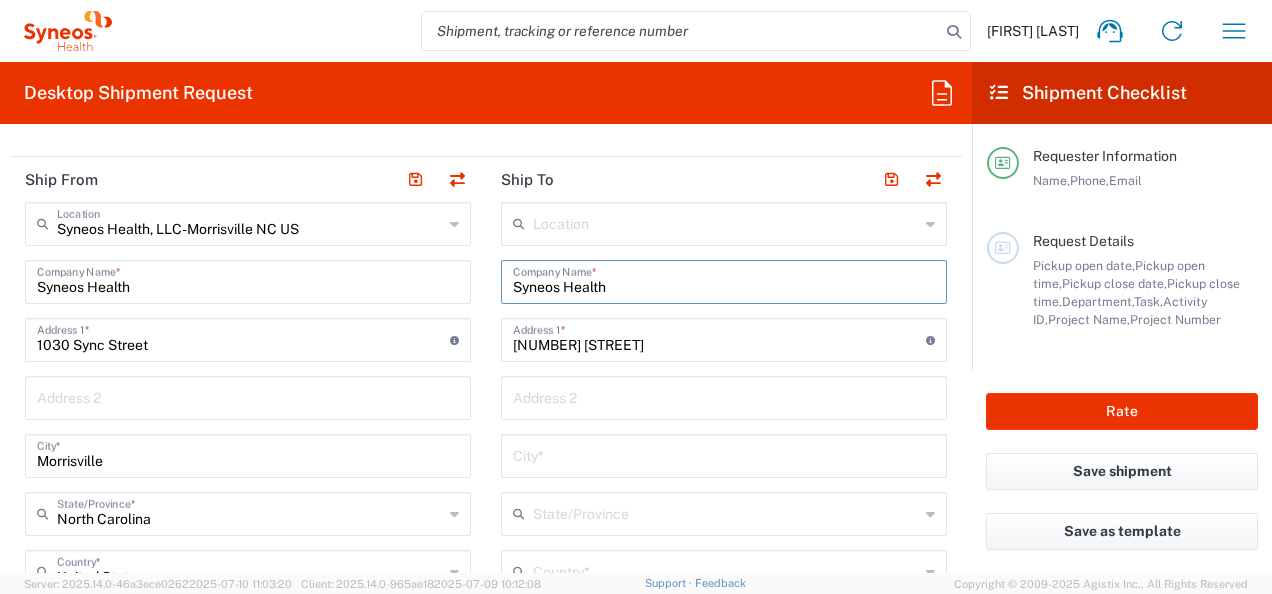scroll, scrollTop: 800, scrollLeft: 0, axis: vertical 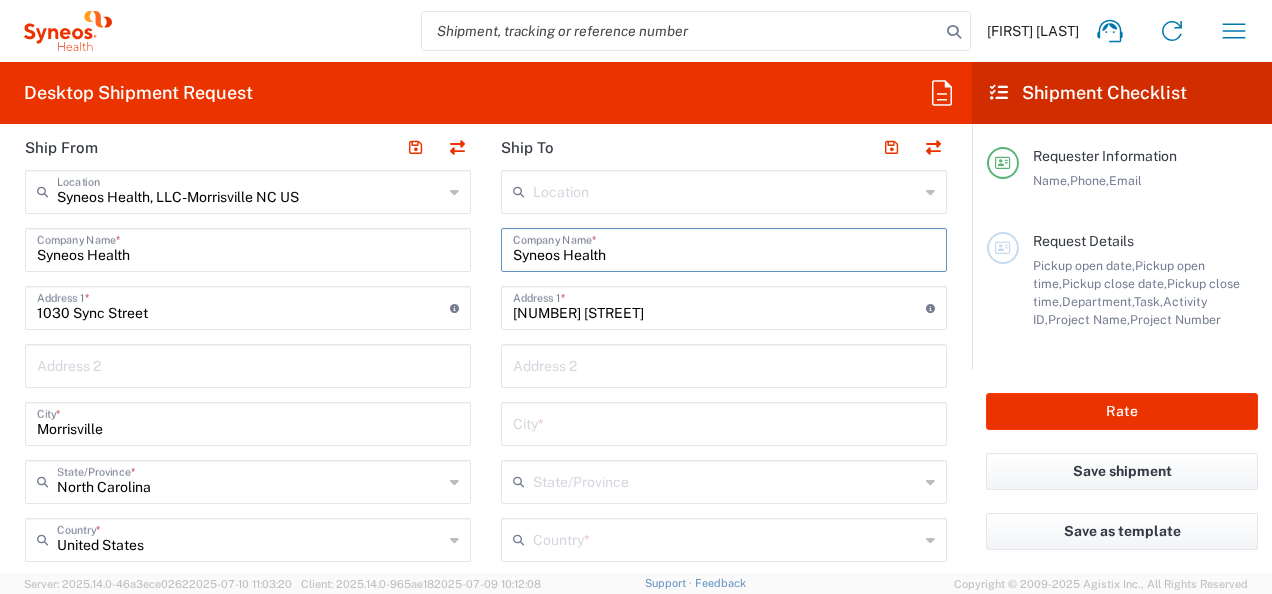 type on "Syneos Health" 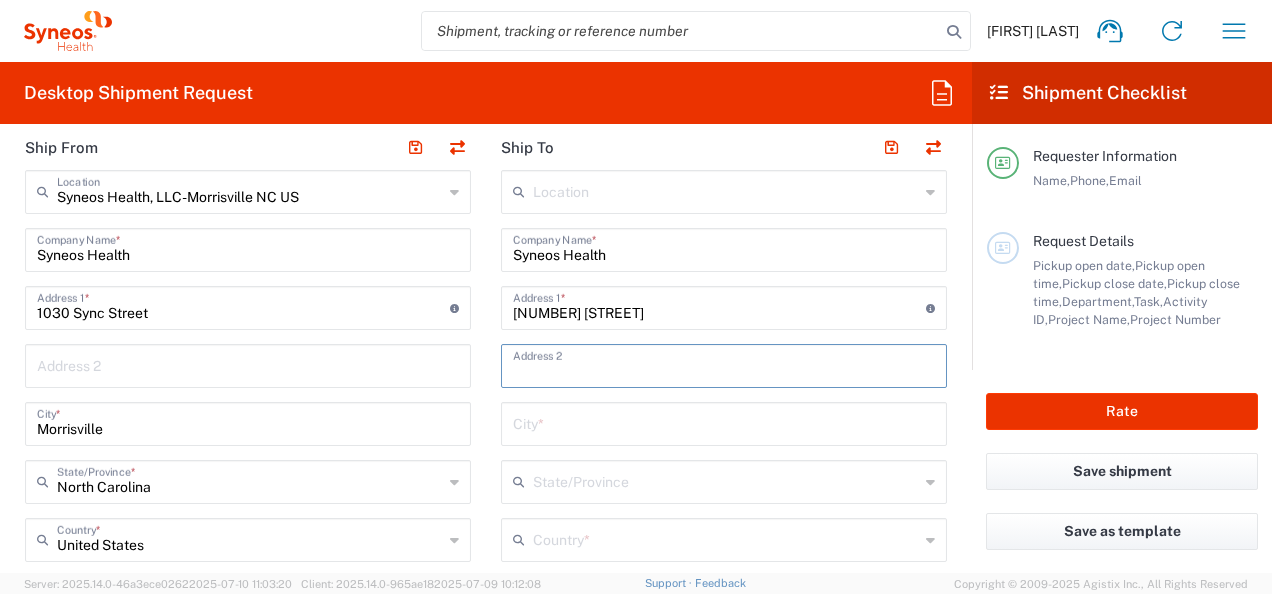paste on "Suite 450" 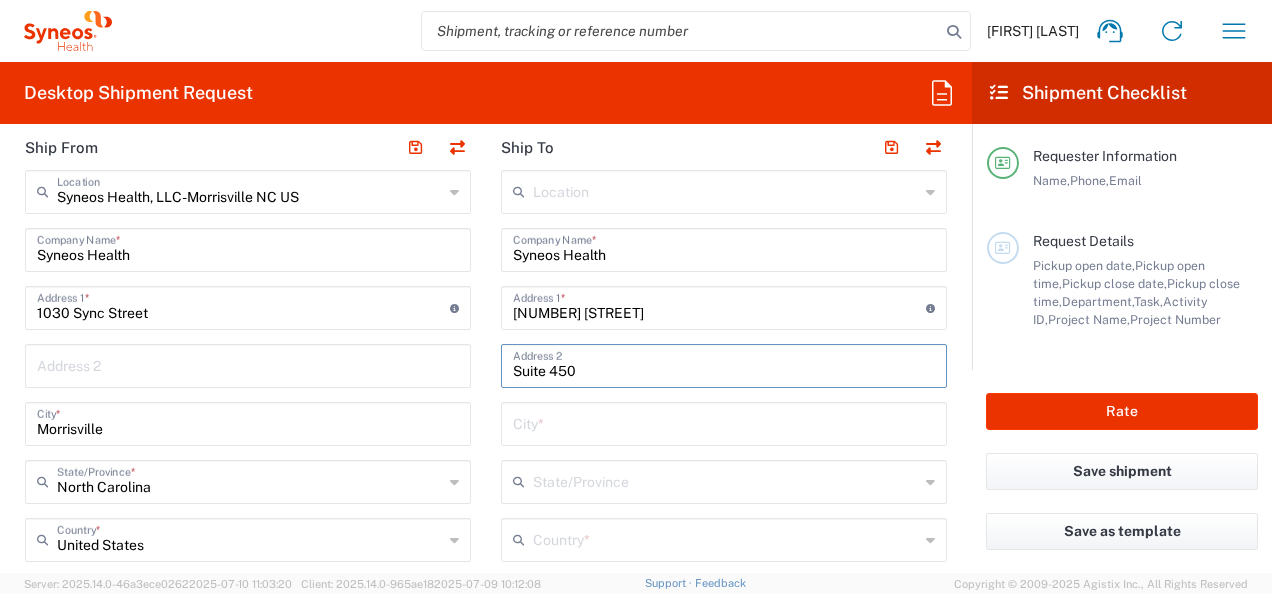 type on "Suite 450" 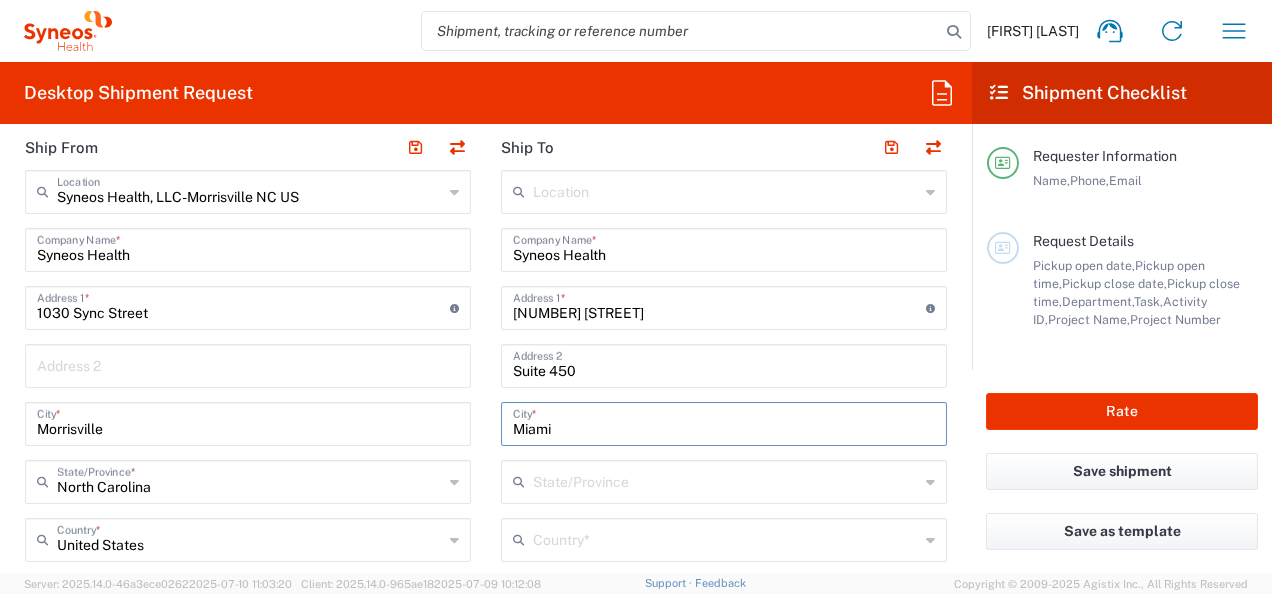 type on "Miami" 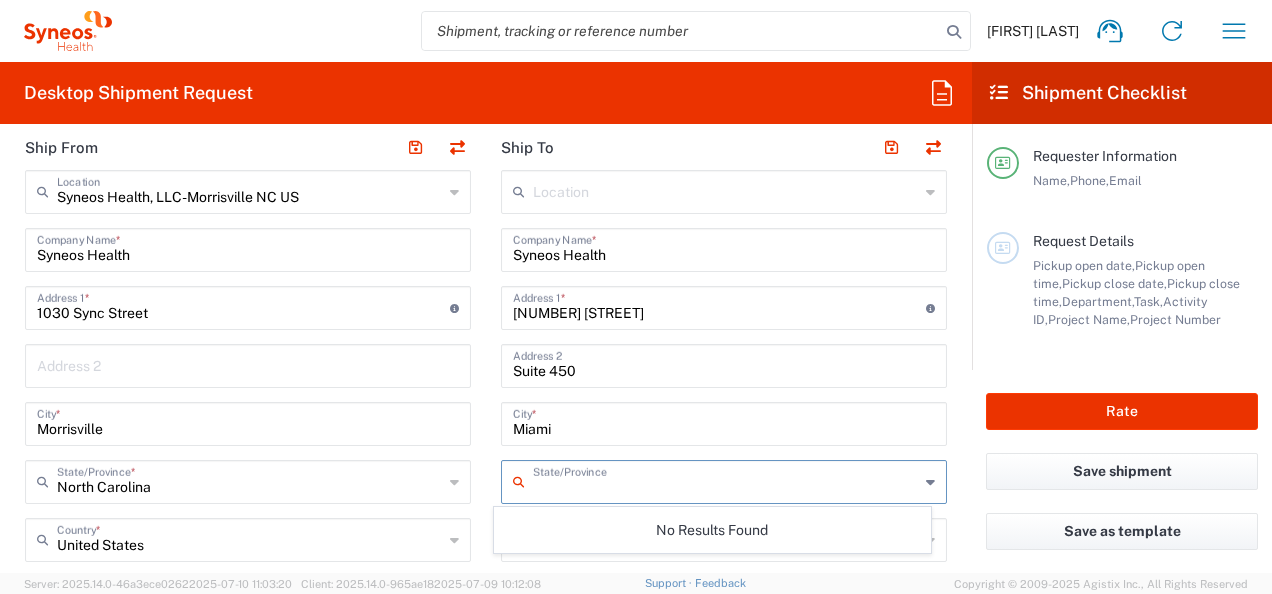 click at bounding box center [726, 480] 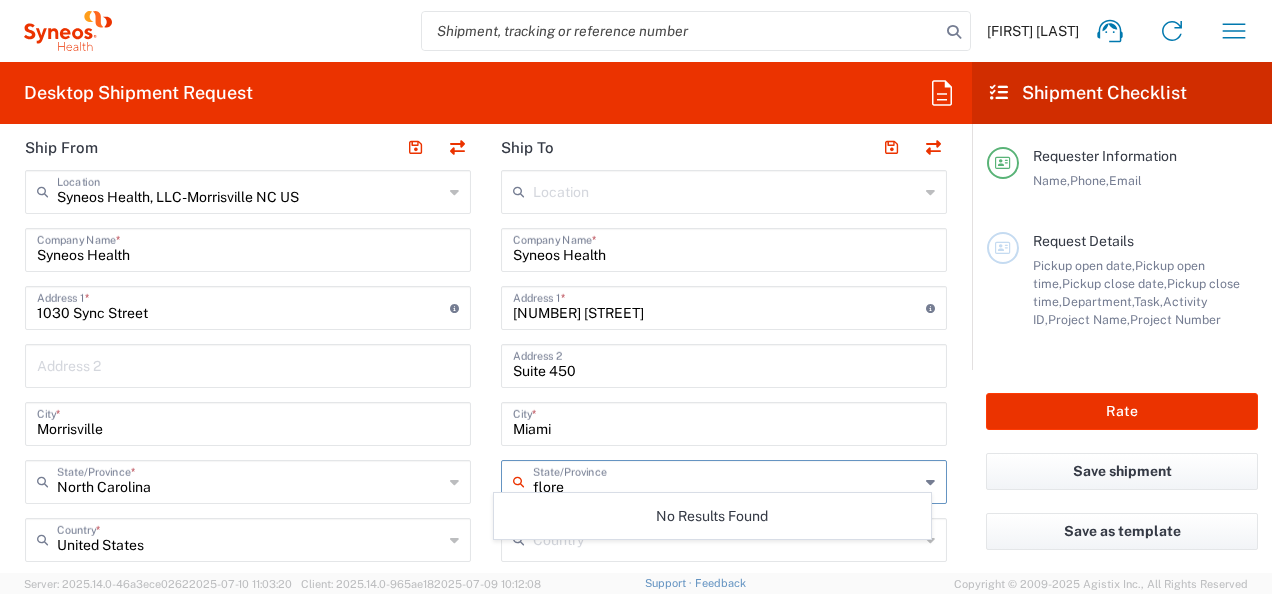 scroll, scrollTop: 900, scrollLeft: 0, axis: vertical 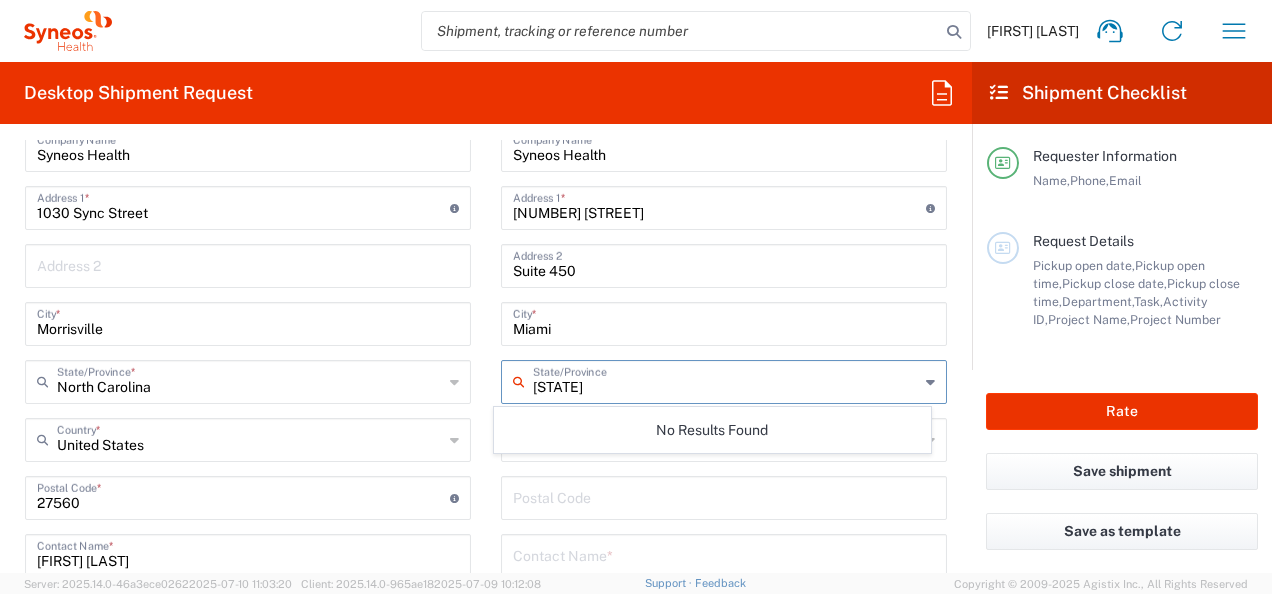 type on "[STATE]" 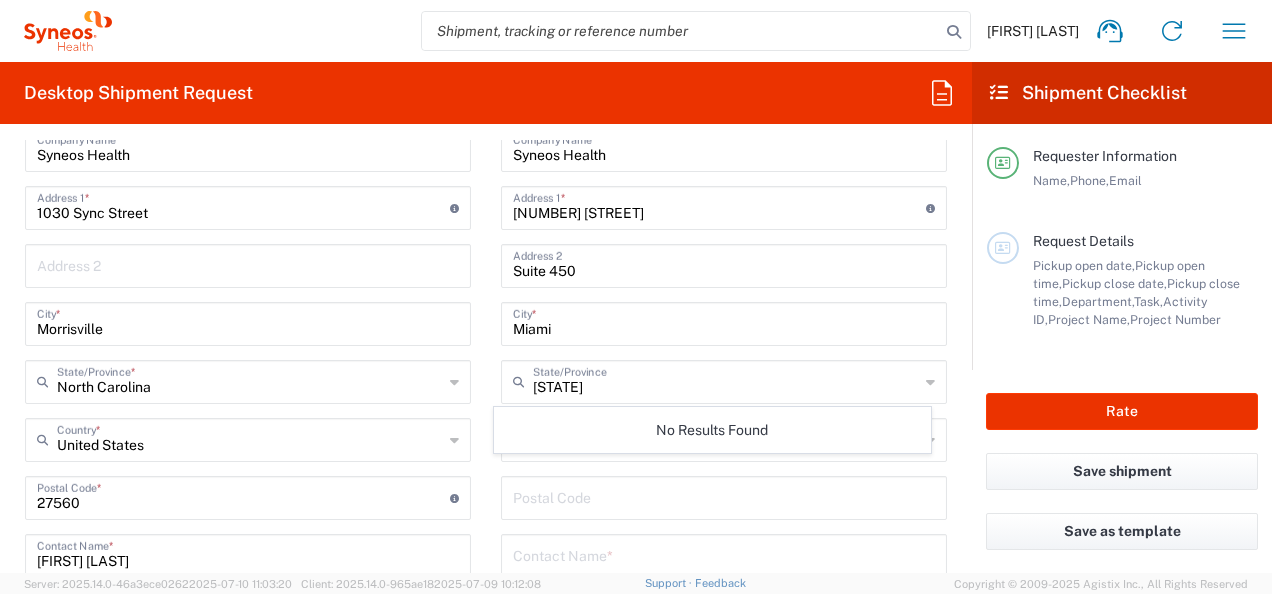 click on "Location  Addison Whitney LLC-Morrisvile NC US Barcelona-Syneos Health BioSector 2 LLC- New York US Boco Digital Media Caerus Marketing Group LLC-Morrisville NC US Chamberlain Communications LLC-New York US Chandler Chicco Agency, LLC-New York US Genico, LLC Gerbig Snell/Weisheimer Advert- Westerville OH Haas & Health Partner Public Relations GmbH Illingworth Research Group Ltd-Macclesfield UK Illingworth Rsrch Grp (France) Illingworth Rsrch Grp (Italy) Illingworth Rsrch Grp (Spain) Illingworth Rsrch Grp (USA) In Illingworth Rsrch Grp(Australi INC Research Clin Svcs Mexico inVentiv Health Philippines, Inc. IRG - Morrisville Warehouse IVH IPS Pvt Ltd- India IVH Mexico SA de CV NAVICOR GROUP, LLC- New York US PALIO + IGNITE, LLC- Westerville OH US Pharmaceutical Institute LLC- Morrisville NC US PT Syneos Health Indonesia Rx dataScience Inc-Morrisville NC US RxDataScience India Private Lt Syneos Health (Beijing) Inc.Lt Syneos Health (Shanghai) Inc. Ltd. Syneos Health (Thailand) Limit Syneos Health Argentina SA" 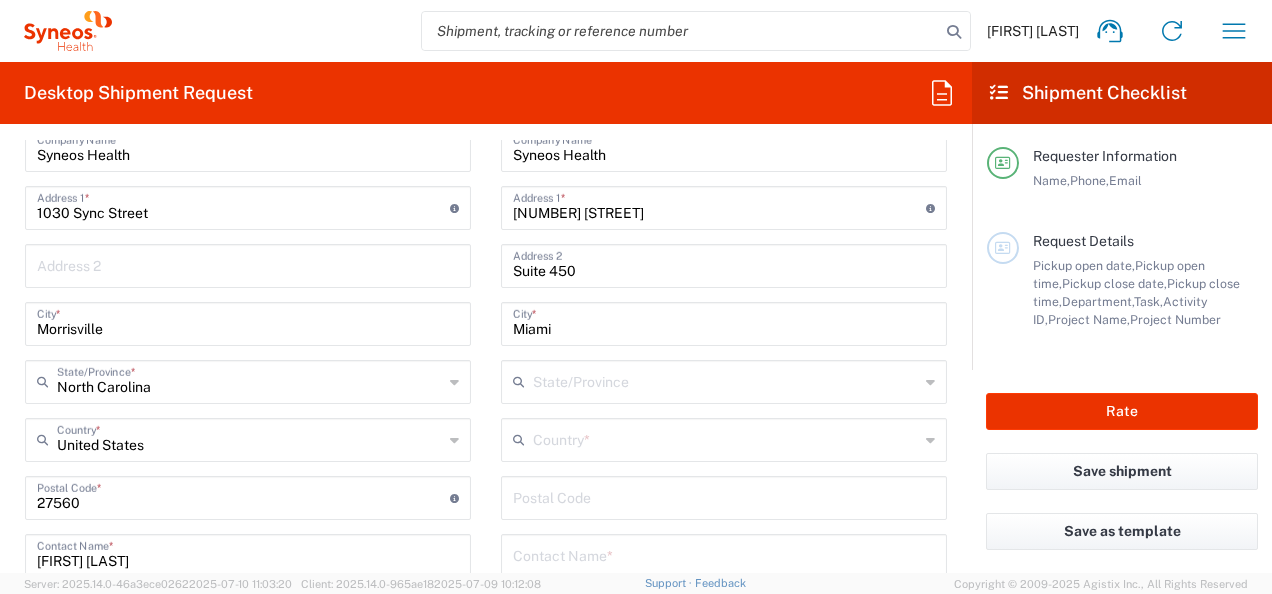 drag, startPoint x: 551, startPoint y: 434, endPoint x: 587, endPoint y: 436, distance: 36.05551 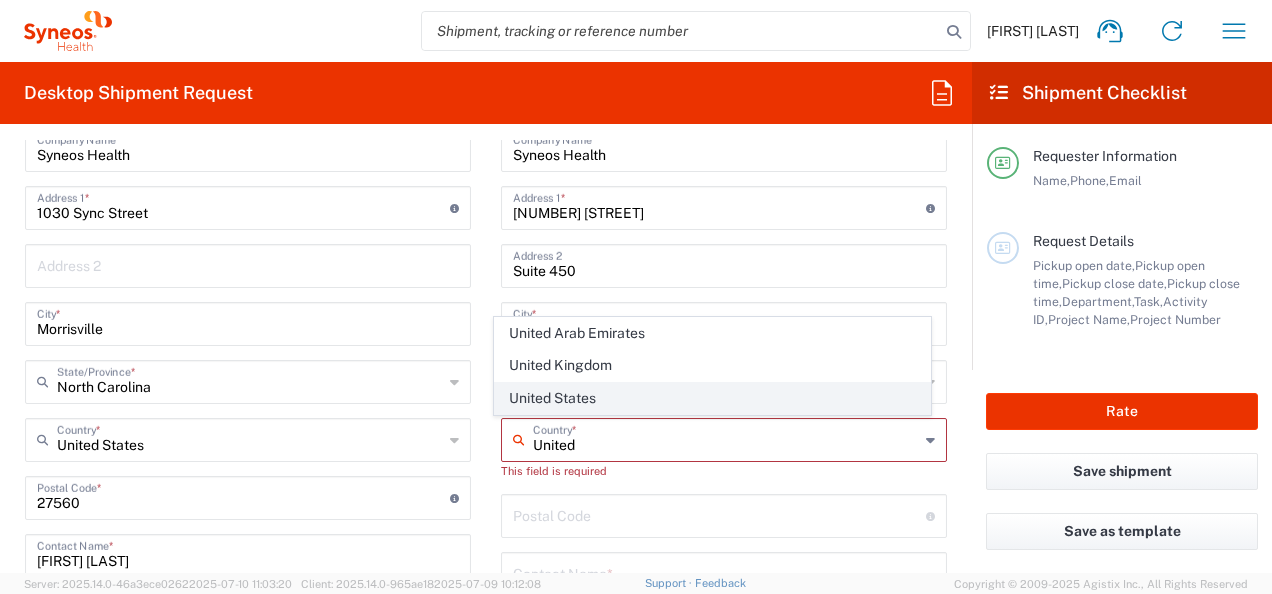 click on "United States" 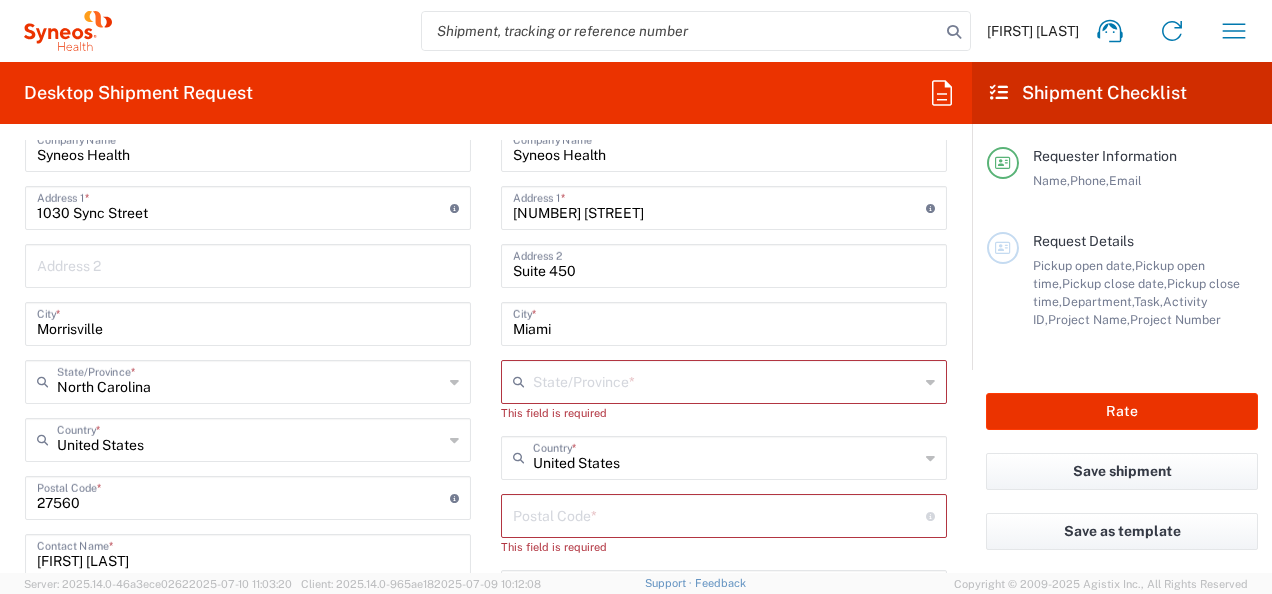 click at bounding box center (726, 380) 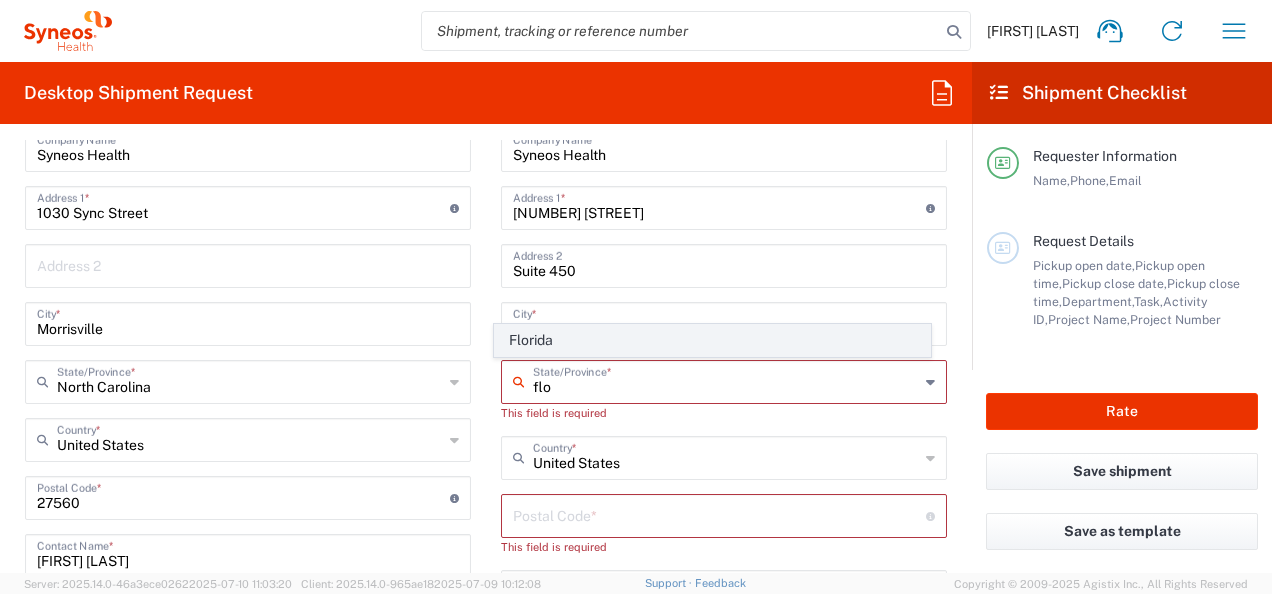 click on "Florida" 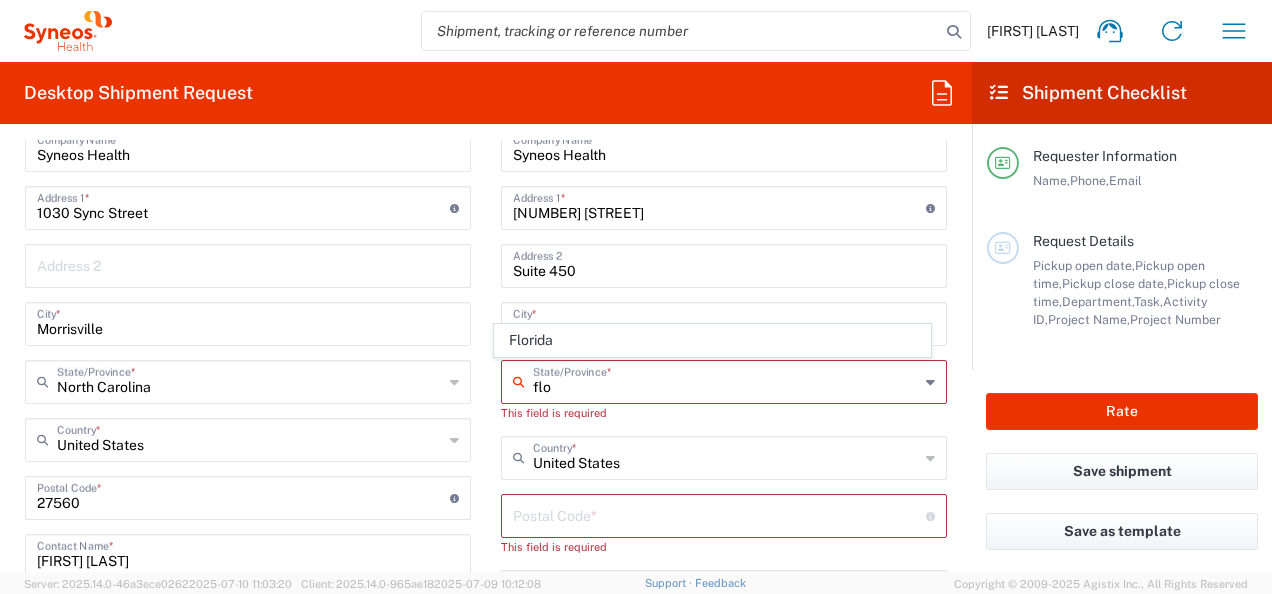 type on "Florida" 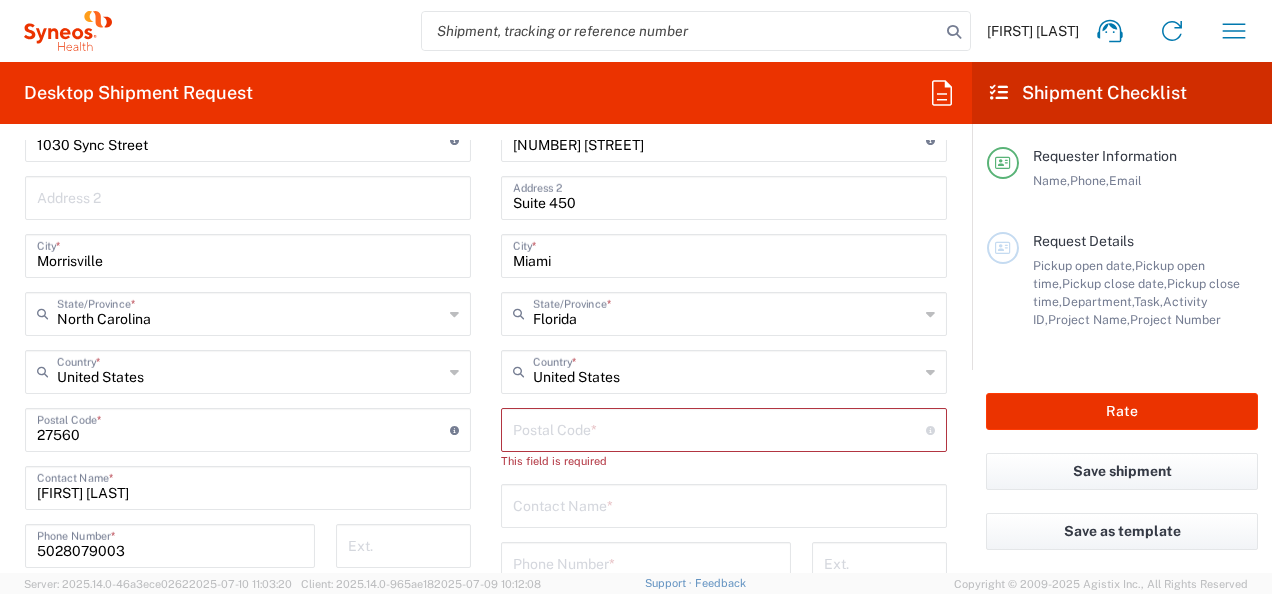scroll, scrollTop: 1000, scrollLeft: 0, axis: vertical 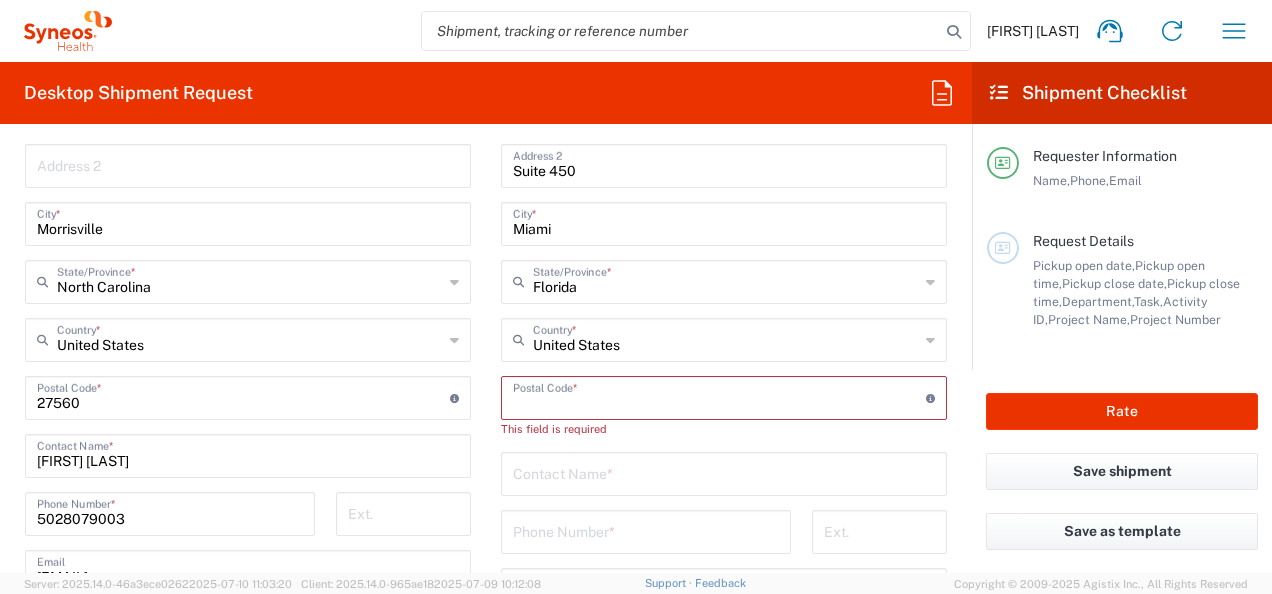 drag, startPoint x: 532, startPoint y: 401, endPoint x: 604, endPoint y: 398, distance: 72.06247 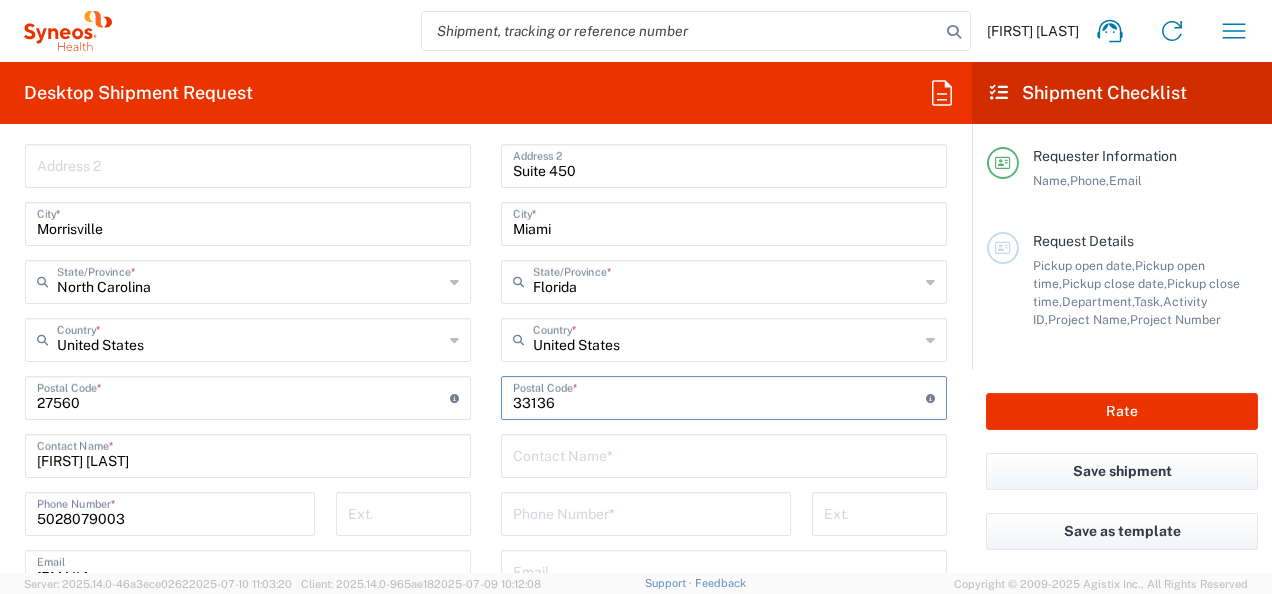 type on "33136" 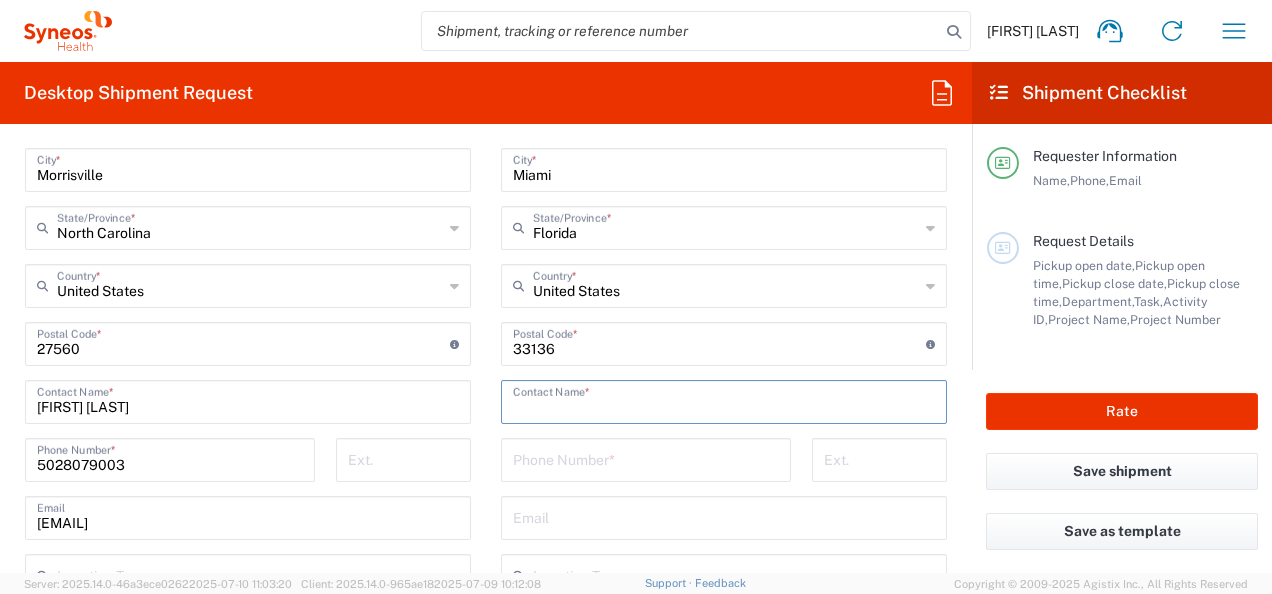 scroll, scrollTop: 1100, scrollLeft: 0, axis: vertical 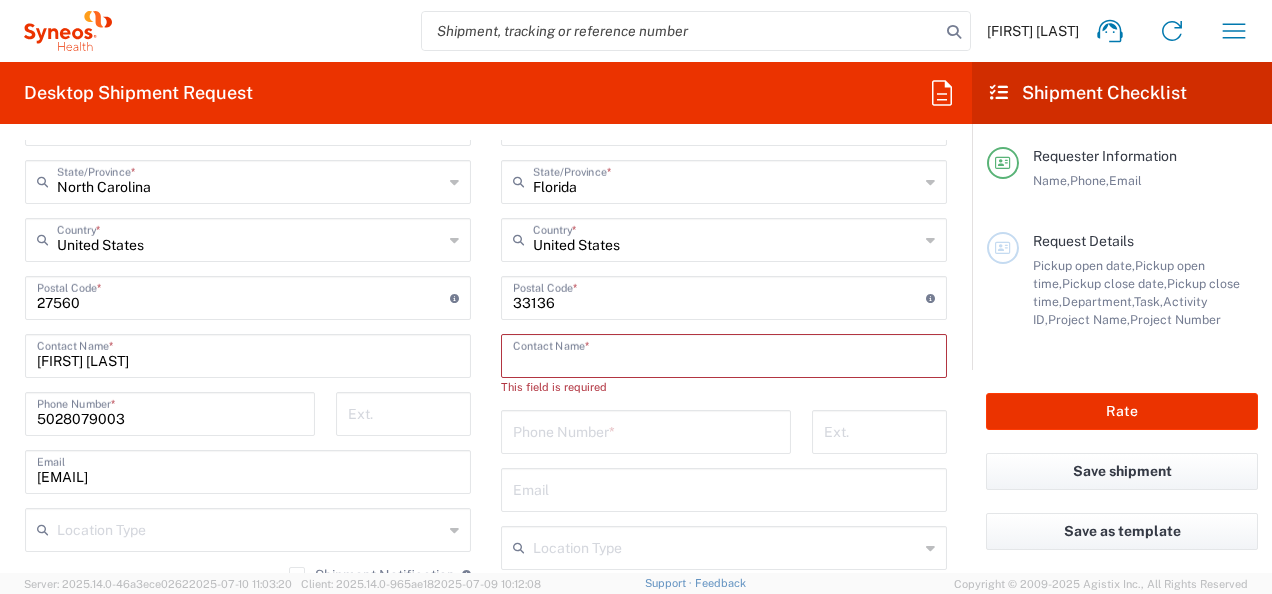 paste on "[FIRST] [LAST]" 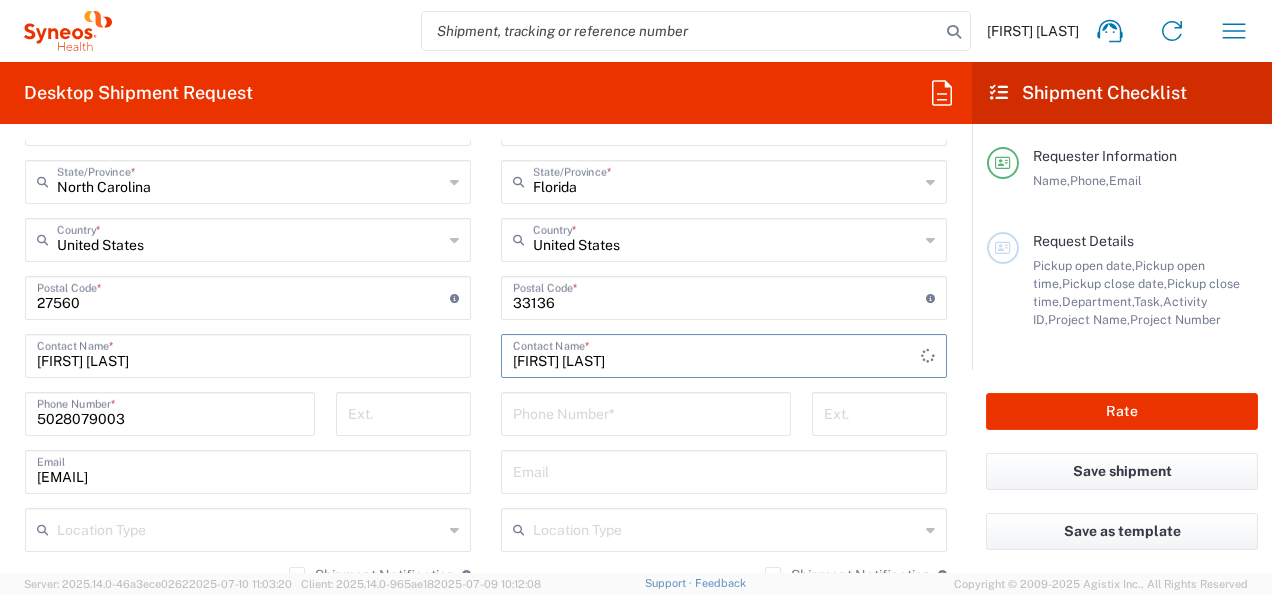 type on "[FIRST] [LAST]" 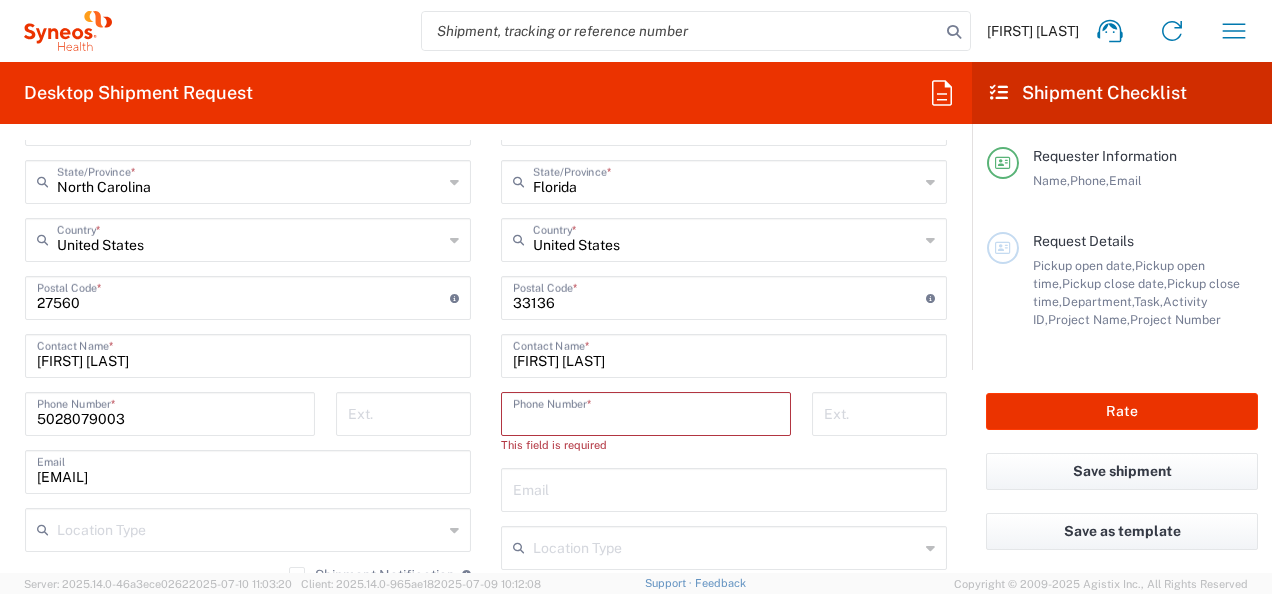 paste on "[PHONE]" 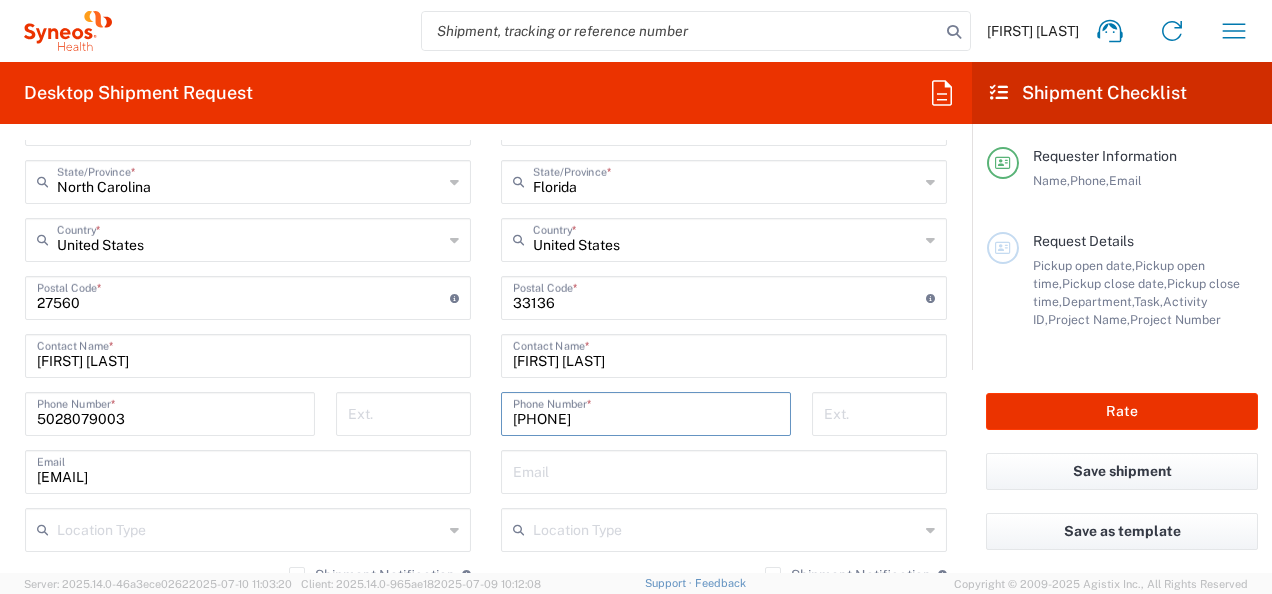 type on "[PHONE]" 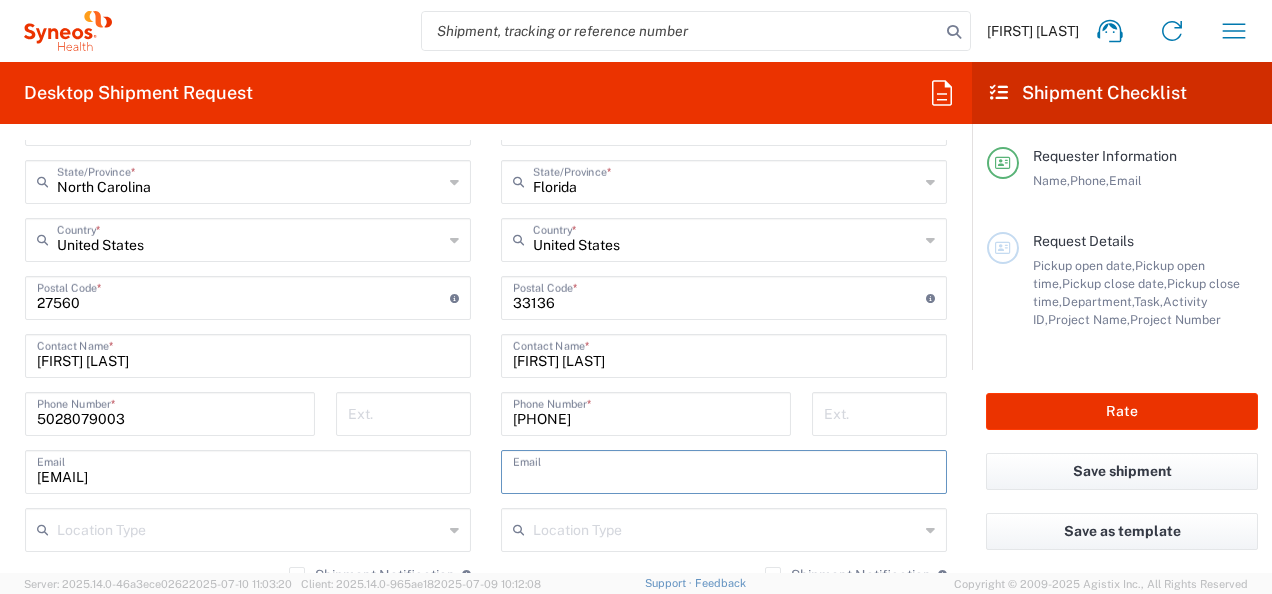 scroll, scrollTop: 1200, scrollLeft: 0, axis: vertical 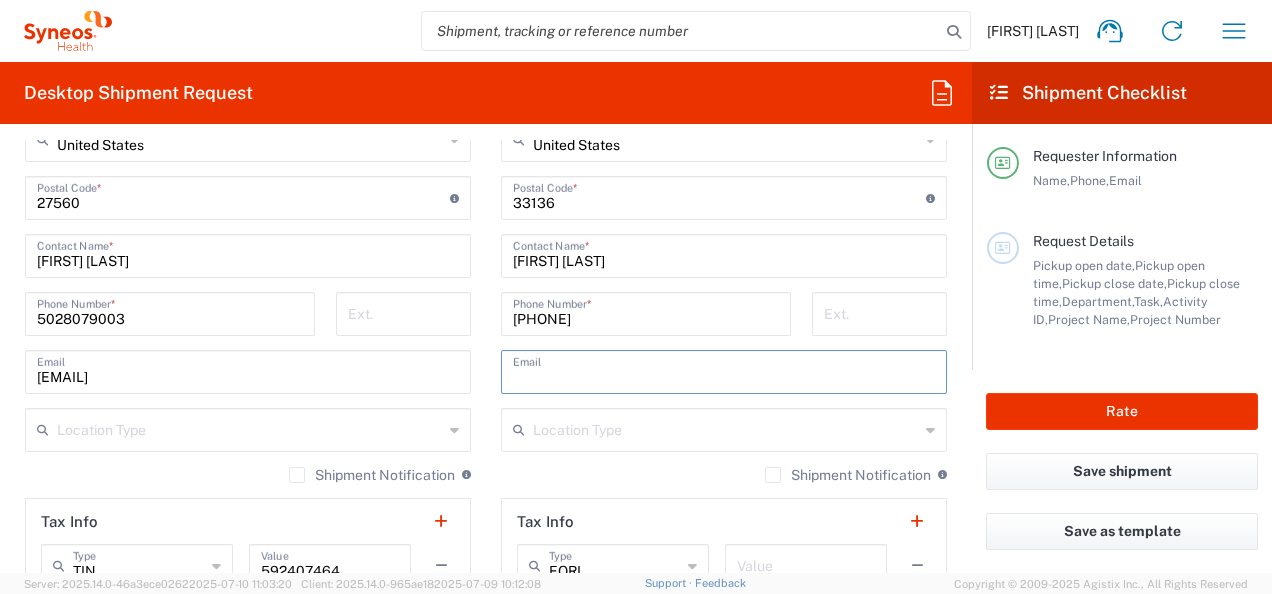 drag, startPoint x: 486, startPoint y: 471, endPoint x: 565, endPoint y: 470, distance: 79.00633 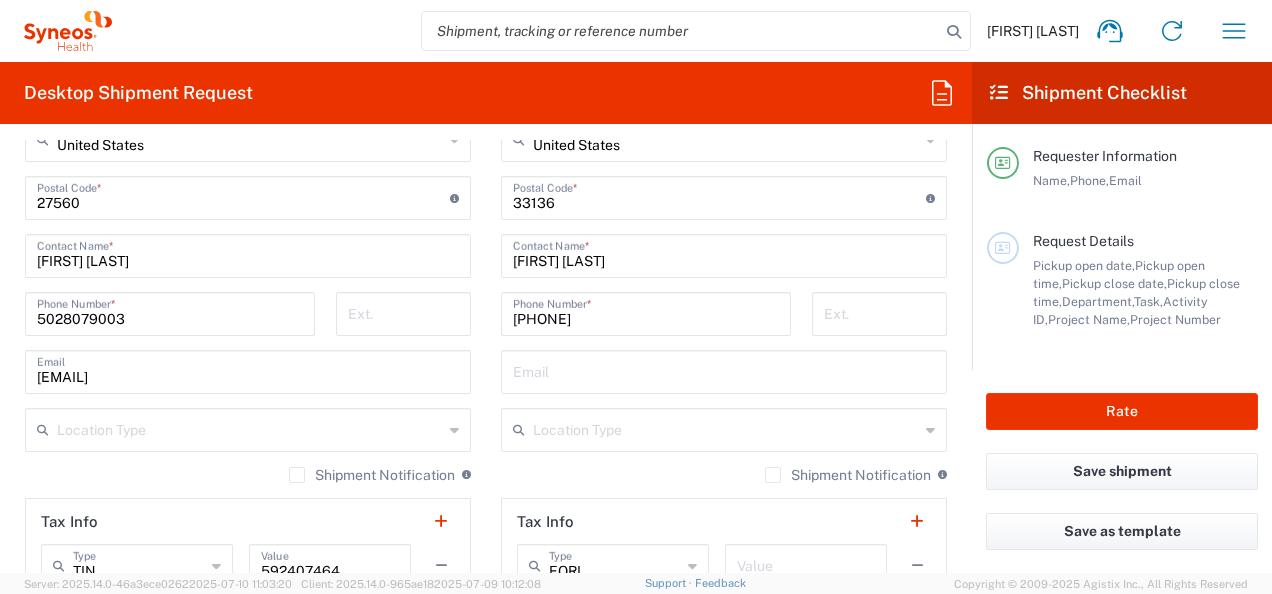 click at bounding box center [724, 370] 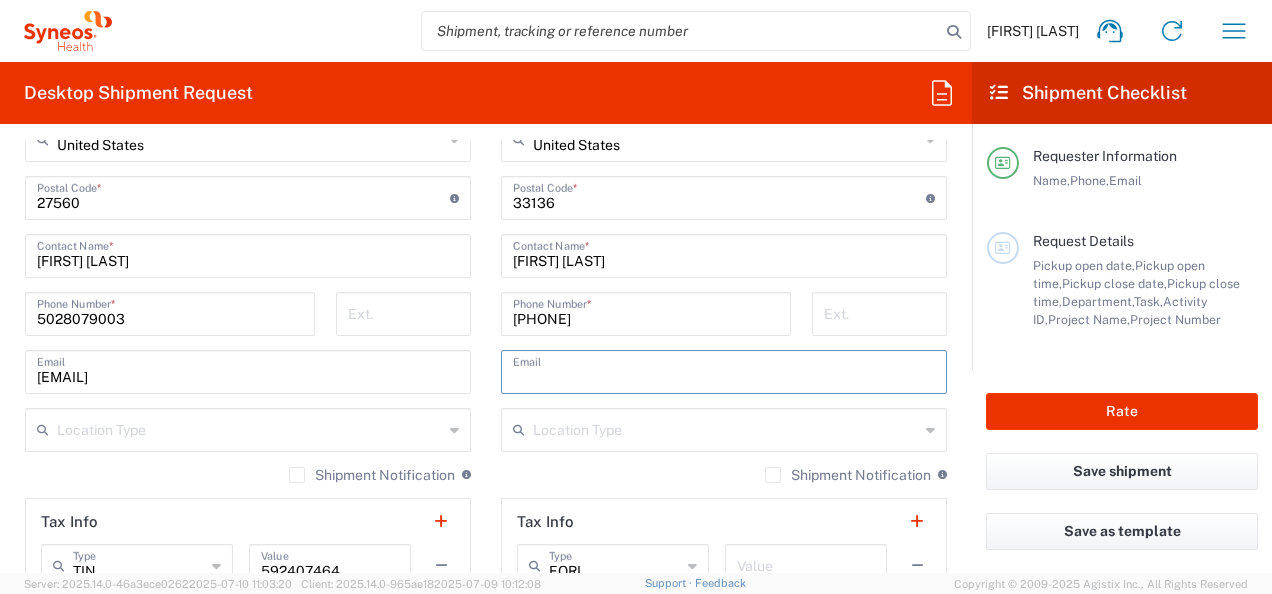 paste on "[EMAIL]" 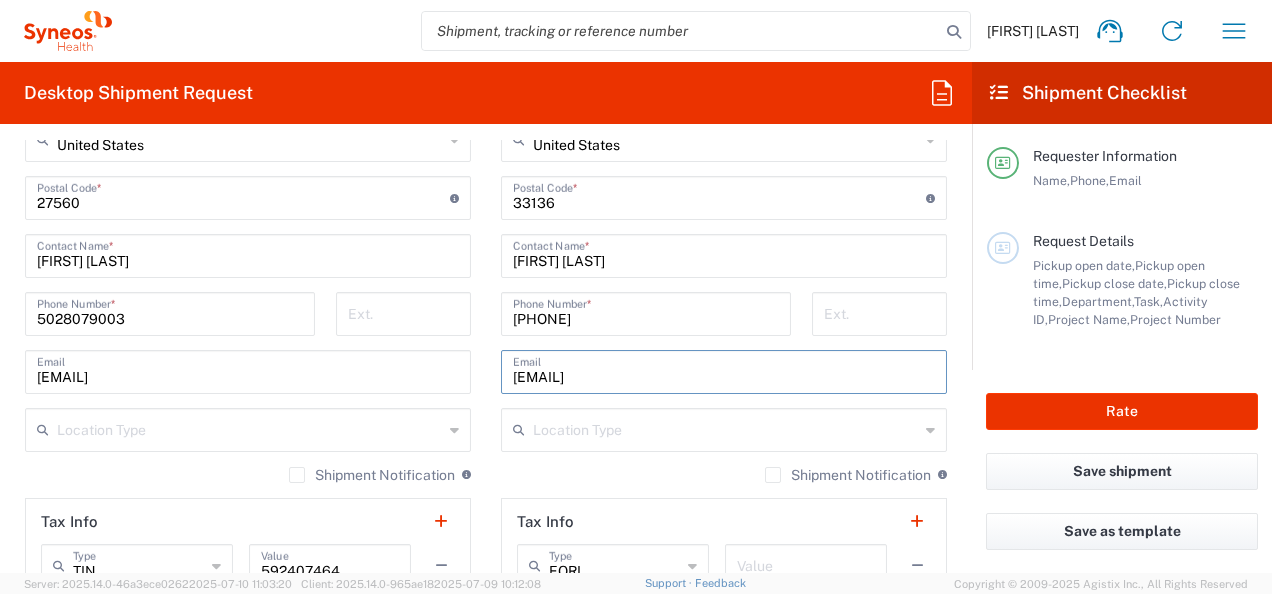 type on "[EMAIL]" 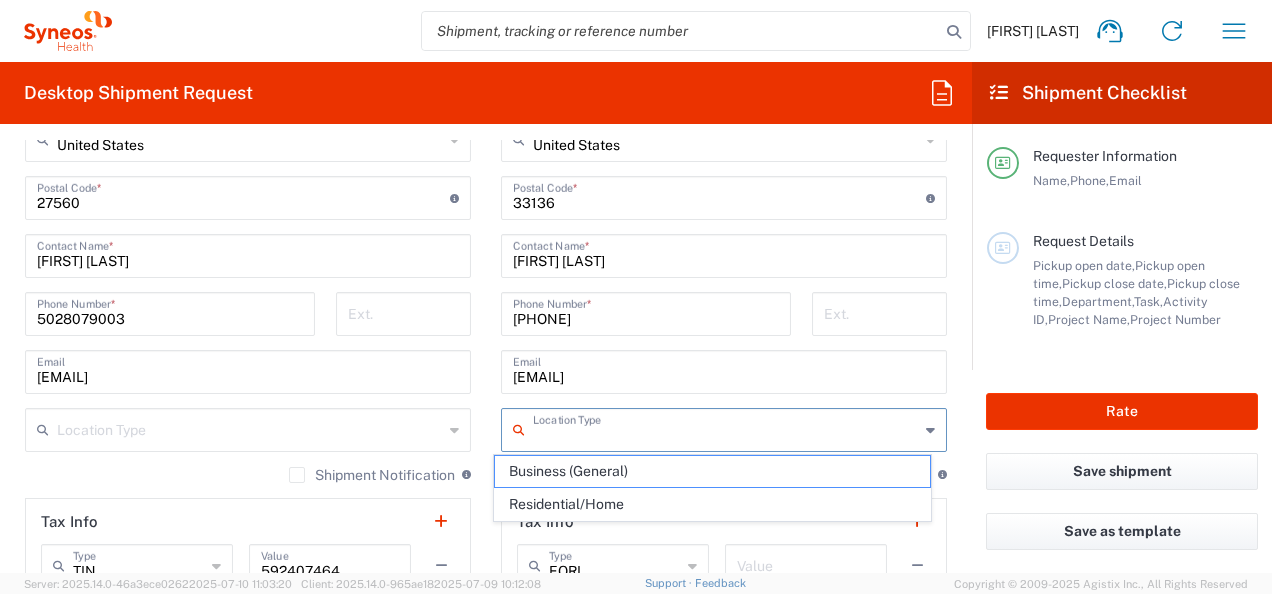 click at bounding box center [726, 428] 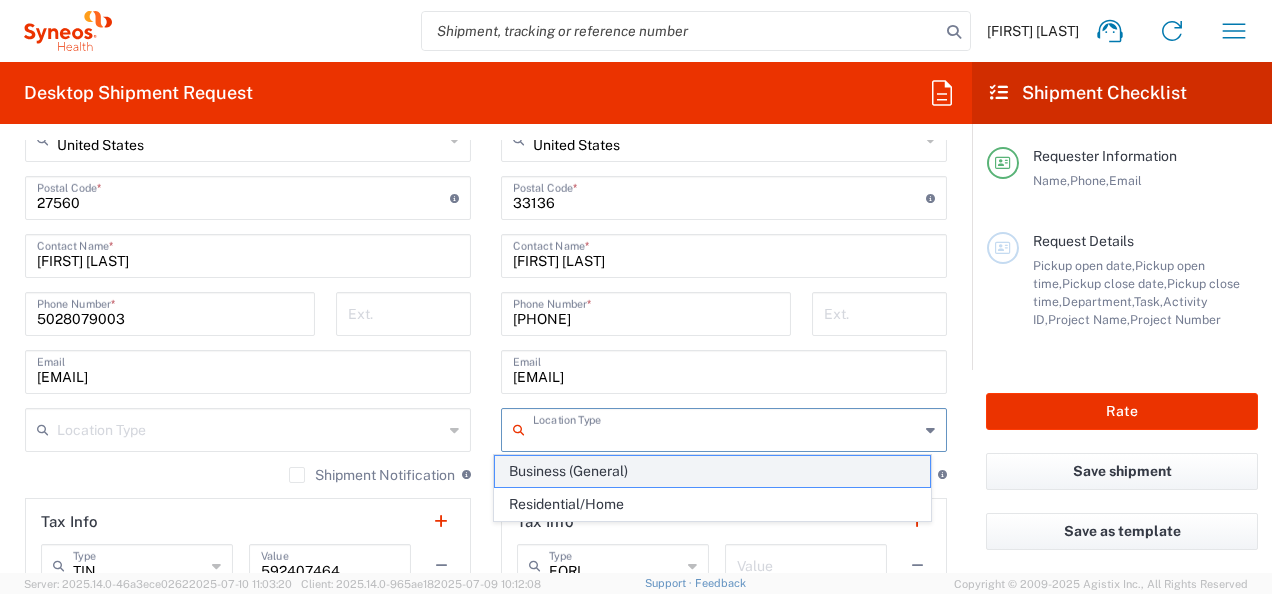 click on "Business (General)" 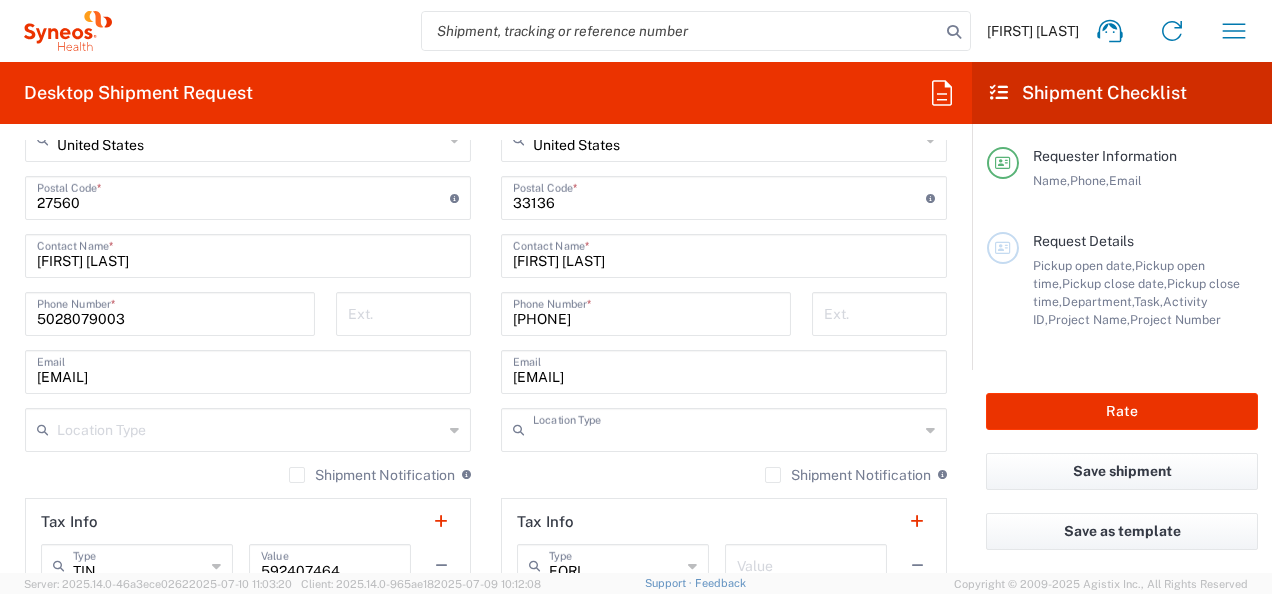 type on "Business (General)" 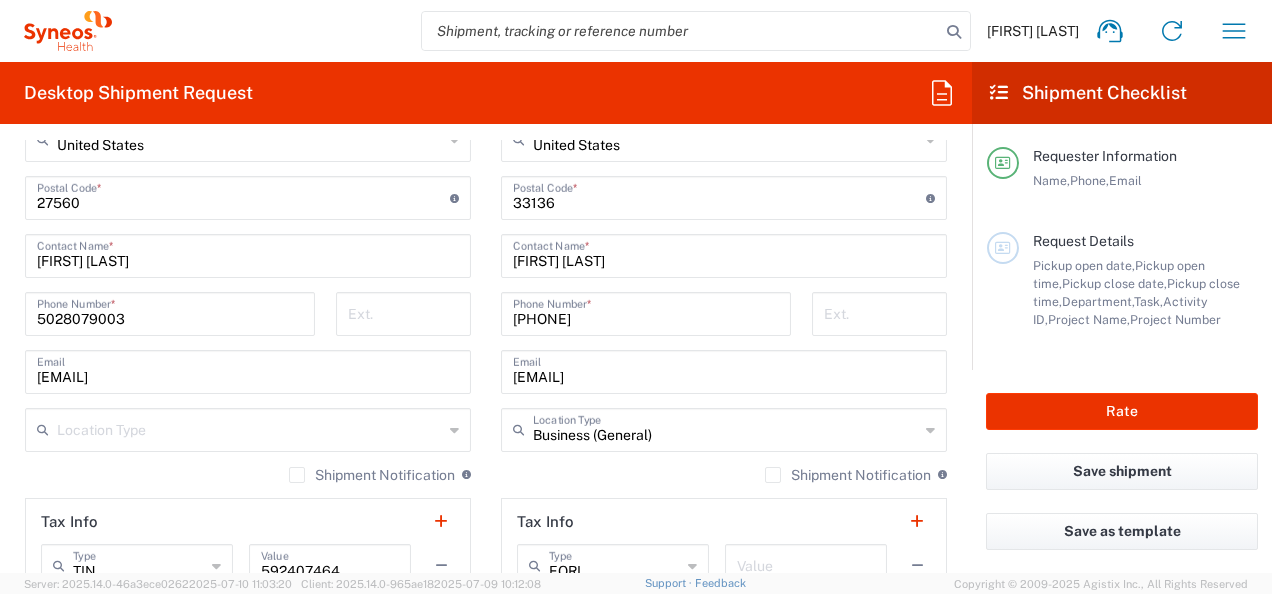 click on "Location  Addison Whitney LLC-Morrisvile NC US Barcelona-Syneos Health BioSector 2 LLC- New York US Boco Digital Media Caerus Marketing Group LLC-Morrisville NC US Chamberlain Communications LLC-New York US Chandler Chicco Agency, LLC-New York US Genico, LLC Gerbig Snell/Weisheimer Advert- Westerville OH Haas & Health Partner Public Relations GmbH Illingworth Research Group Ltd-Macclesfield UK Illingworth Rsrch Grp (France) Illingworth Rsrch Grp (Italy) Illingworth Rsrch Grp (Spain) Illingworth Rsrch Grp (USA) In Illingworth Rsrch Grp(Australi INC Research Clin Svcs Mexico inVentiv Health Philippines, Inc. IRG - Morrisville Warehouse IVH IPS Pvt Ltd- India IVH Mexico SA de CV NAVICOR GROUP, LLC- New York US PALIO + IGNITE, LLC- Westerville OH US Pharmaceutical Institute LLC- Morrisville NC US PT Syneos Health Indonesia Rx dataScience Inc-Morrisville NC US RxDataScience India Private Lt Syneos Health (Beijing) Inc.Lt Syneos Health (Shanghai) Inc. Ltd. Syneos Health (Thailand) Limit Syneos Health Argentina SA" 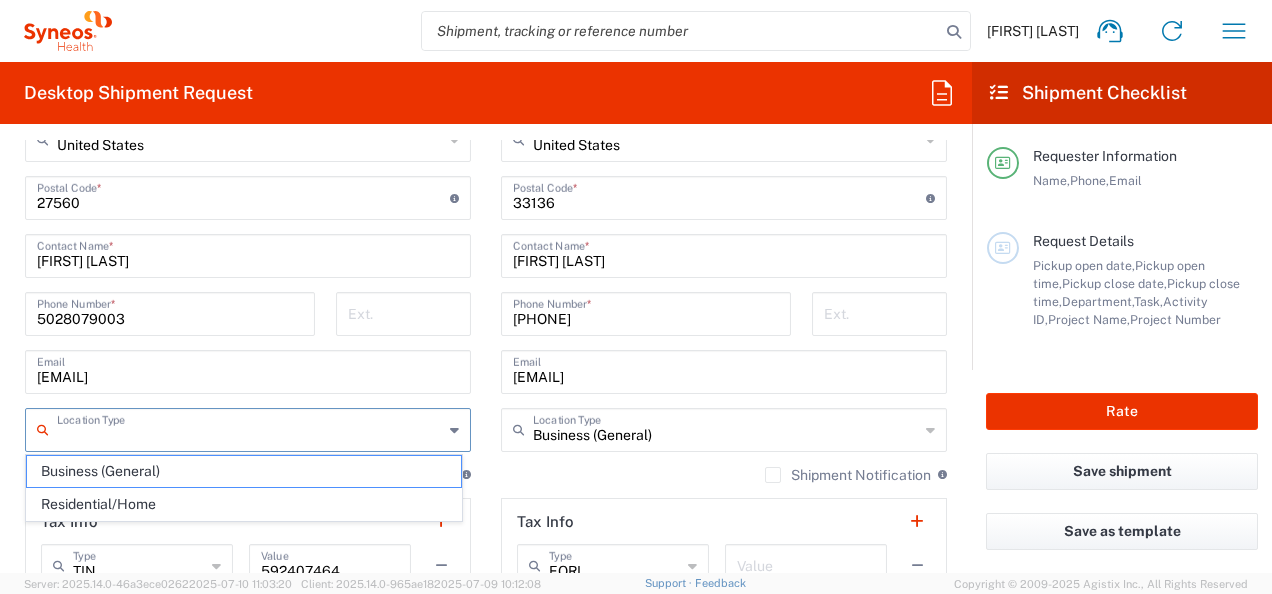 click at bounding box center (250, 428) 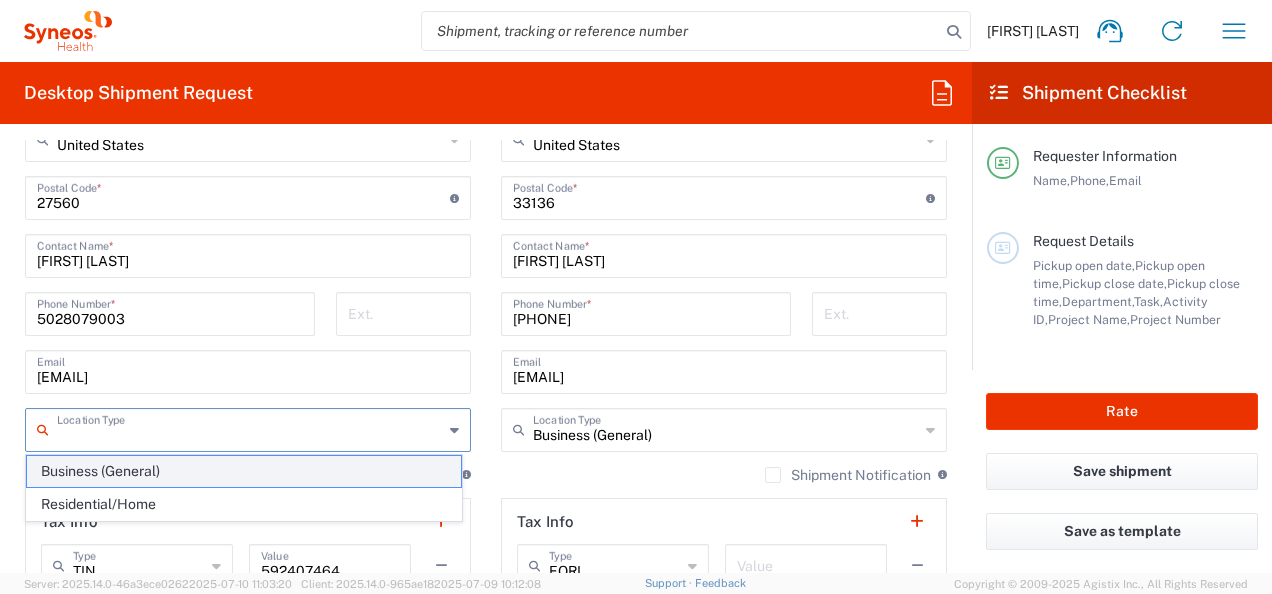 click on "Business (General)" 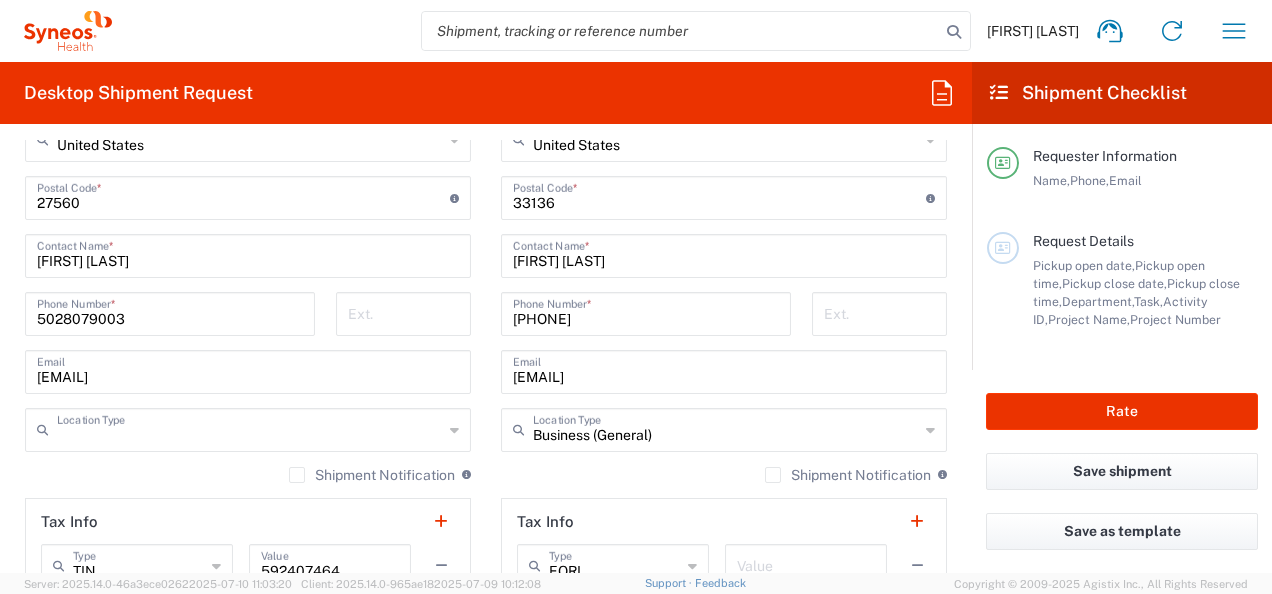 type on "Business (General)" 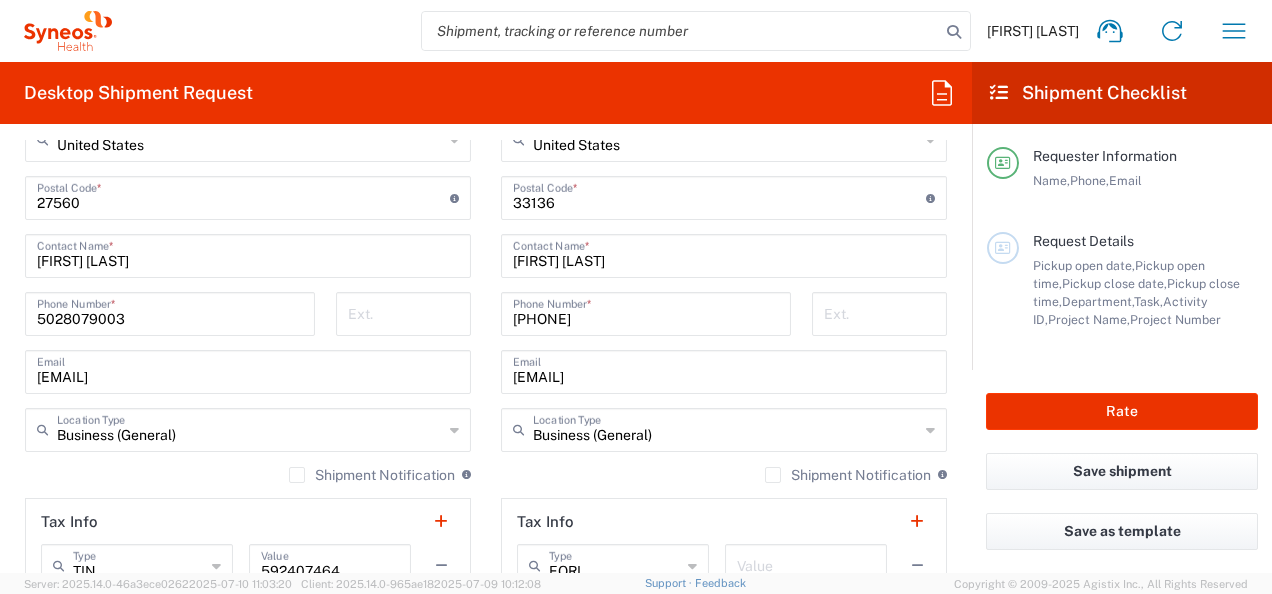 click on "Location  Addison Whitney LLC-Morrisvile NC US Barcelona-Syneos Health BioSector 2 LLC- New York US Boco Digital Media Caerus Marketing Group LLC-Morrisville NC US Chamberlain Communications LLC-New York US Chandler Chicco Agency, LLC-New York US Genico, LLC Gerbig Snell/Weisheimer Advert- Westerville OH Haas & Health Partner Public Relations GmbH Illingworth Research Group Ltd-Macclesfield UK Illingworth Rsrch Grp (France) Illingworth Rsrch Grp (Italy) Illingworth Rsrch Grp (Spain) Illingworth Rsrch Grp (USA) In Illingworth Rsrch Grp(Australi INC Research Clin Svcs Mexico inVentiv Health Philippines, Inc. IRG - Morrisville Warehouse IVH IPS Pvt Ltd- India IVH Mexico SA de CV NAVICOR GROUP, LLC- New York US PALIO + IGNITE, LLC- Westerville OH US Pharmaceutical Institute LLC- Morrisville NC US PT Syneos Health Indonesia Rx dataScience Inc-Morrisville NC US RxDataScience India Private Lt Syneos Health (Beijing) Inc.Lt Syneos Health (Shanghai) Inc. Ltd. Syneos Health (Thailand) Limit Syneos Health Argentina SA" 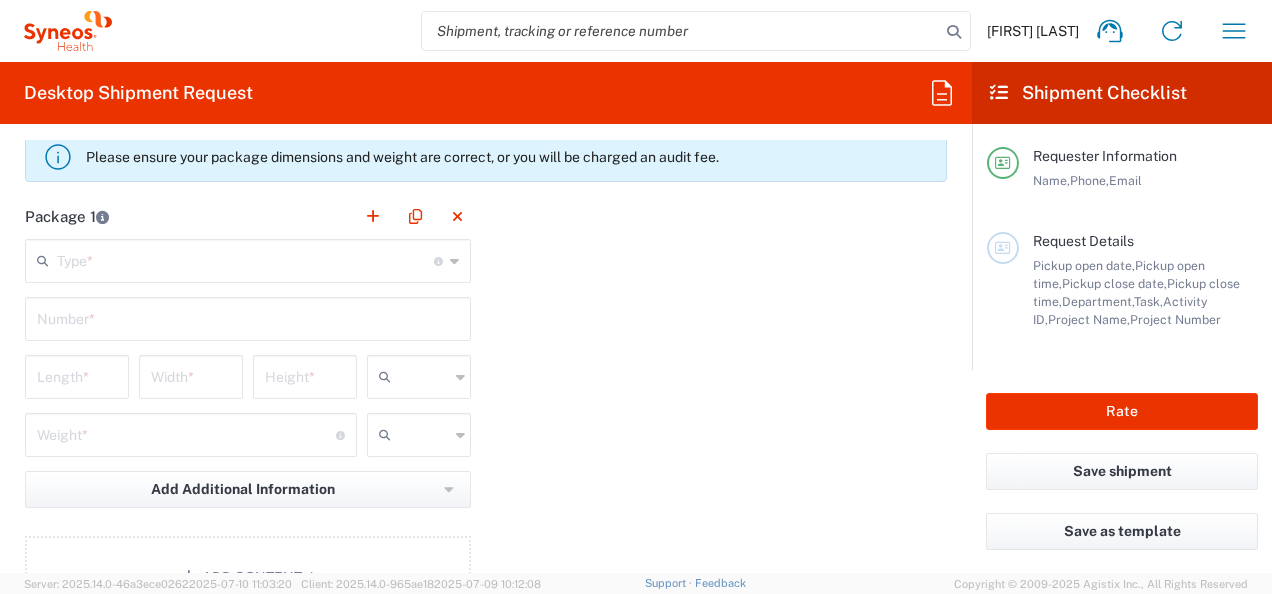 scroll, scrollTop: 1700, scrollLeft: 0, axis: vertical 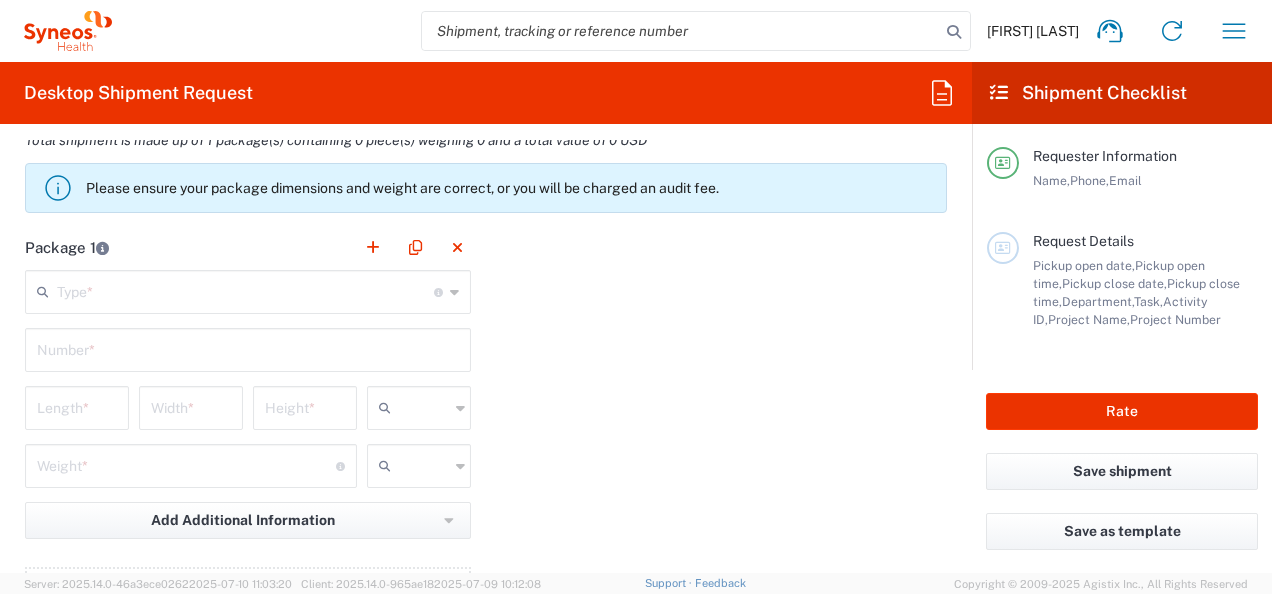 click on "Type  * Material used to package goods" 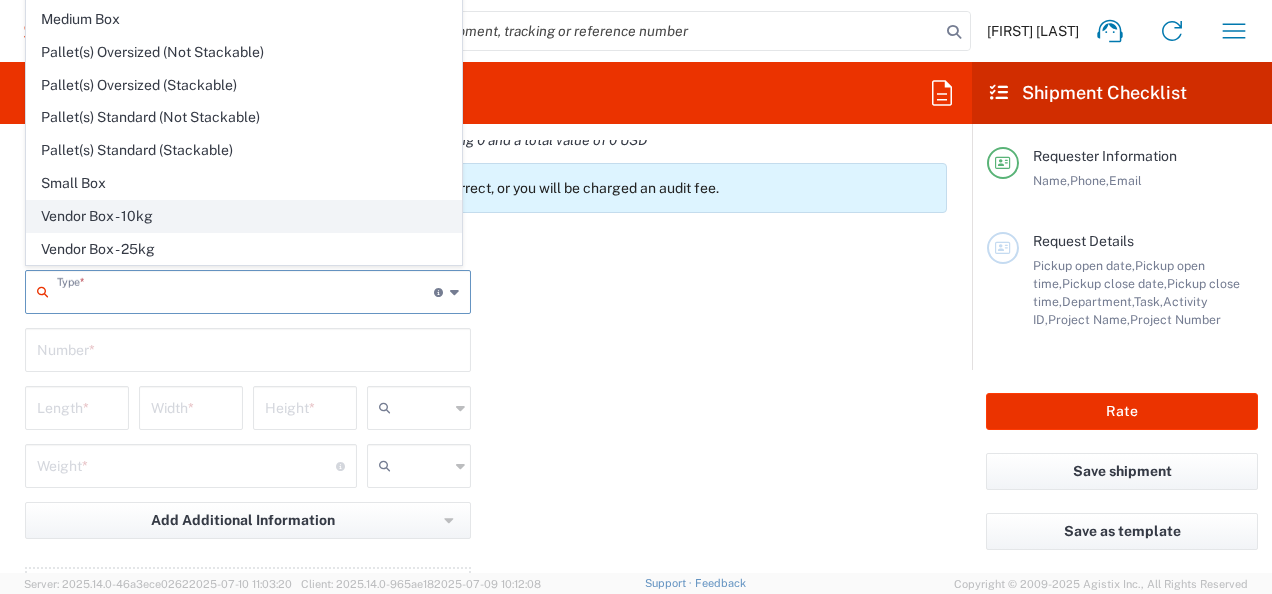 scroll, scrollTop: 53, scrollLeft: 0, axis: vertical 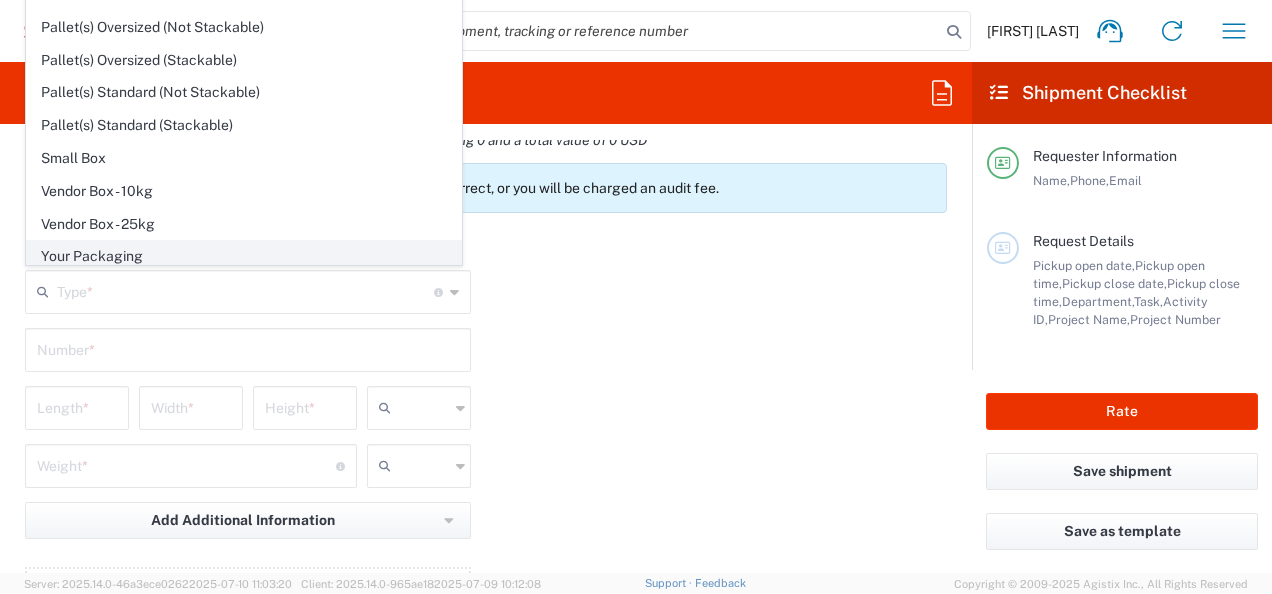 click on "Your Packaging" 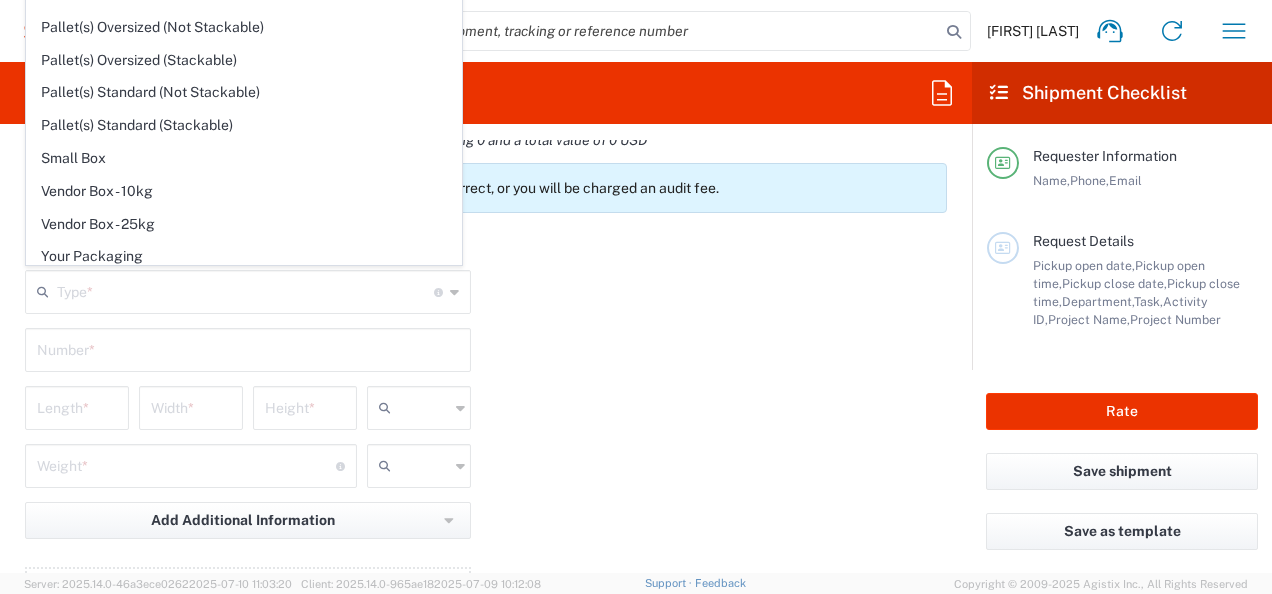type on "Your Packaging" 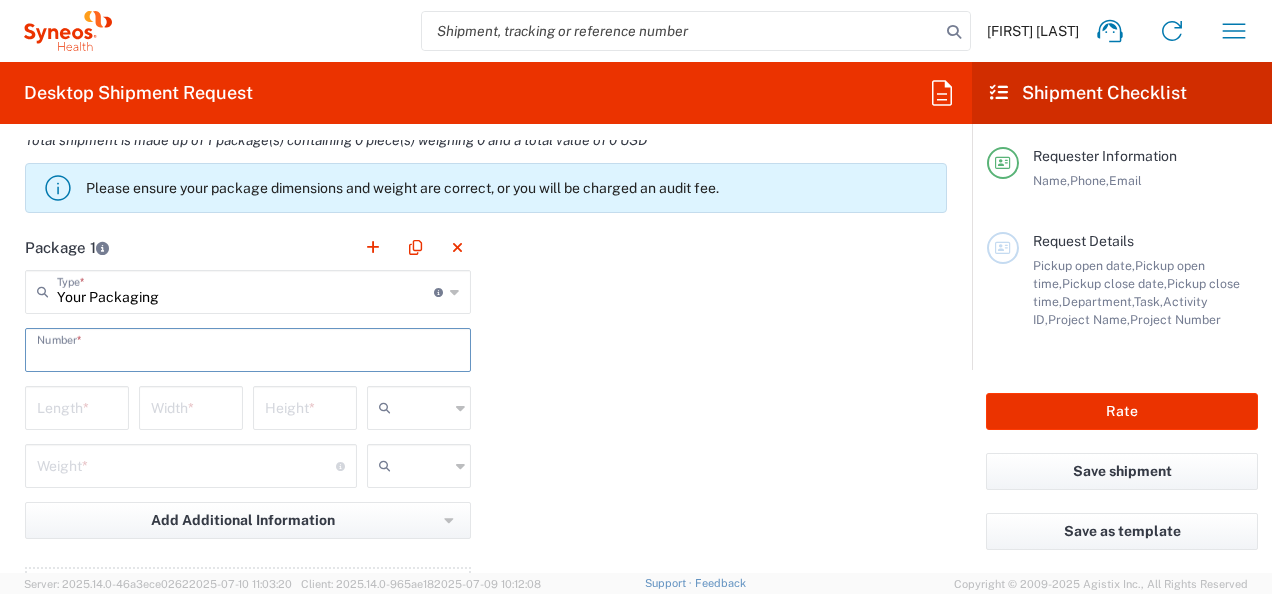 click at bounding box center (248, 348) 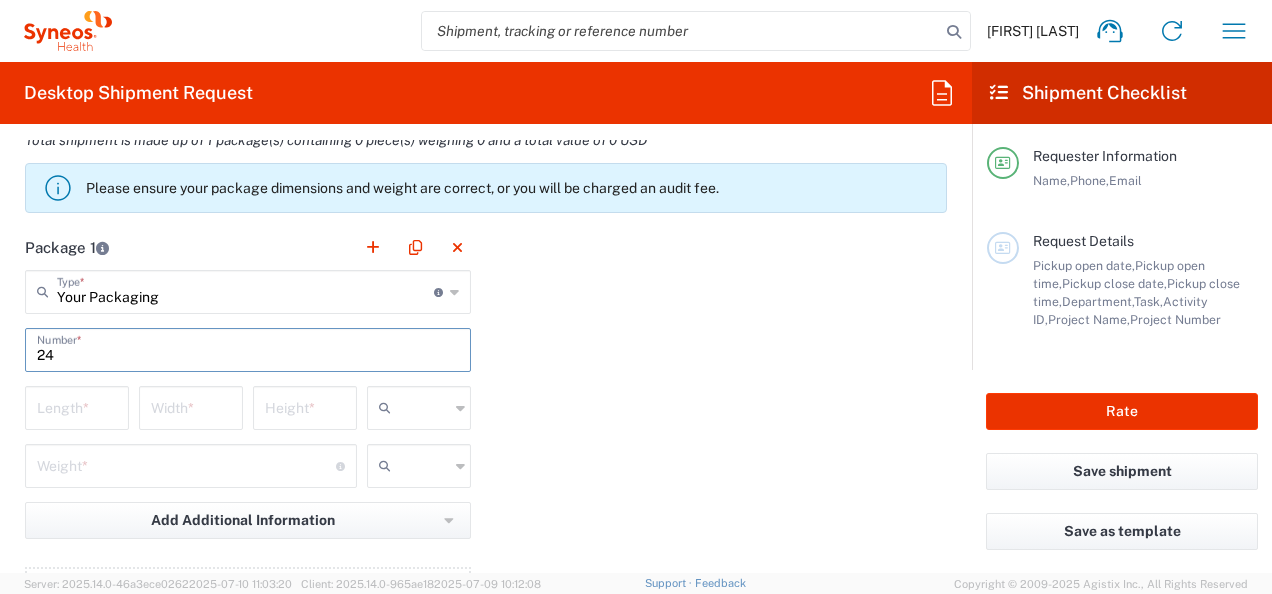 type on "24" 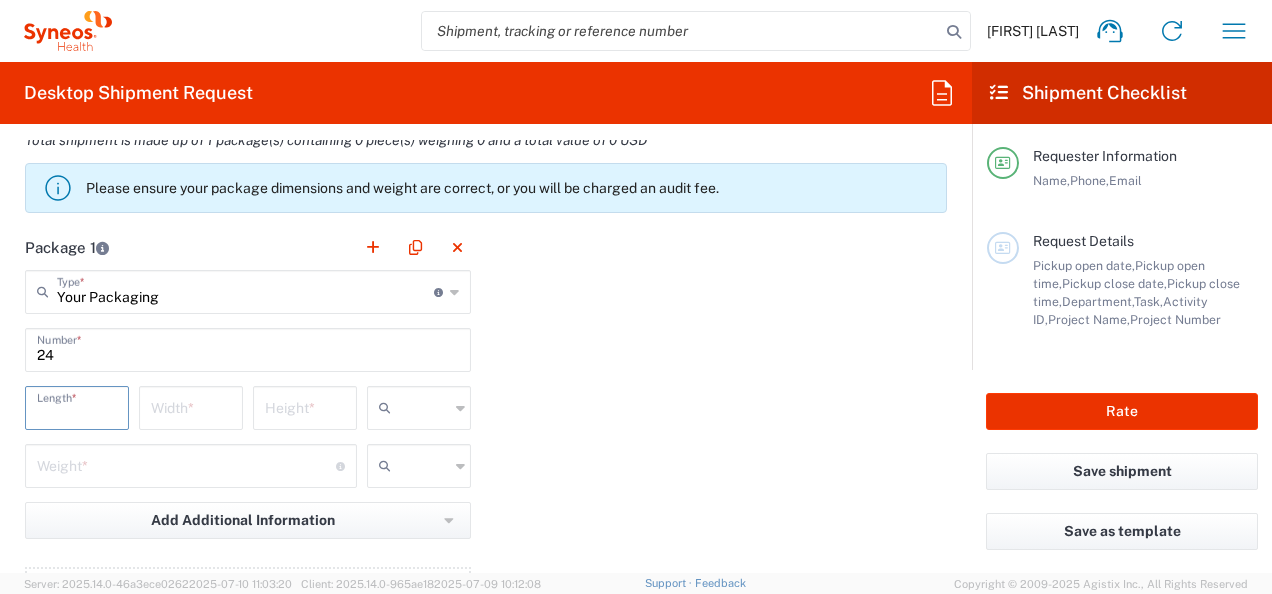 click at bounding box center [77, 406] 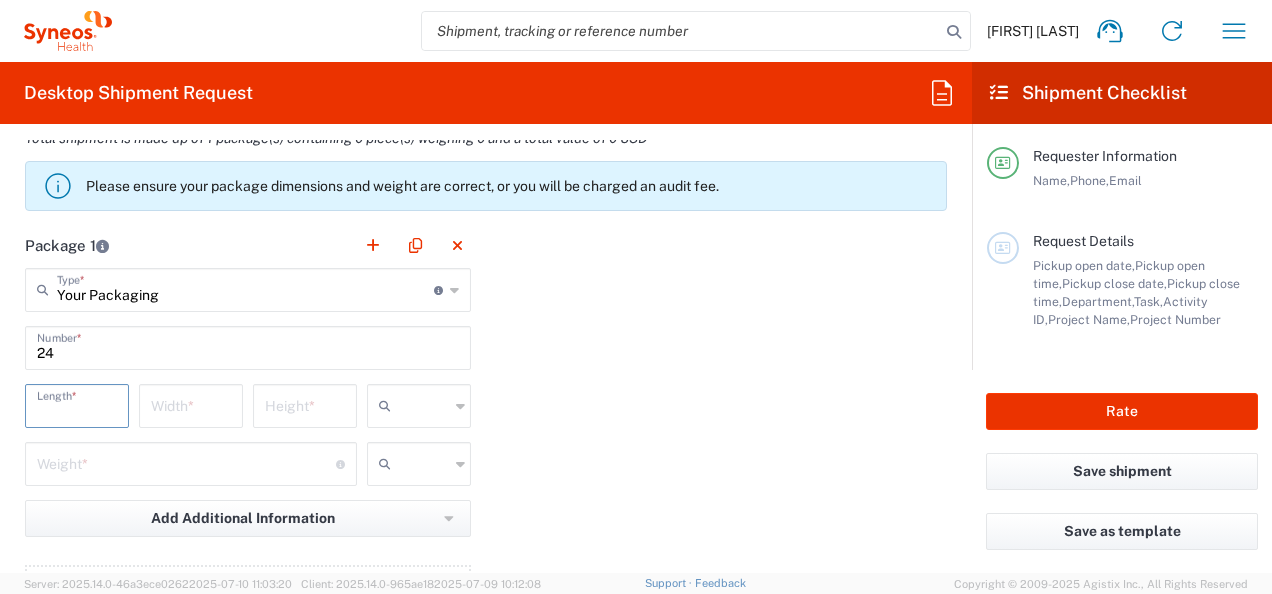 scroll, scrollTop: 1672, scrollLeft: 0, axis: vertical 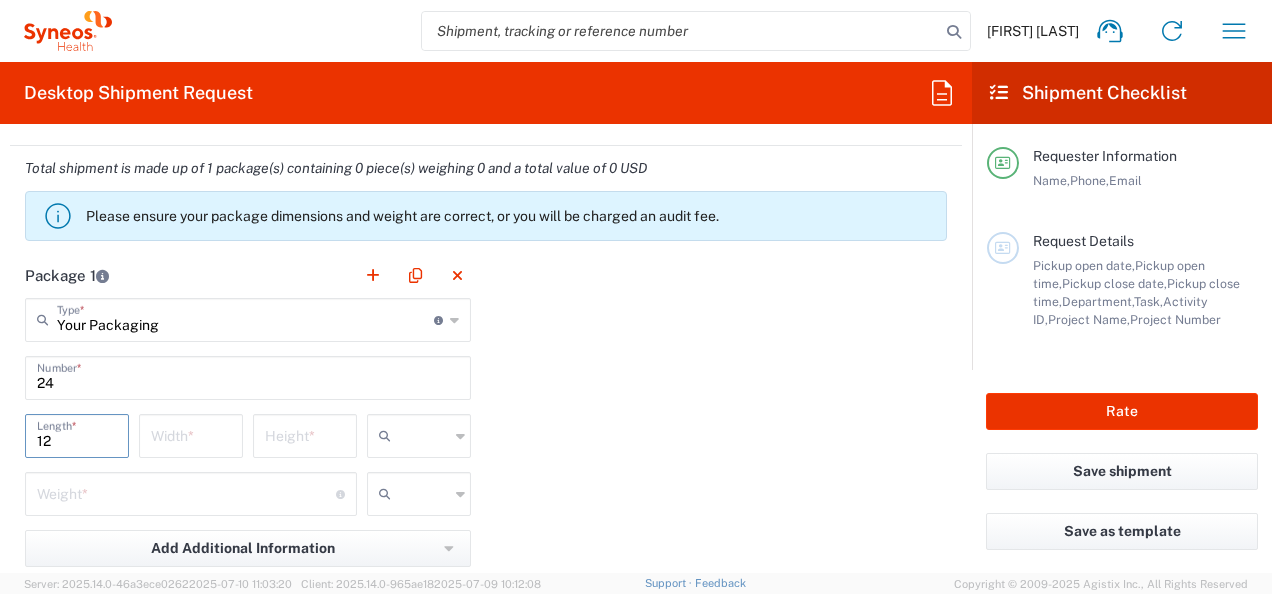 type on "12" 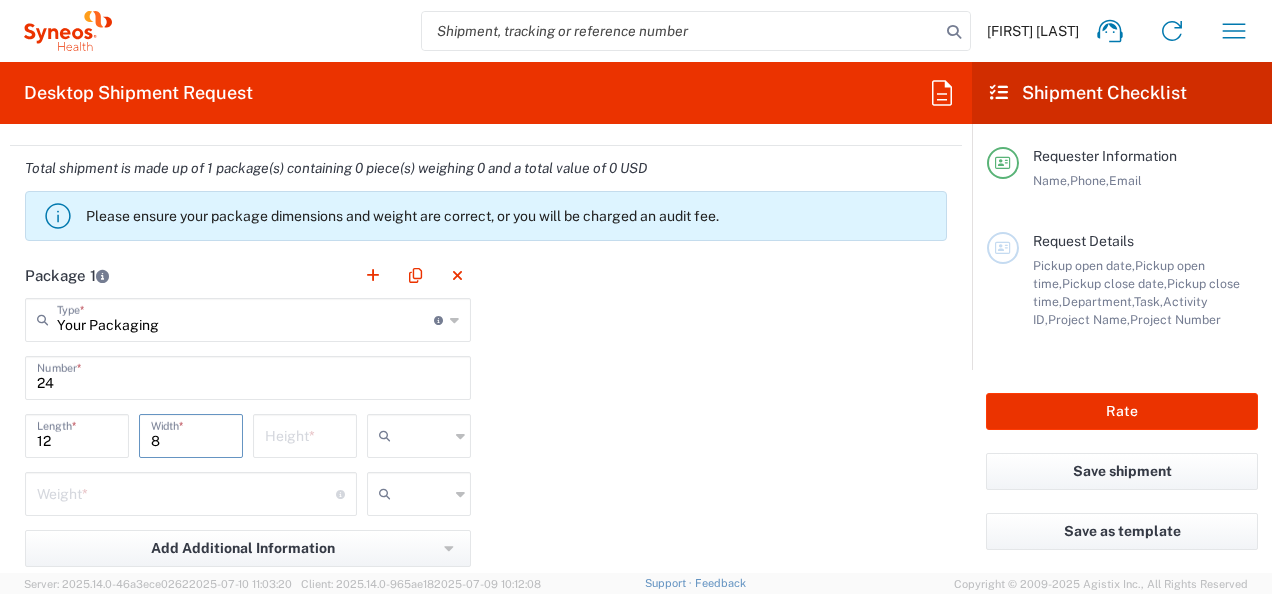 type on "8" 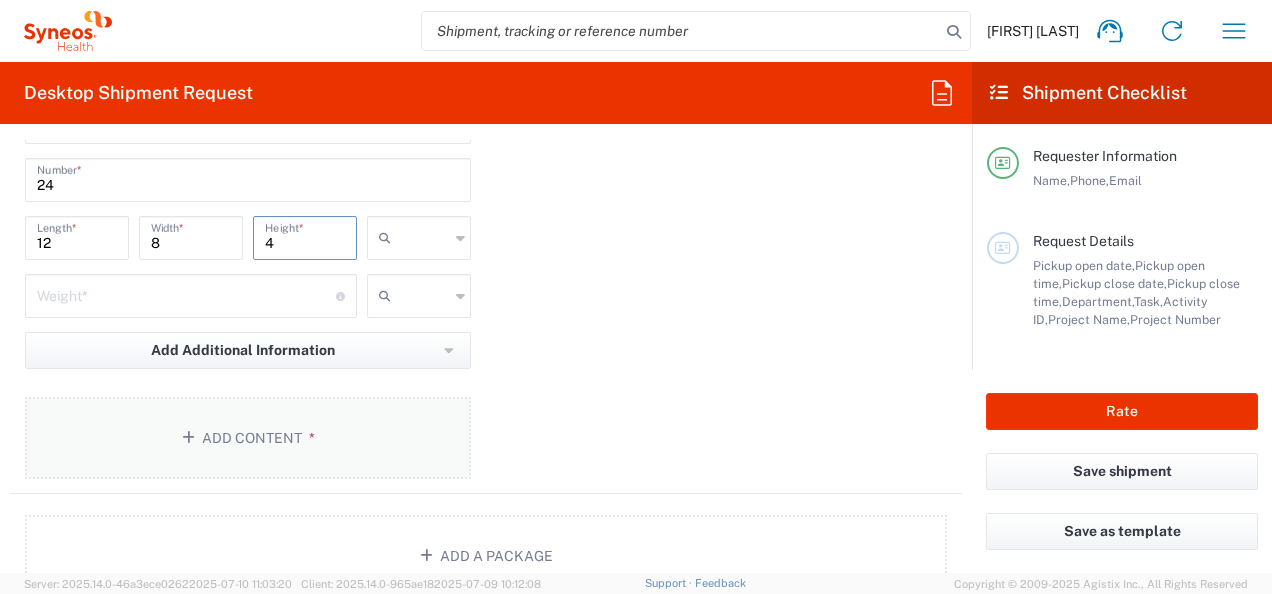 scroll, scrollTop: 1872, scrollLeft: 0, axis: vertical 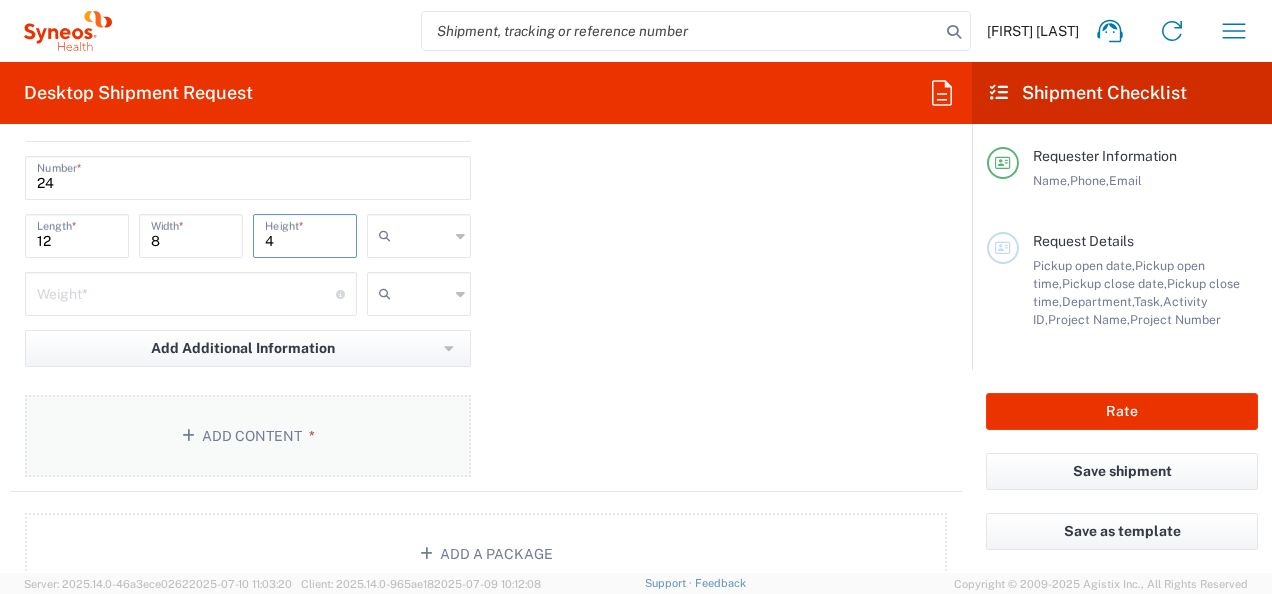 type on "4" 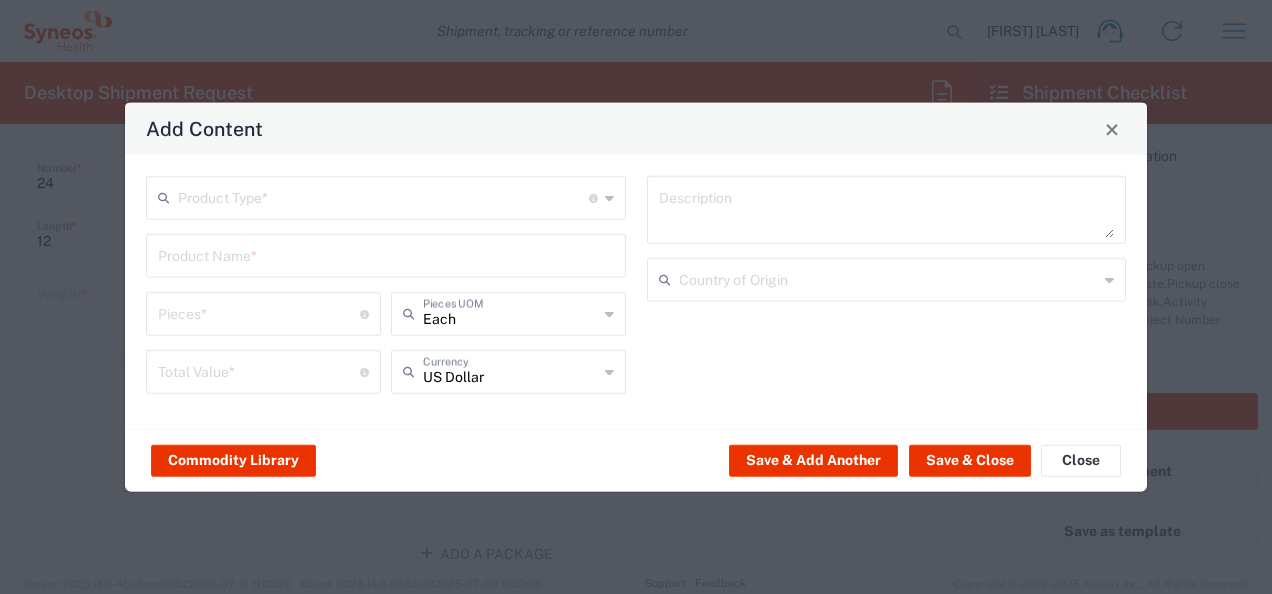 click at bounding box center (383, 196) 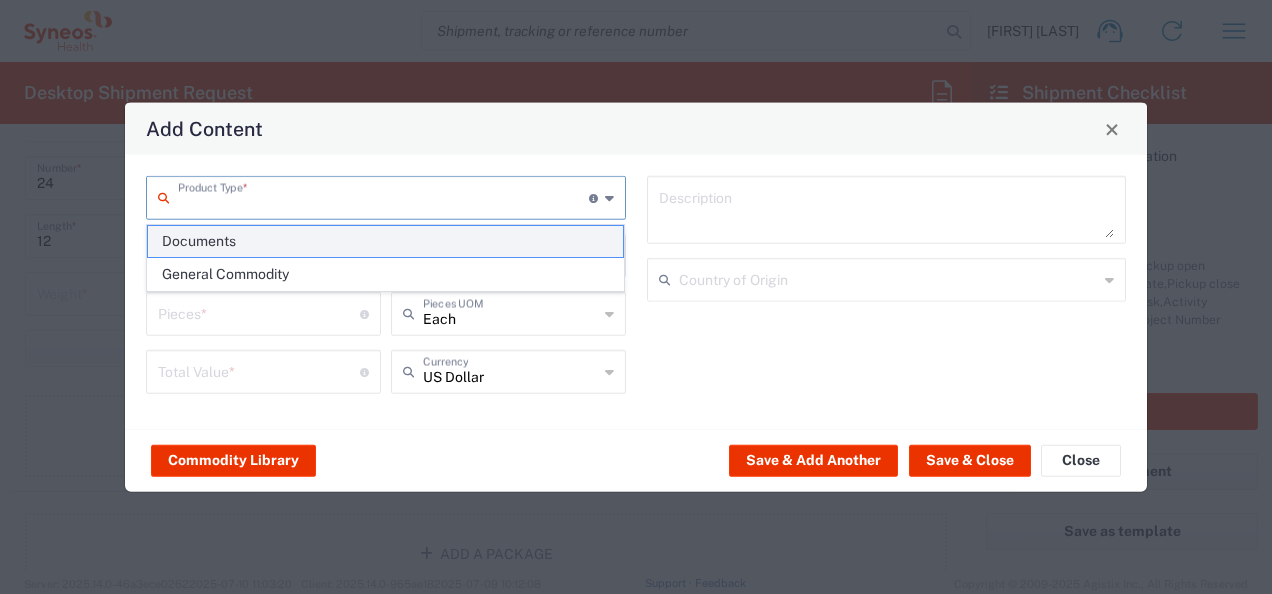 click on "Documents" 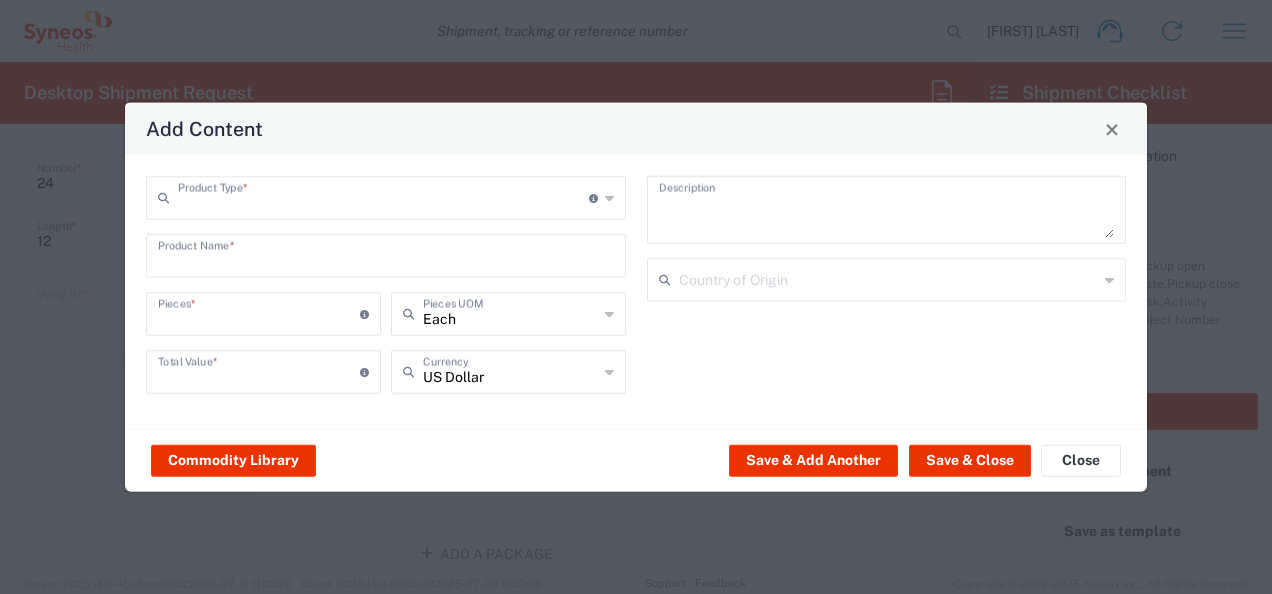 type on "Documents" 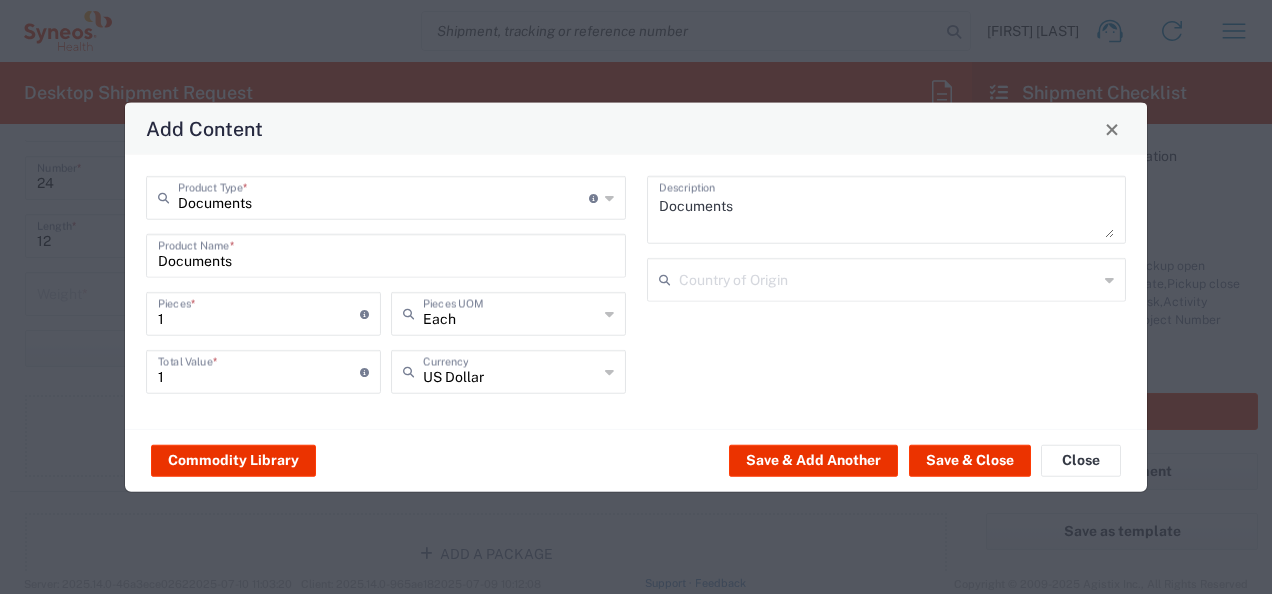 click on "1" at bounding box center (259, 312) 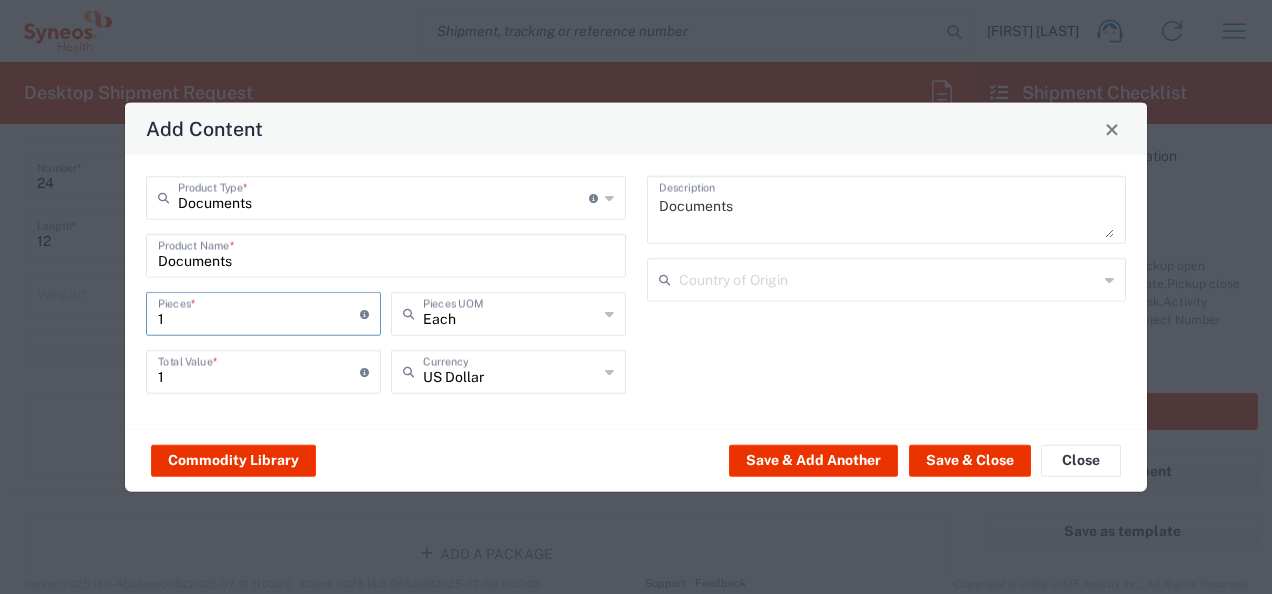 type on "2" 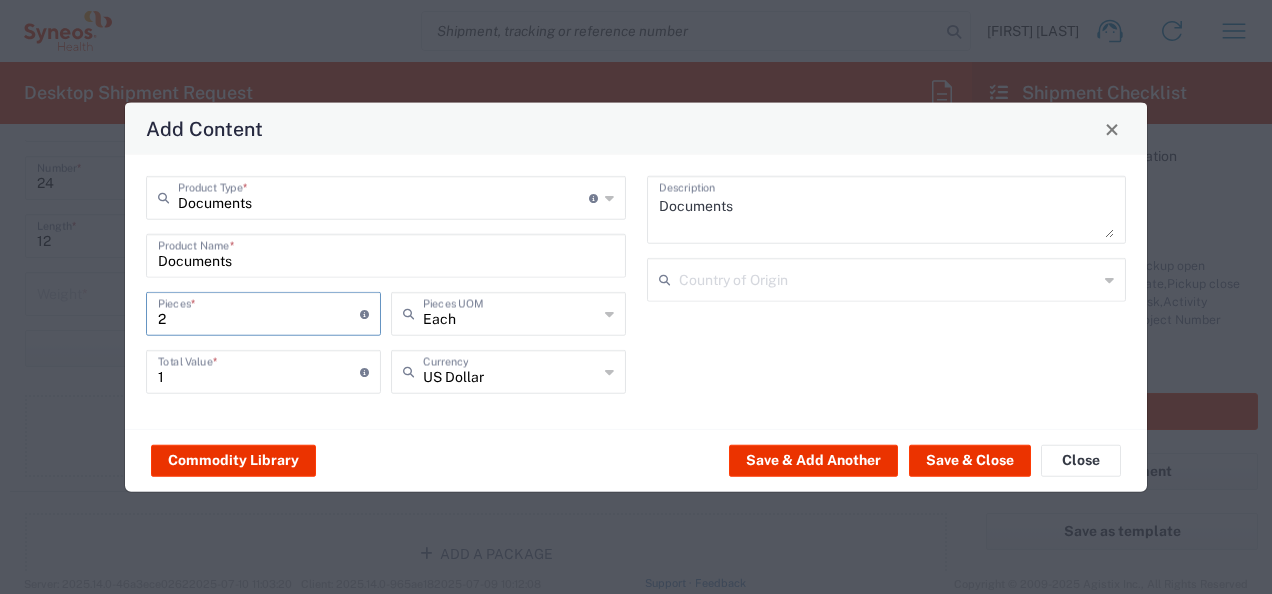 type on "2" 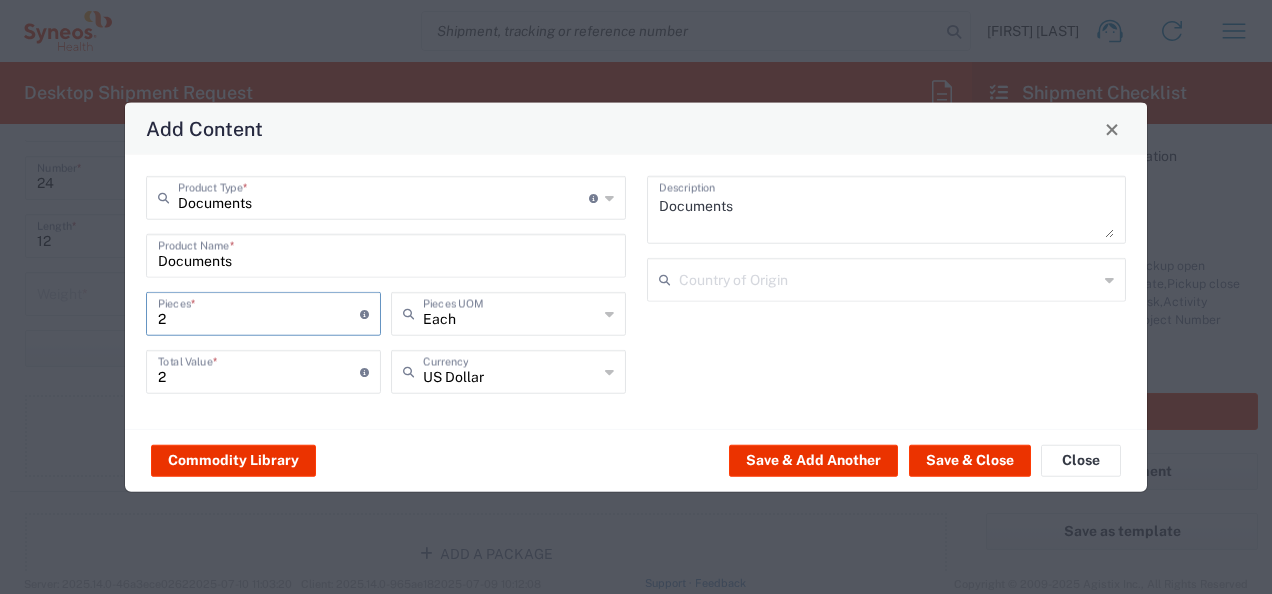 type on "24" 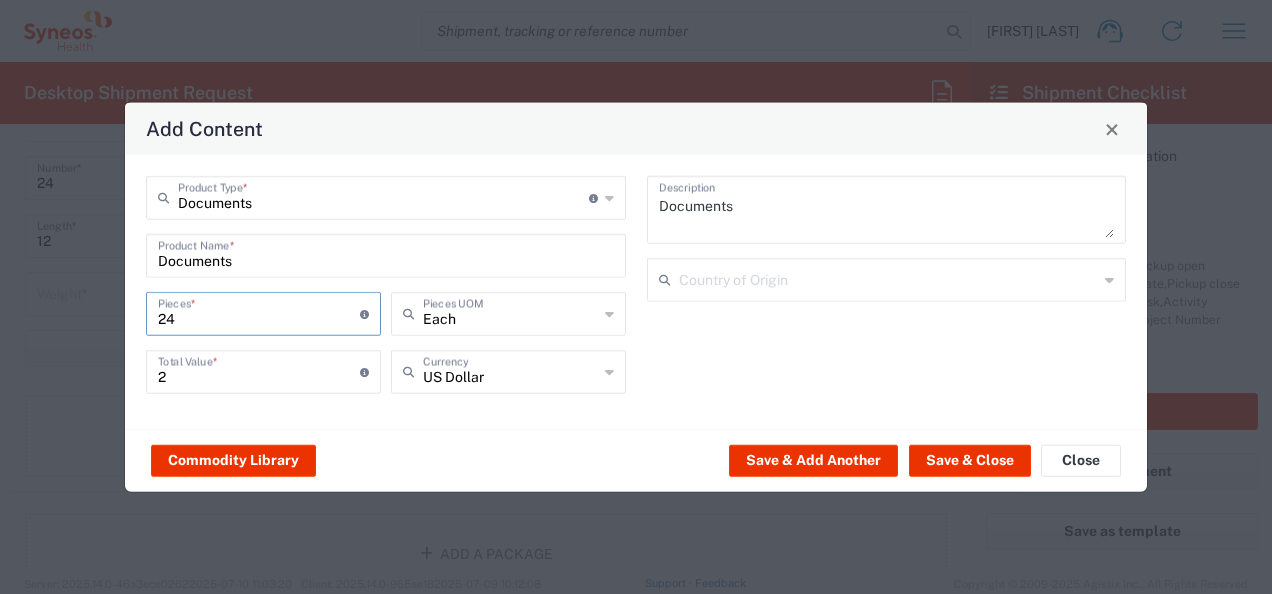 type on "24" 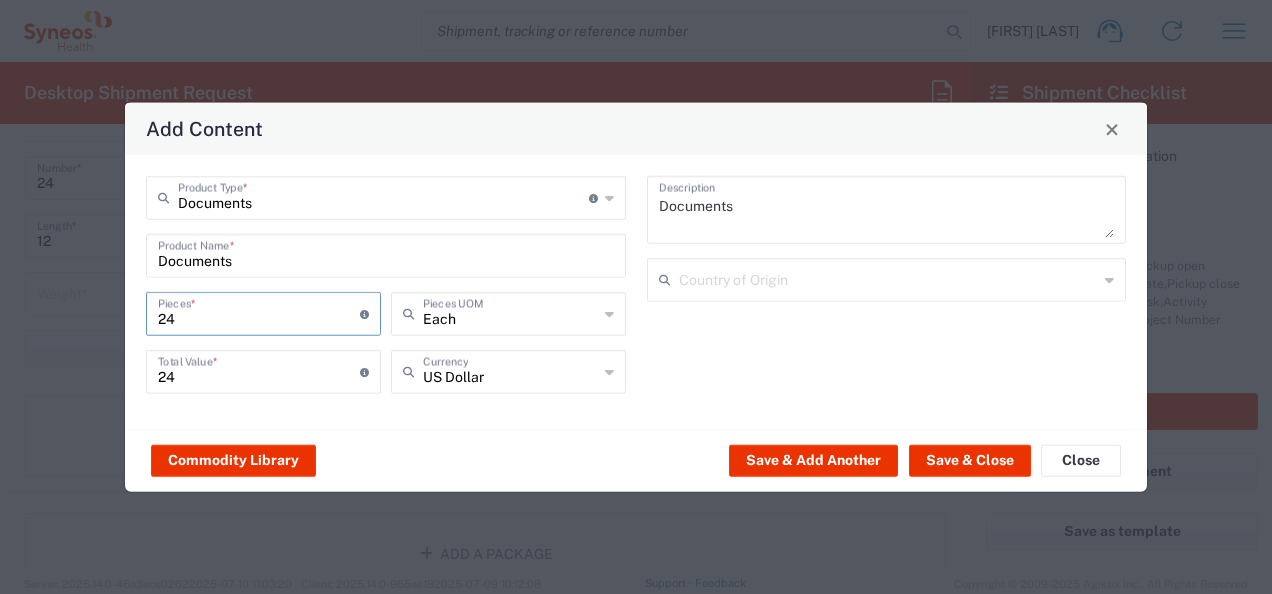 type on "24" 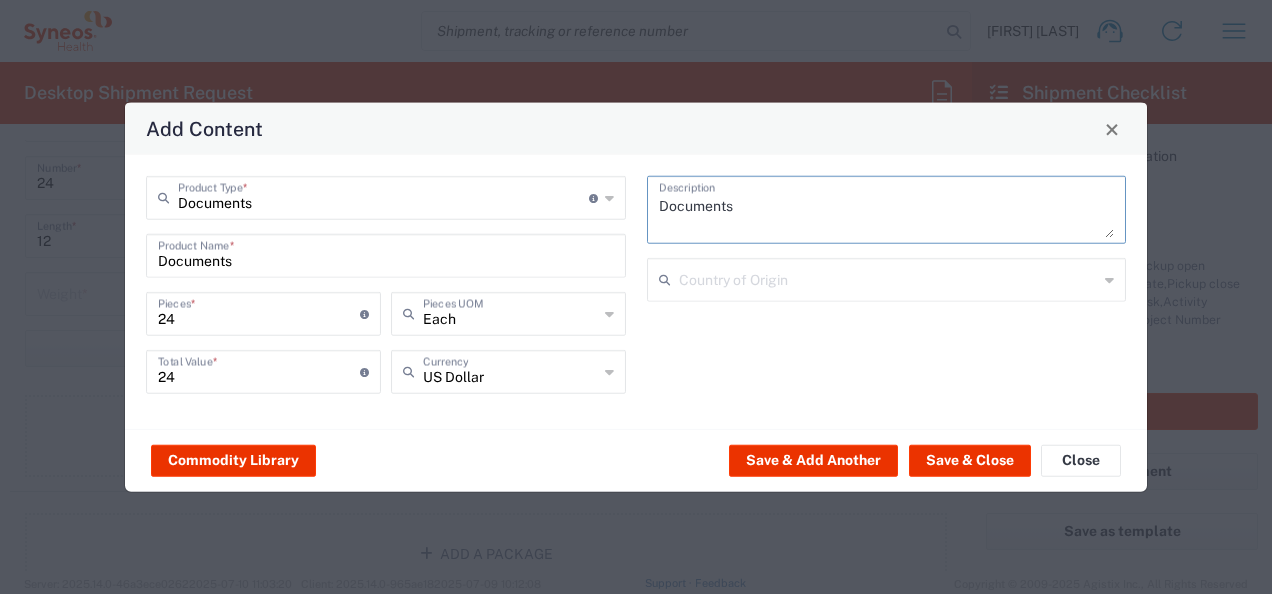 click on "Documents" at bounding box center (887, 210) 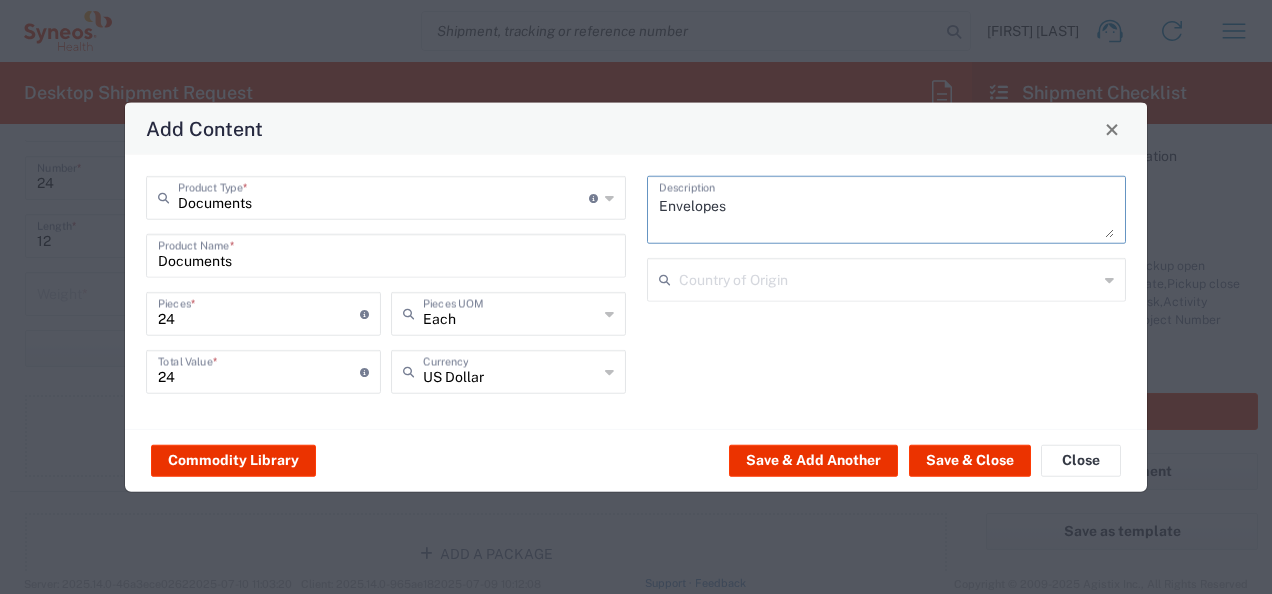 click on "Envelopes" at bounding box center [887, 210] 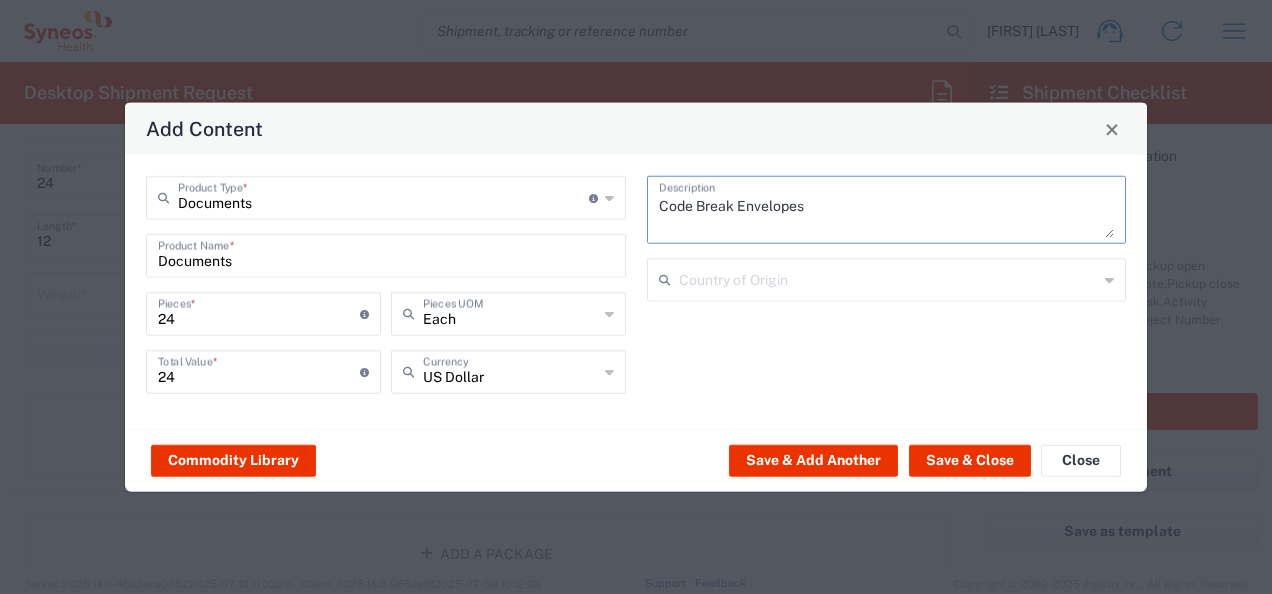 click on "Code Break Envelopes" at bounding box center (887, 210) 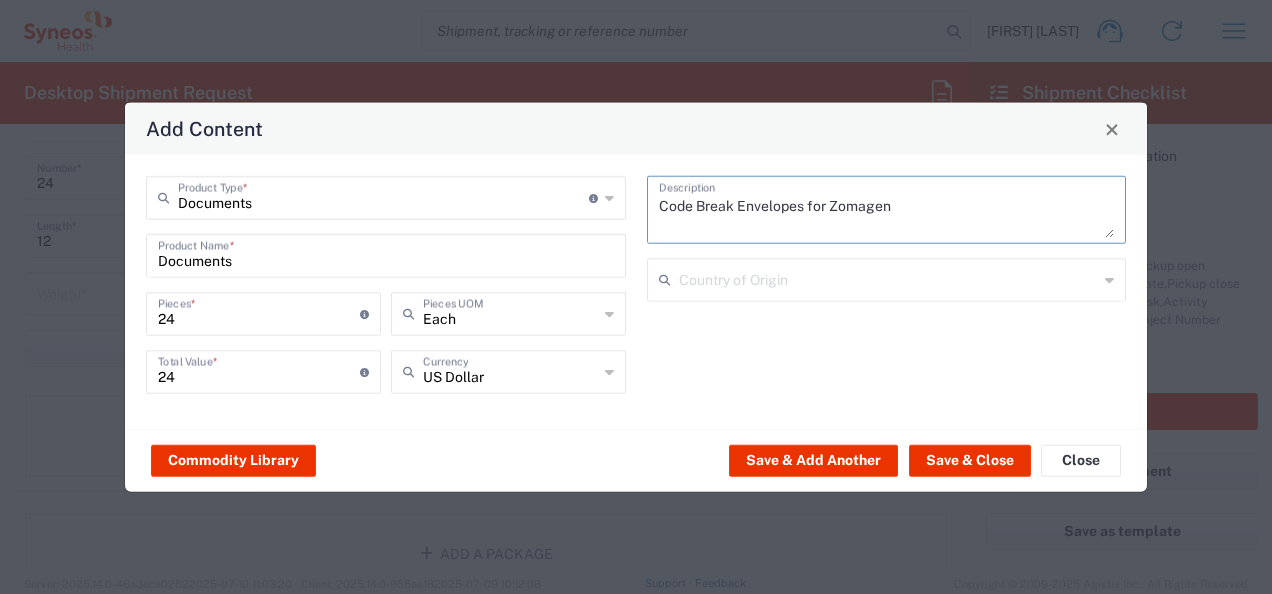 click on "Code Break Envelopes for Zomagen" at bounding box center (887, 210) 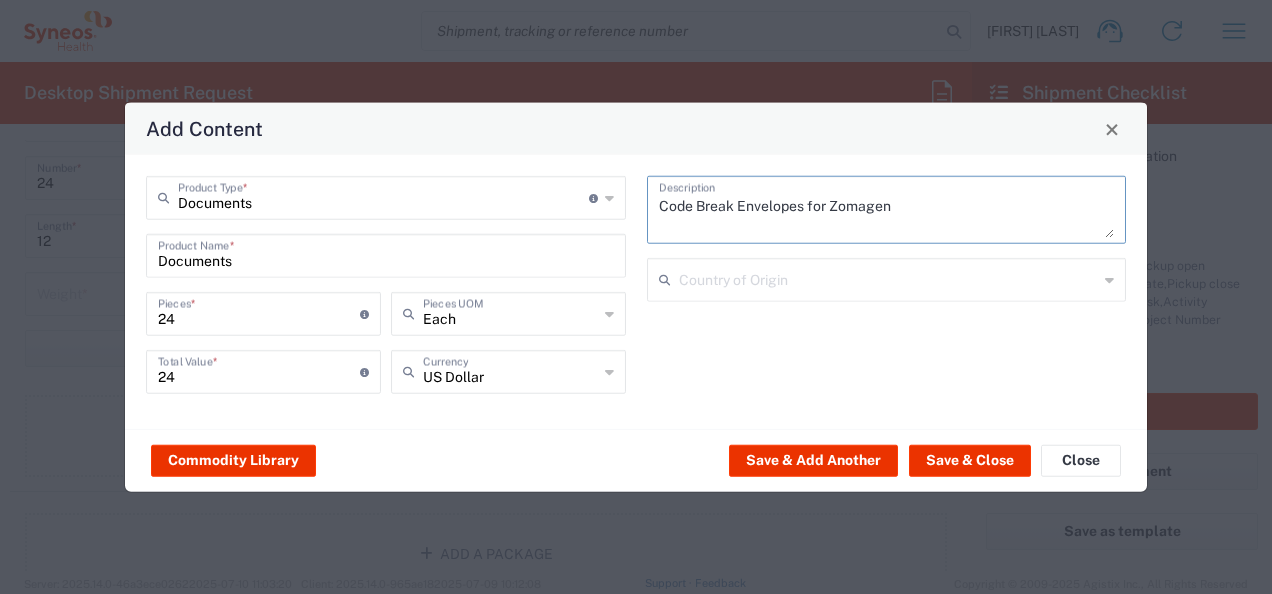 click on "Code Break Envelopes for Zomagen" at bounding box center (887, 210) 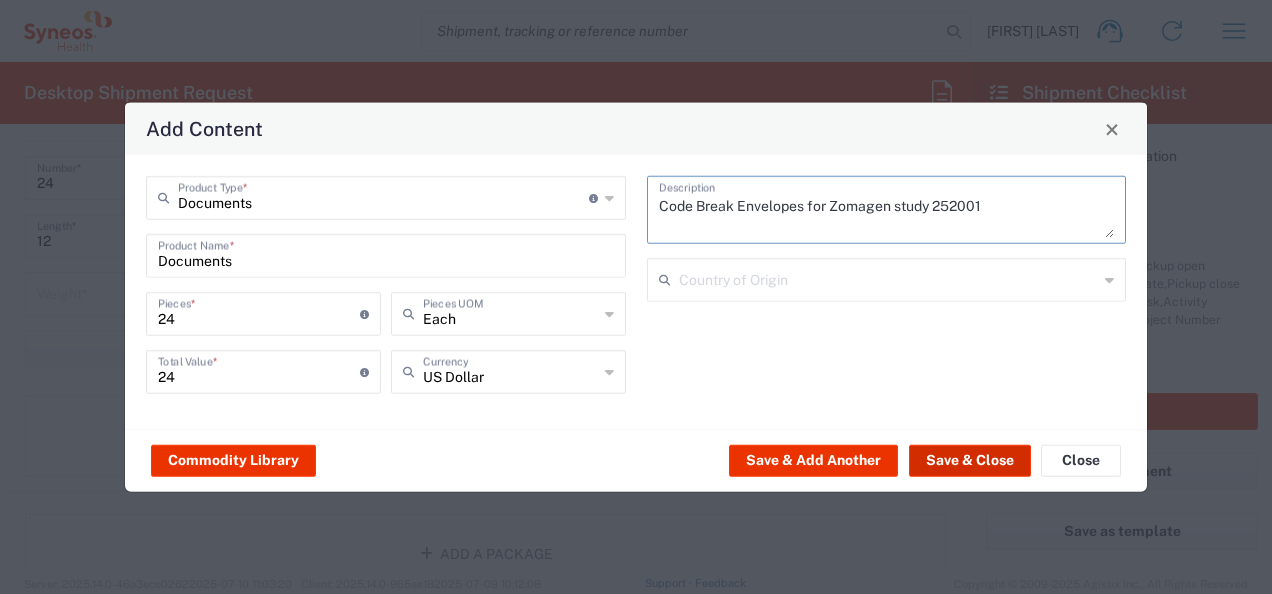 type on "Code Break Envelopes for Zomagen study 252001" 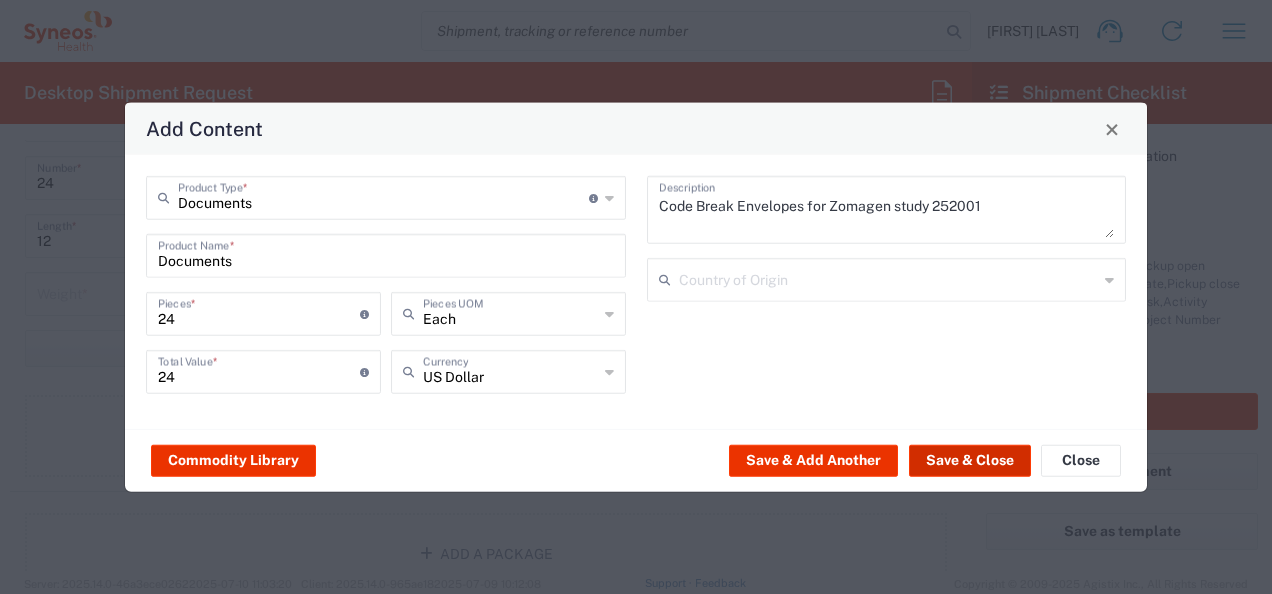 click on "Save & Close" 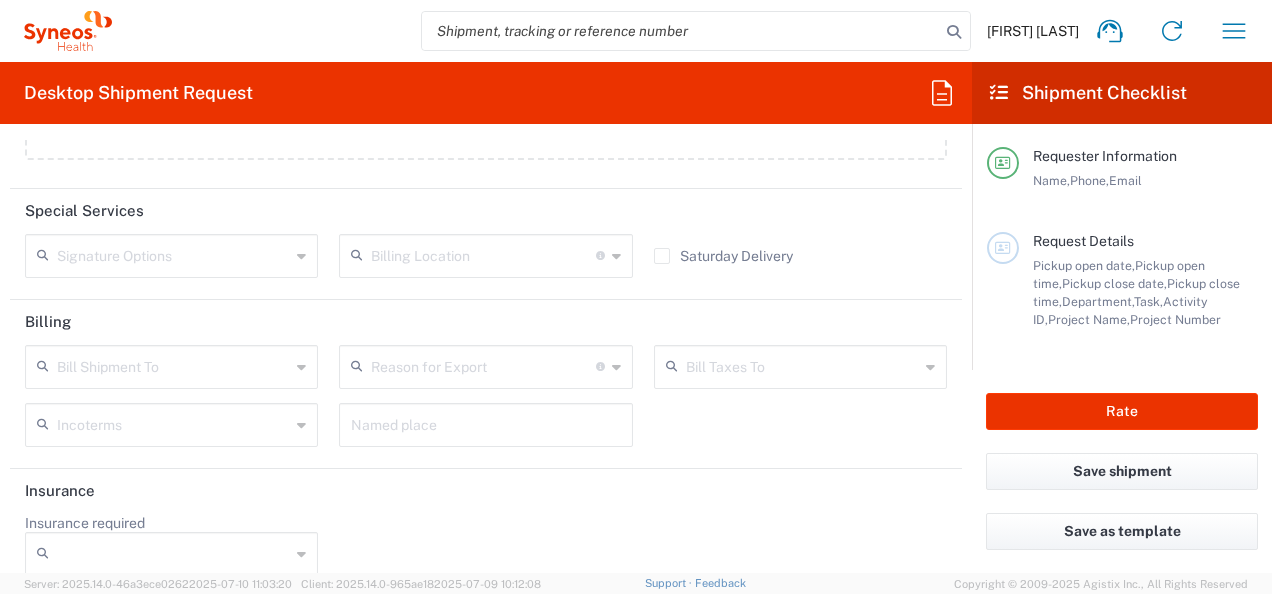 scroll, scrollTop: 2590, scrollLeft: 0, axis: vertical 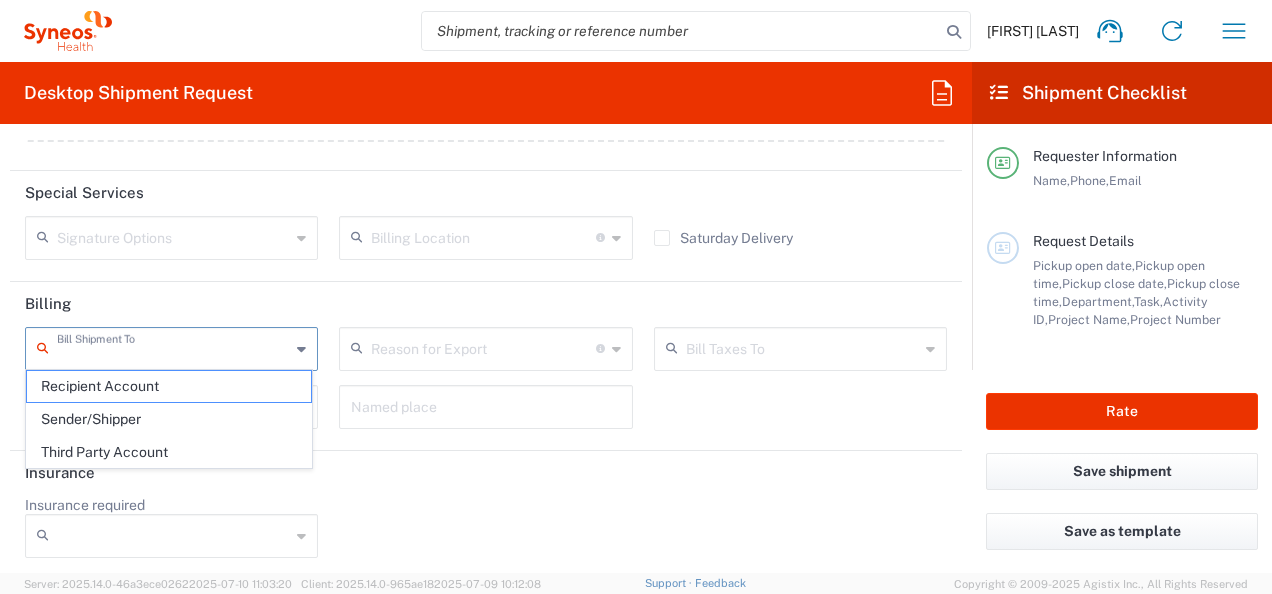click at bounding box center [173, 347] 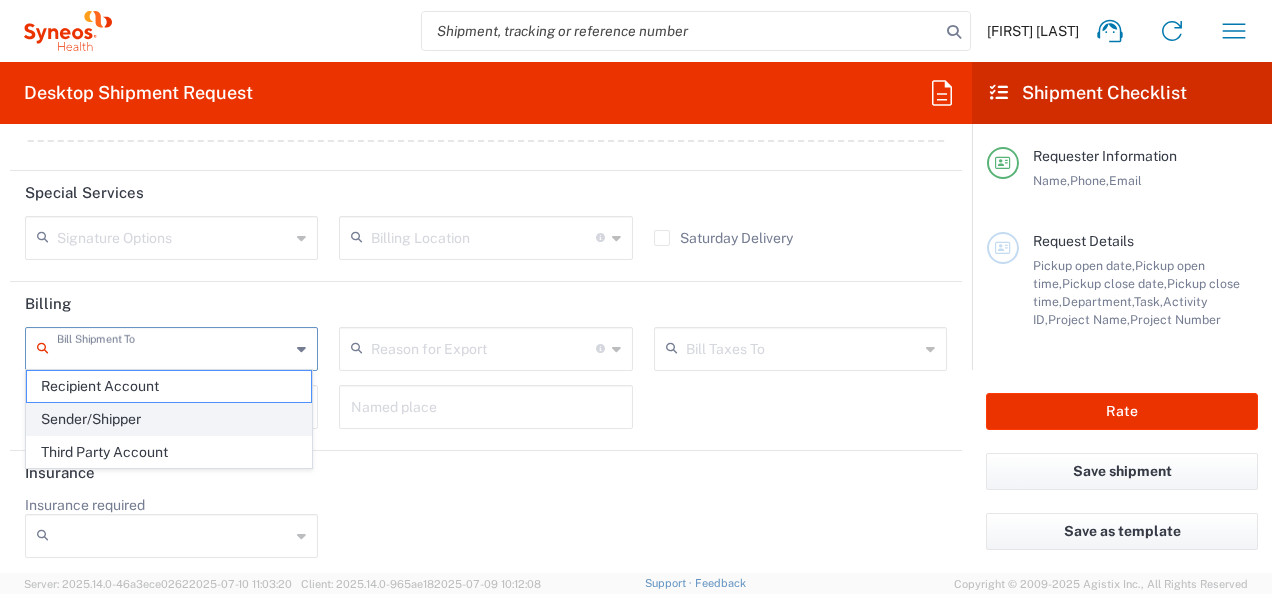 click on "Sender/Shipper" 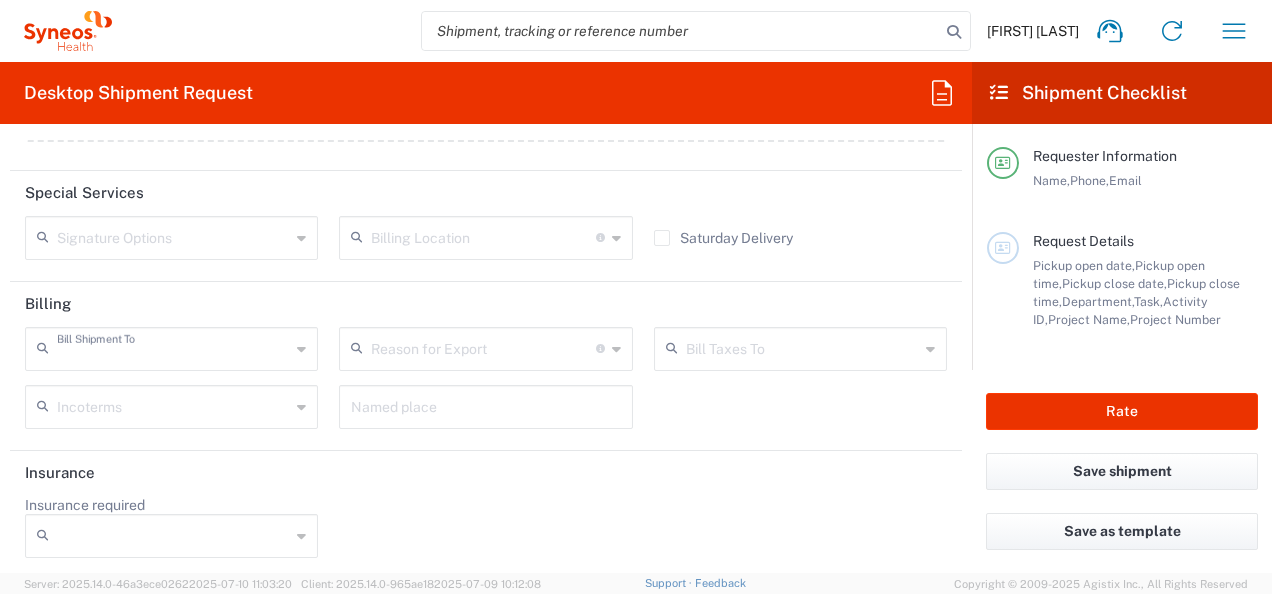 type on "Sender/Shipper" 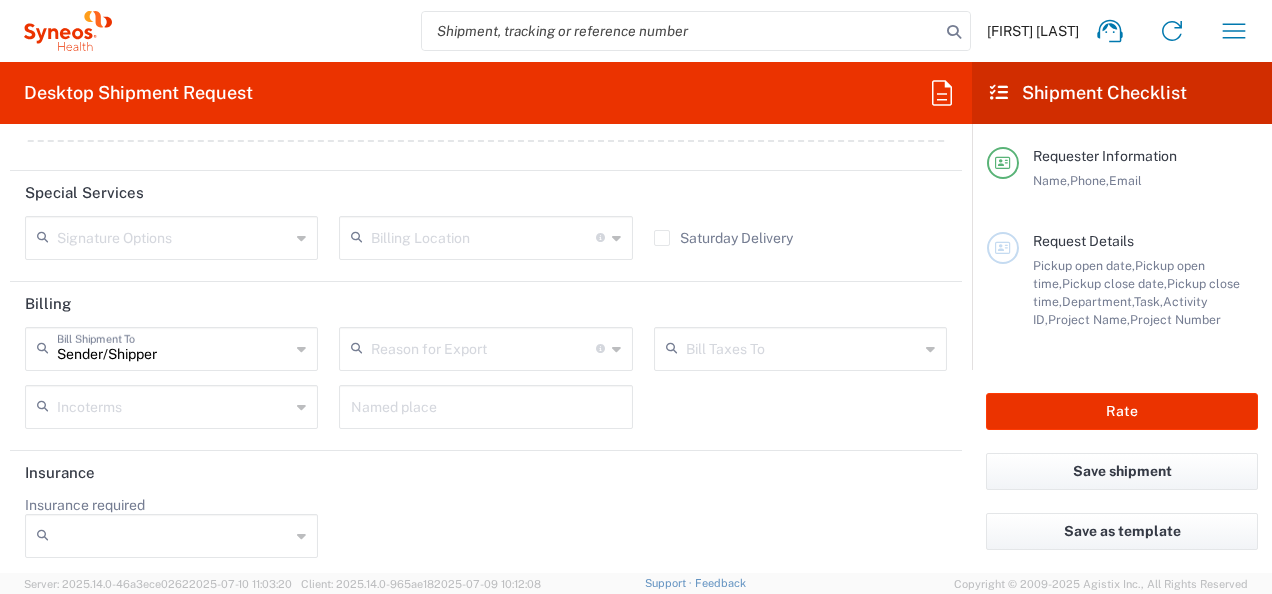 click at bounding box center (483, 347) 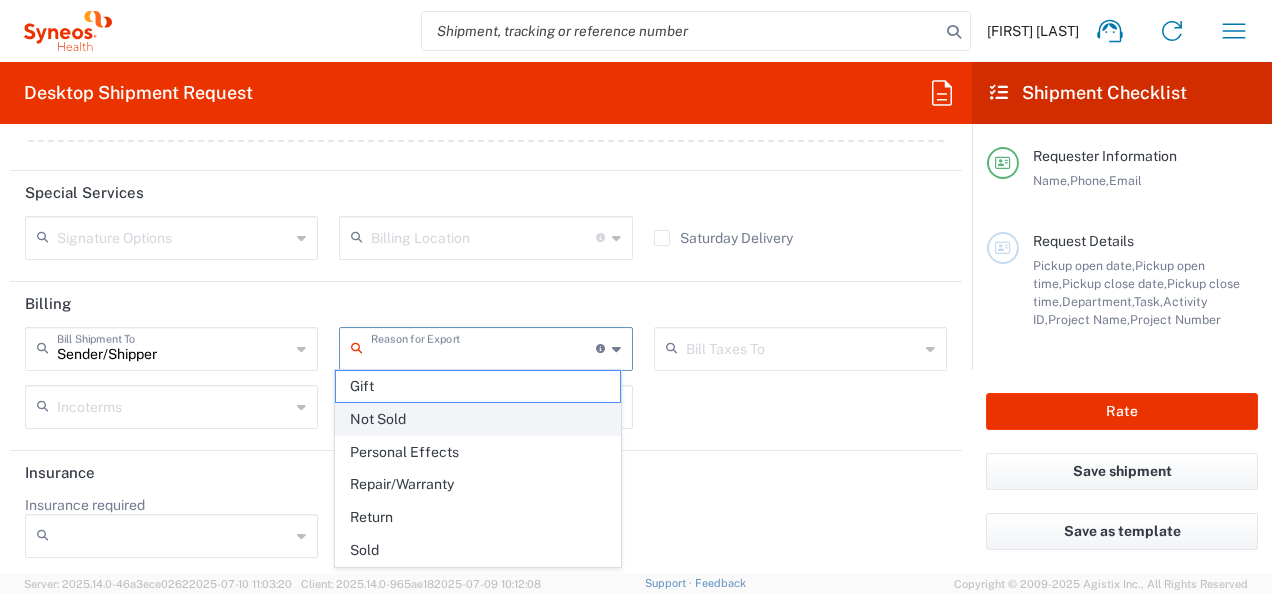 click on "Not Sold" 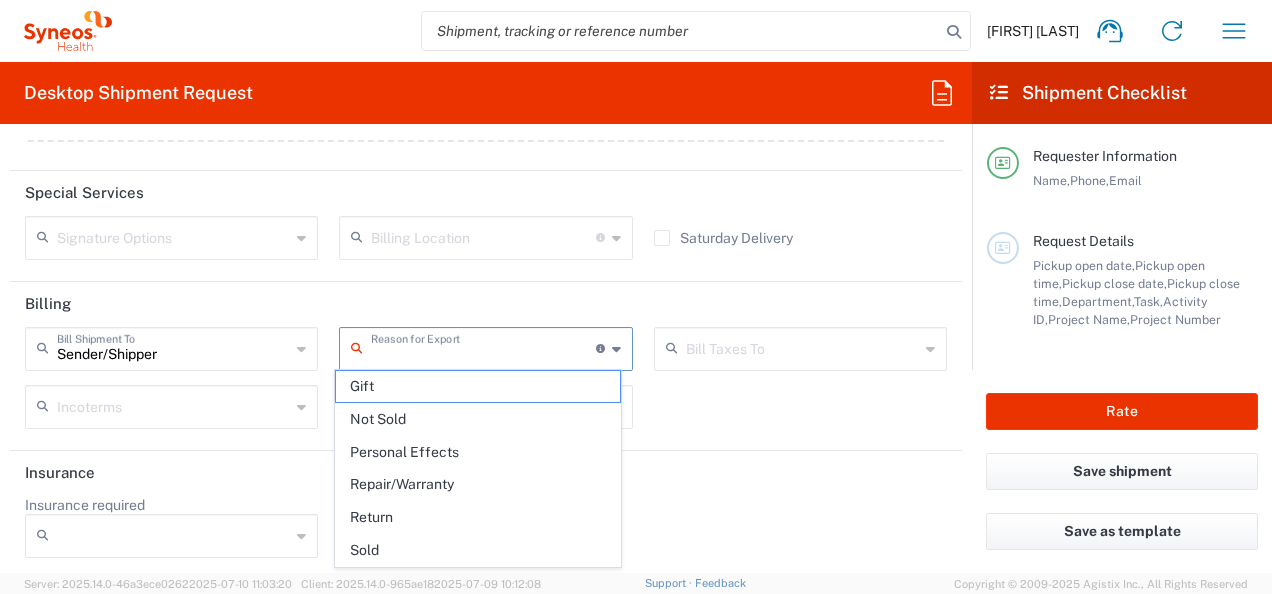 type on "Not Sold" 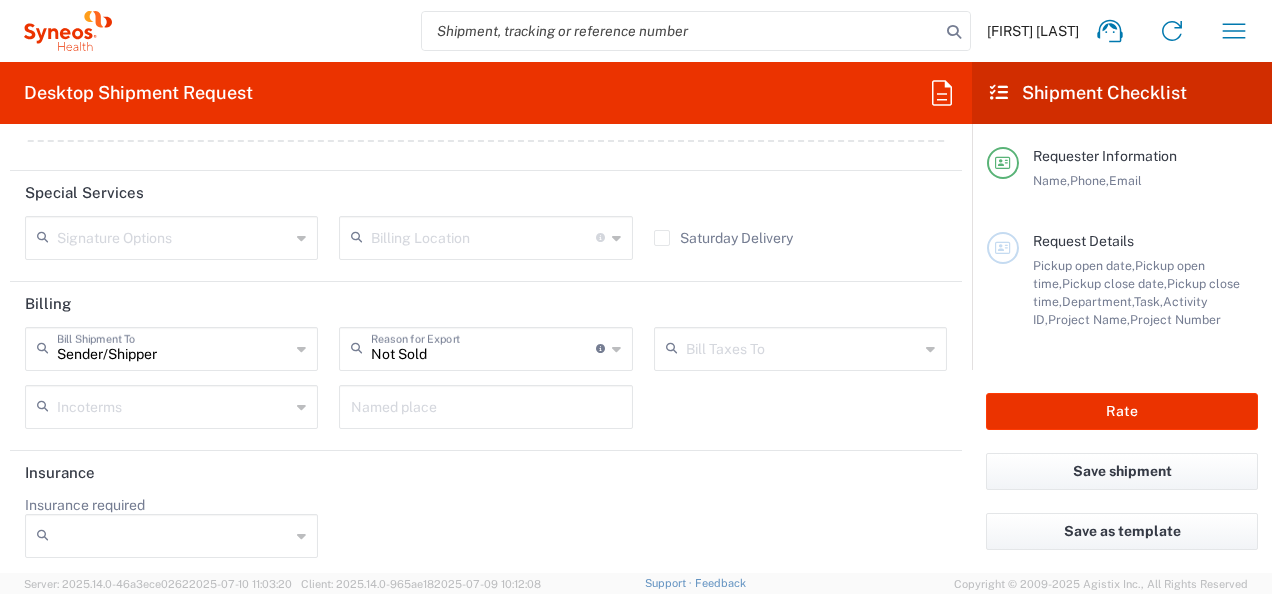 click at bounding box center [802, 347] 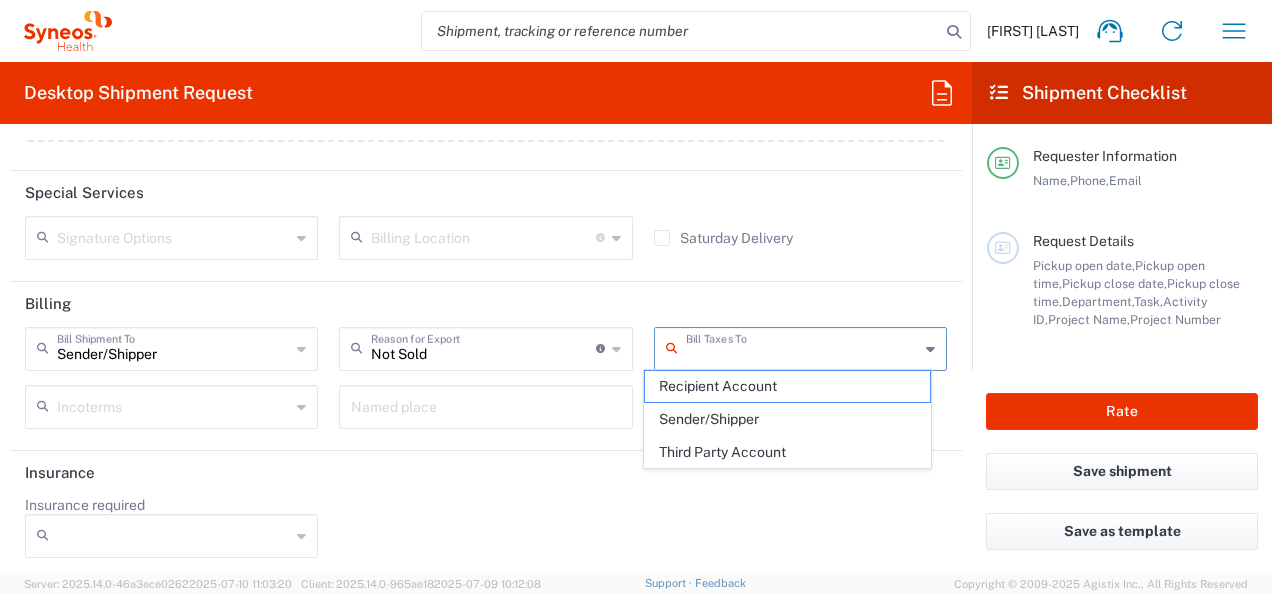 click on "Billing" 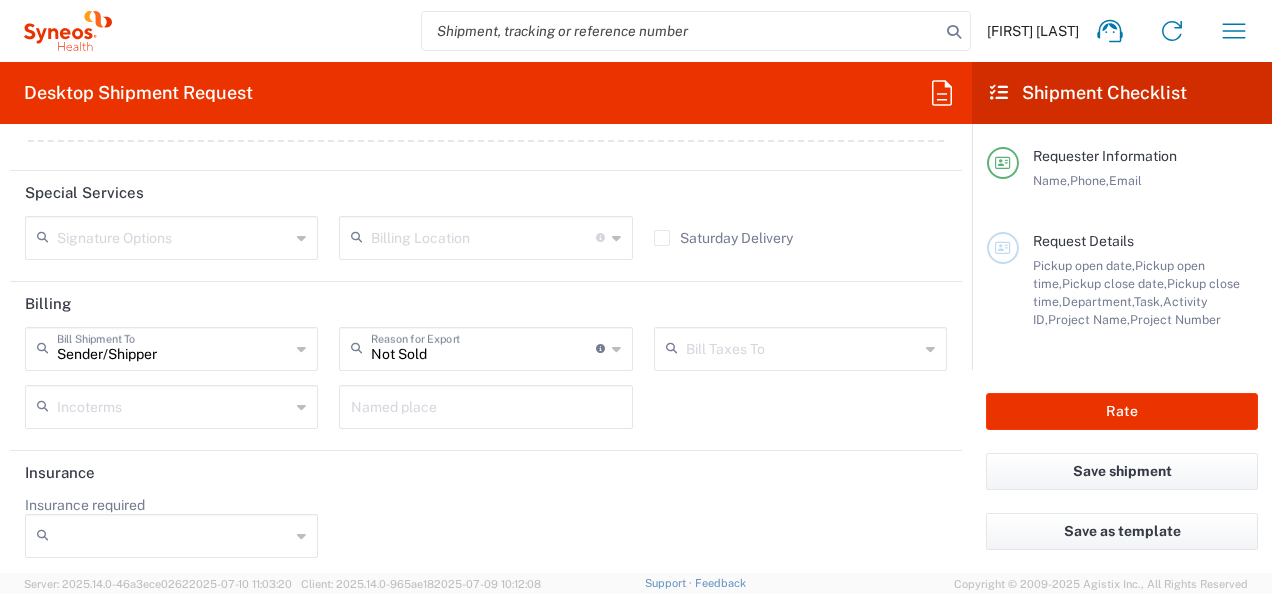 click on "Insurance required" at bounding box center (173, 536) 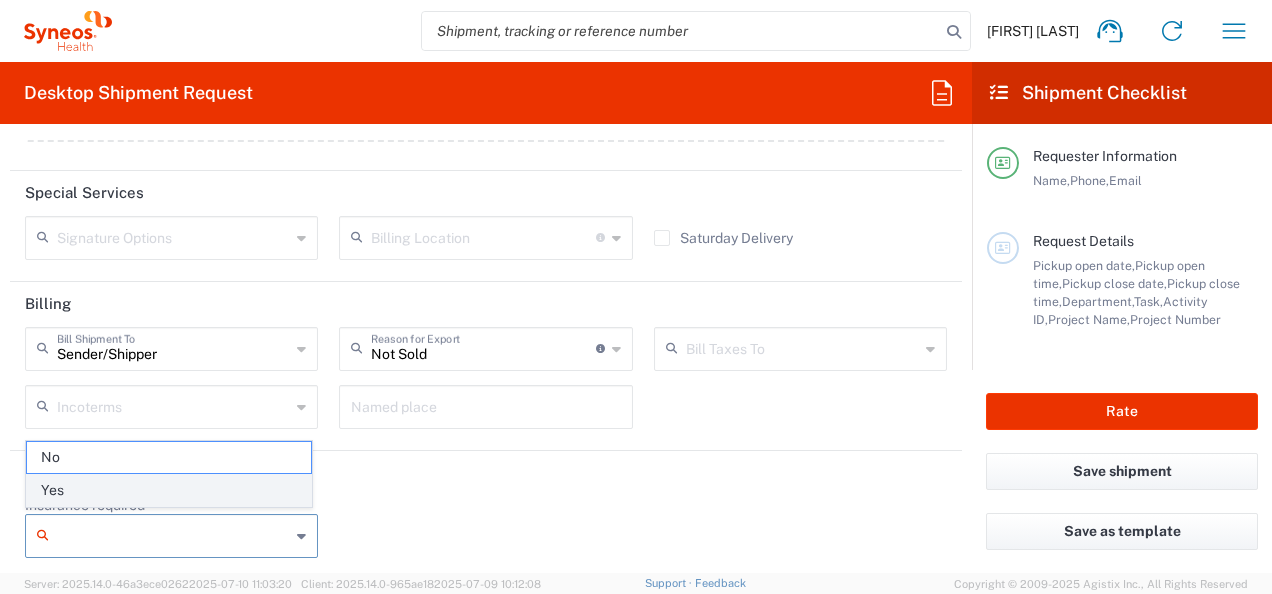 click on "Yes" 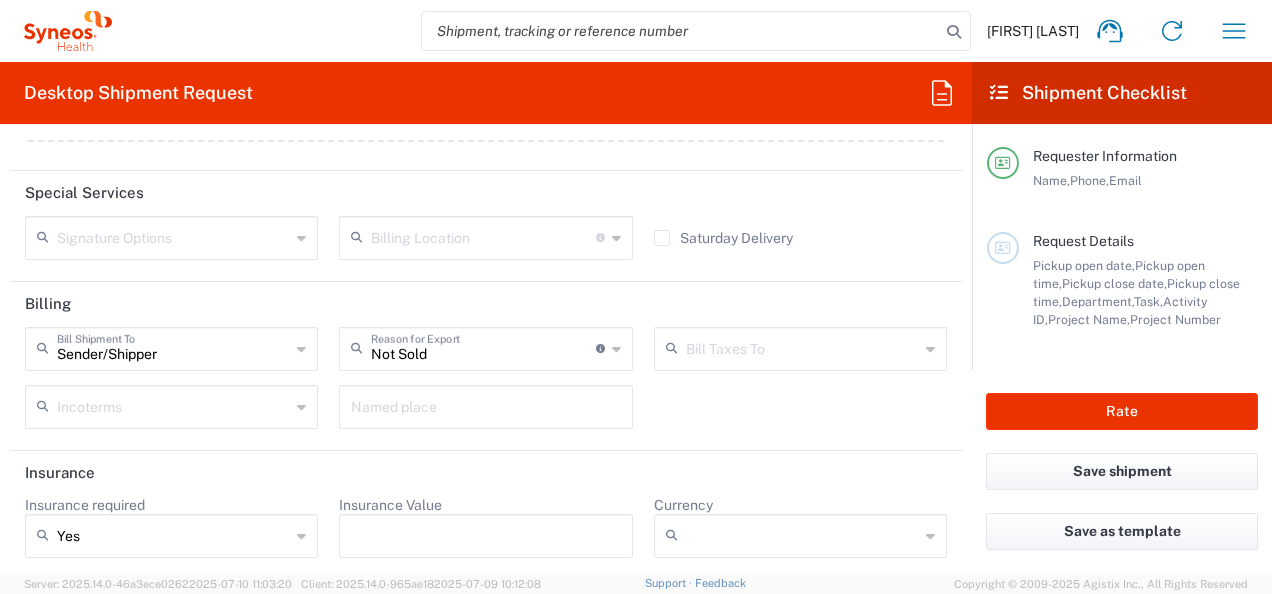 click on "Yes" at bounding box center [173, 536] 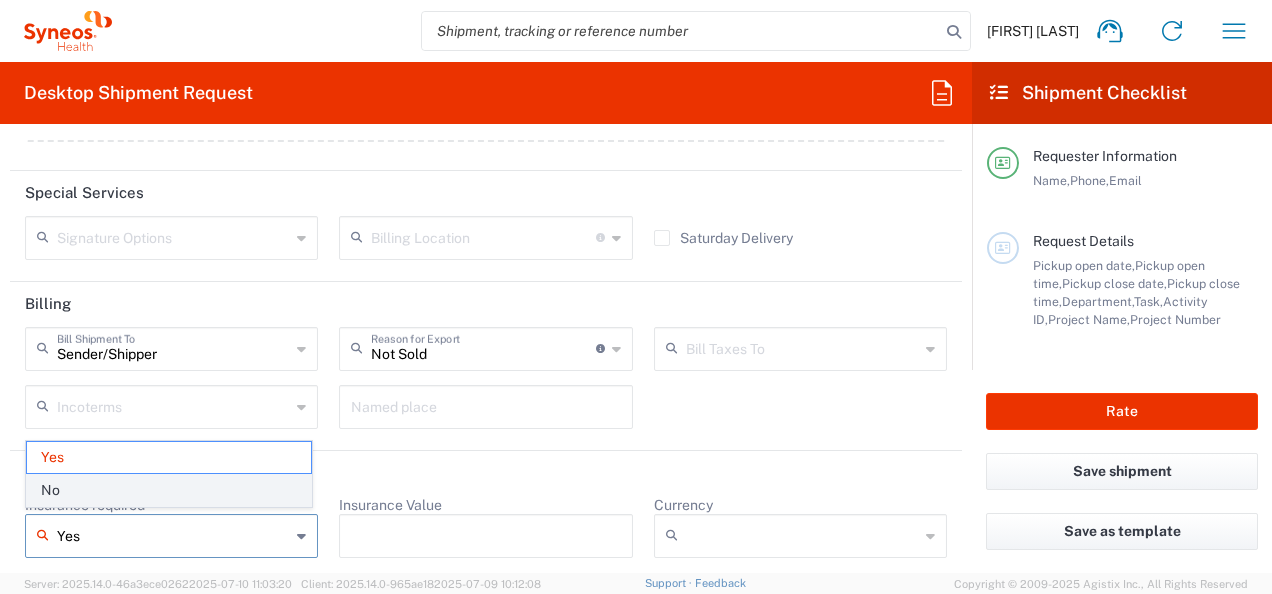 click on "No" 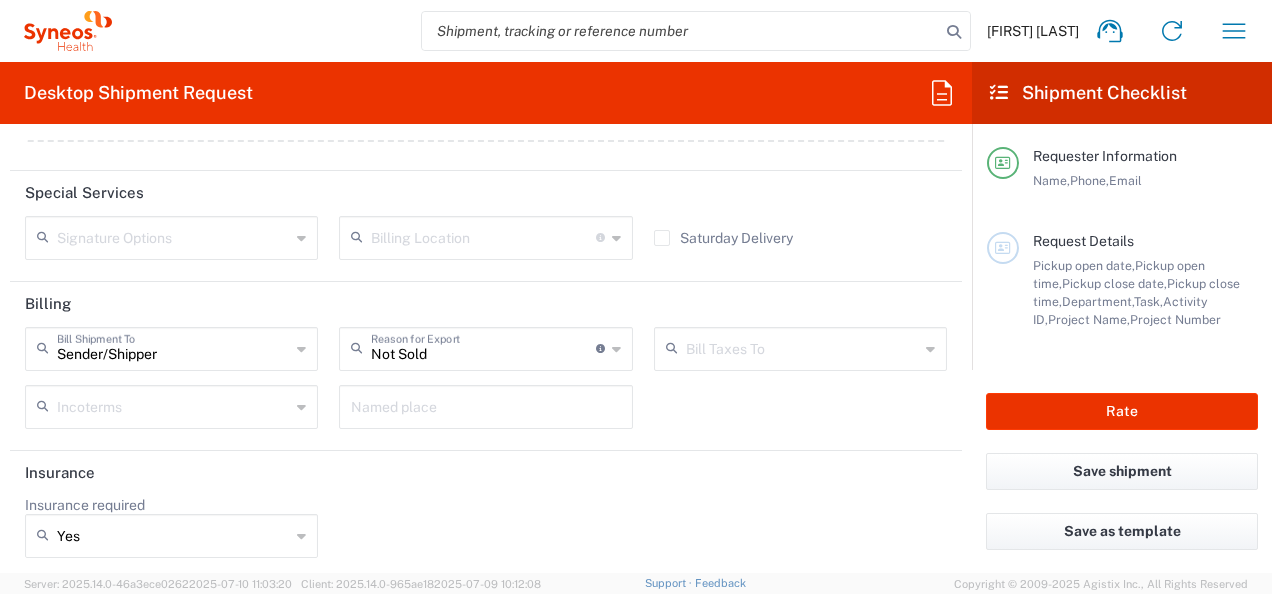 type on "No" 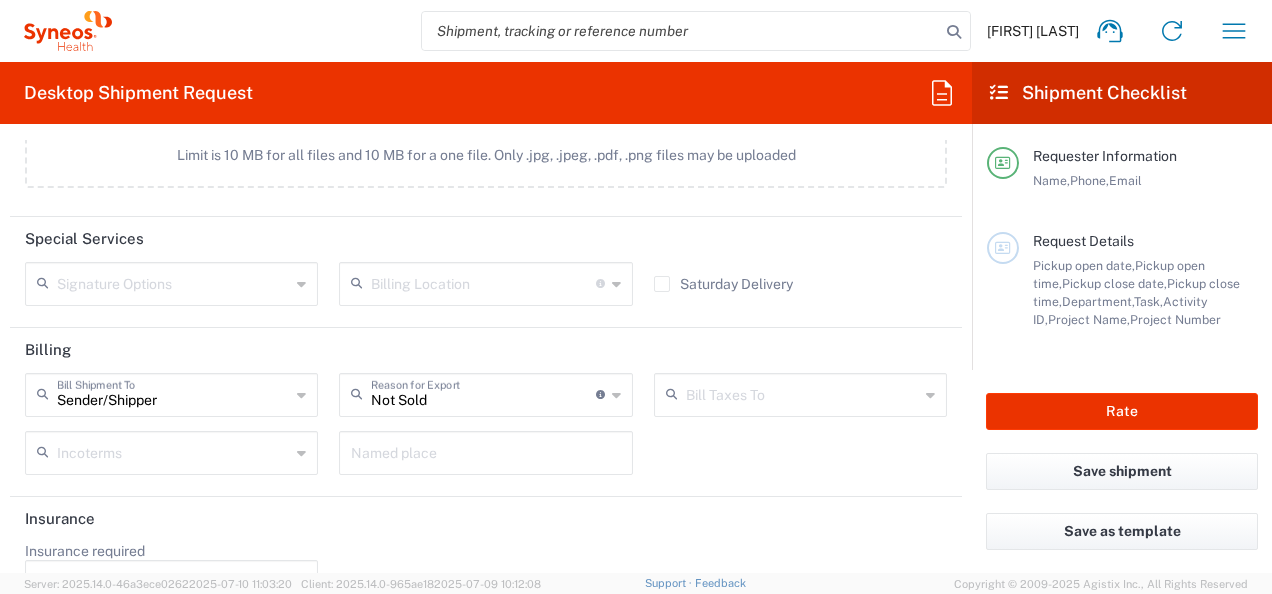 scroll, scrollTop: 2590, scrollLeft: 0, axis: vertical 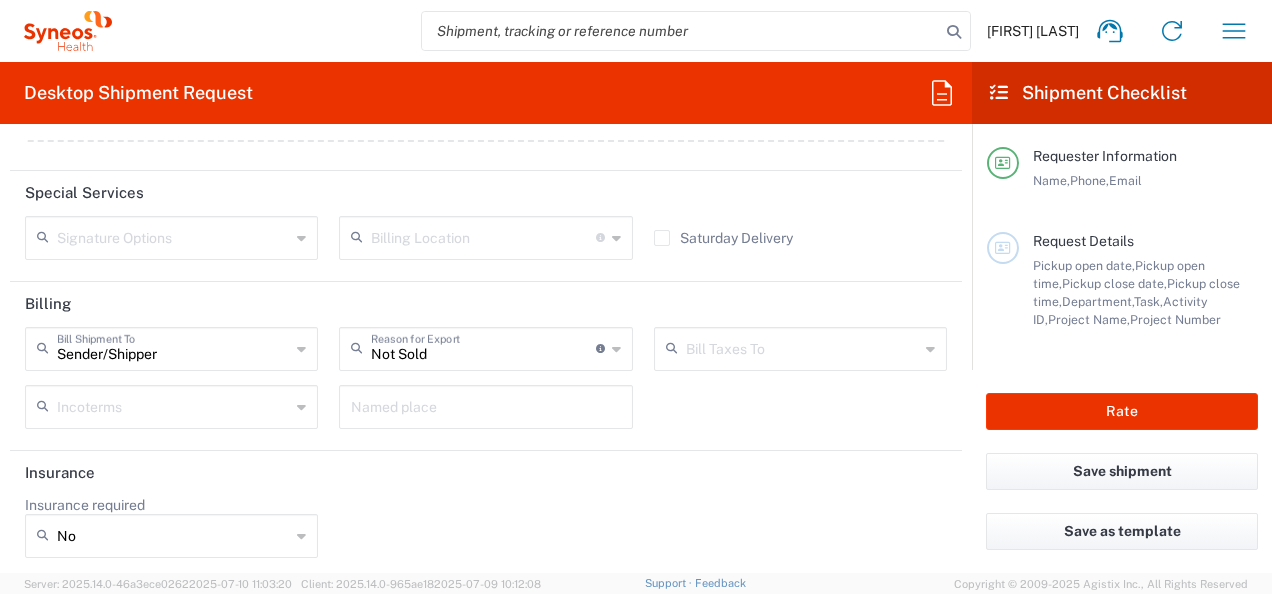 click at bounding box center (173, 236) 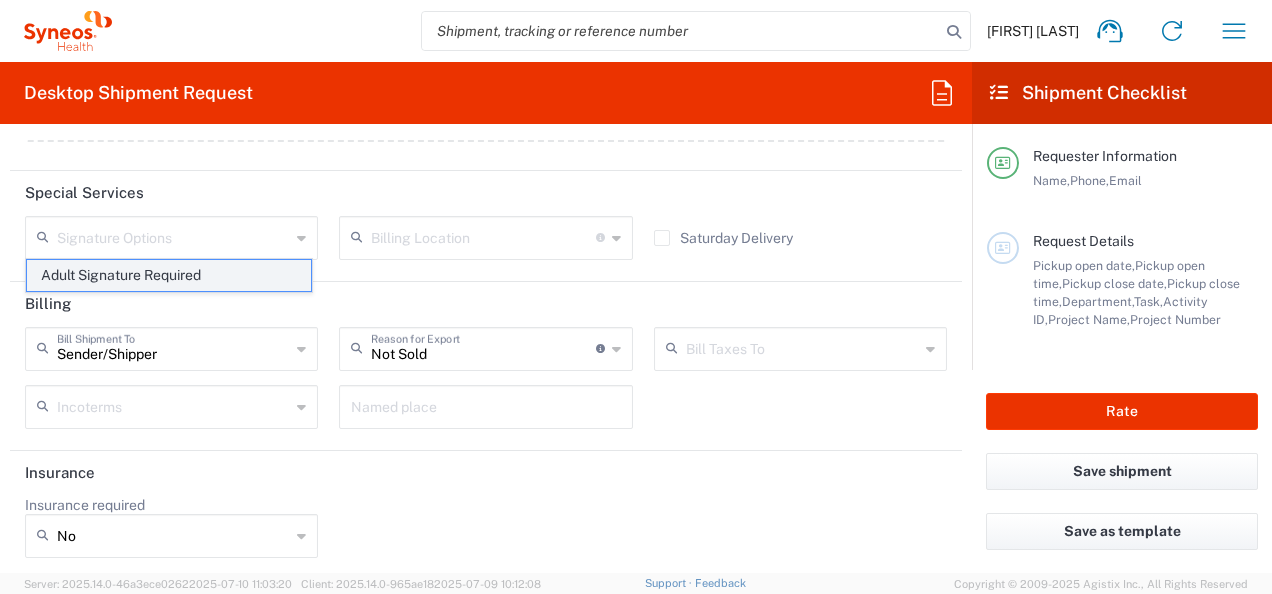 click on "Adult Signature Required" 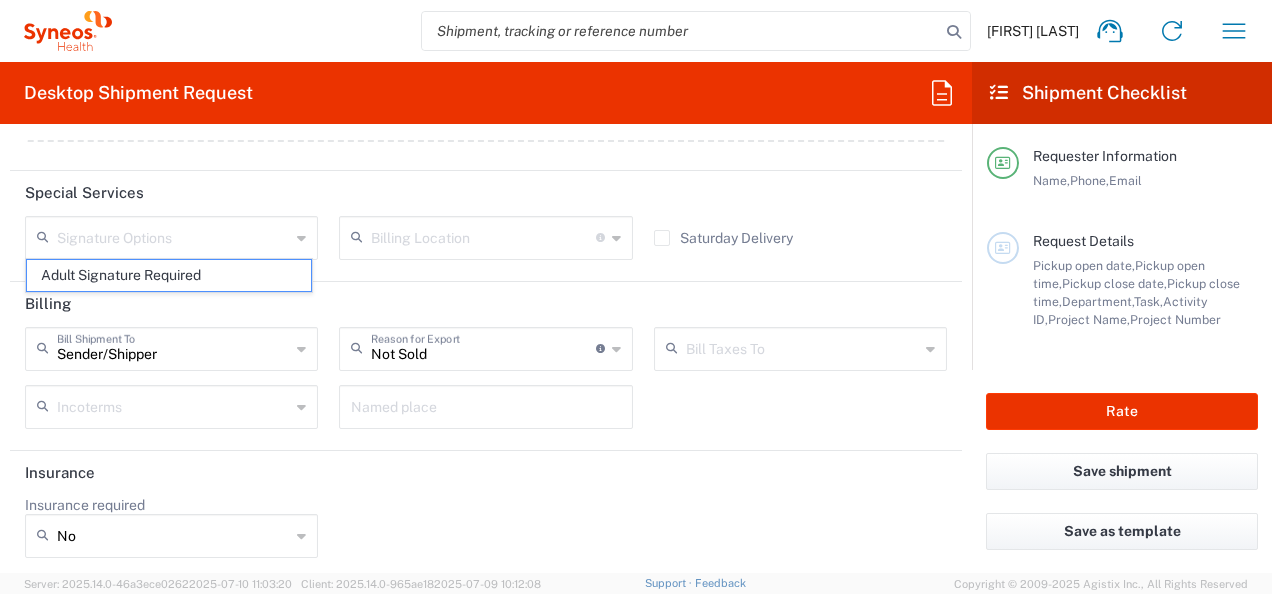 type on "Adult Signature Required" 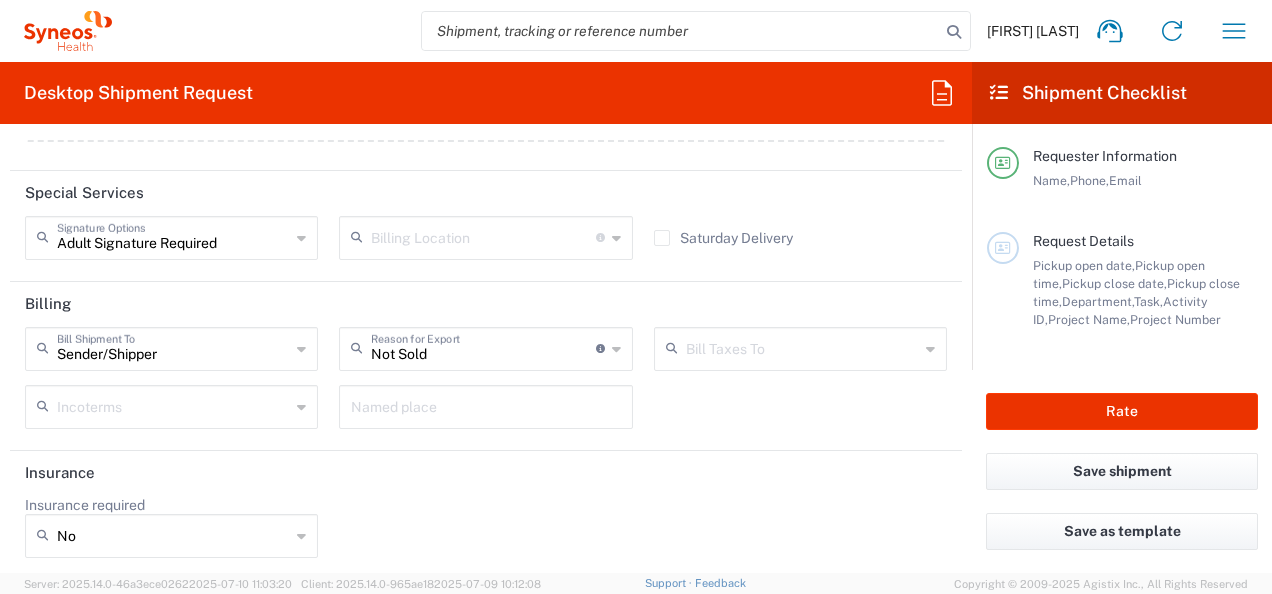 click at bounding box center (483, 236) 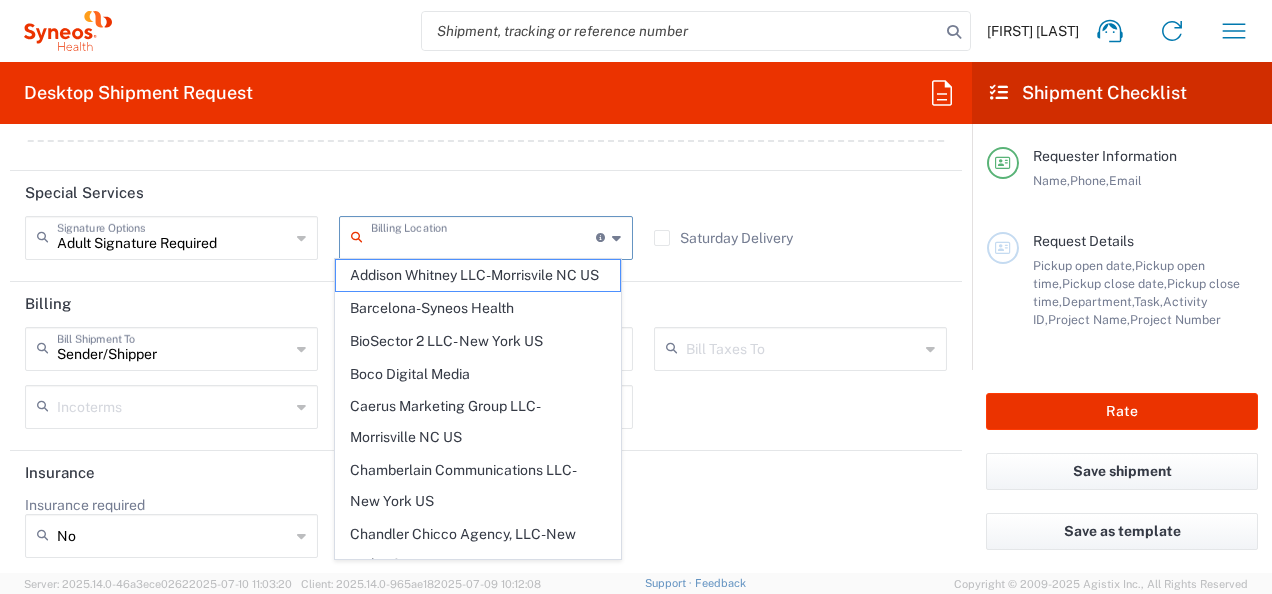 click at bounding box center [483, 236] 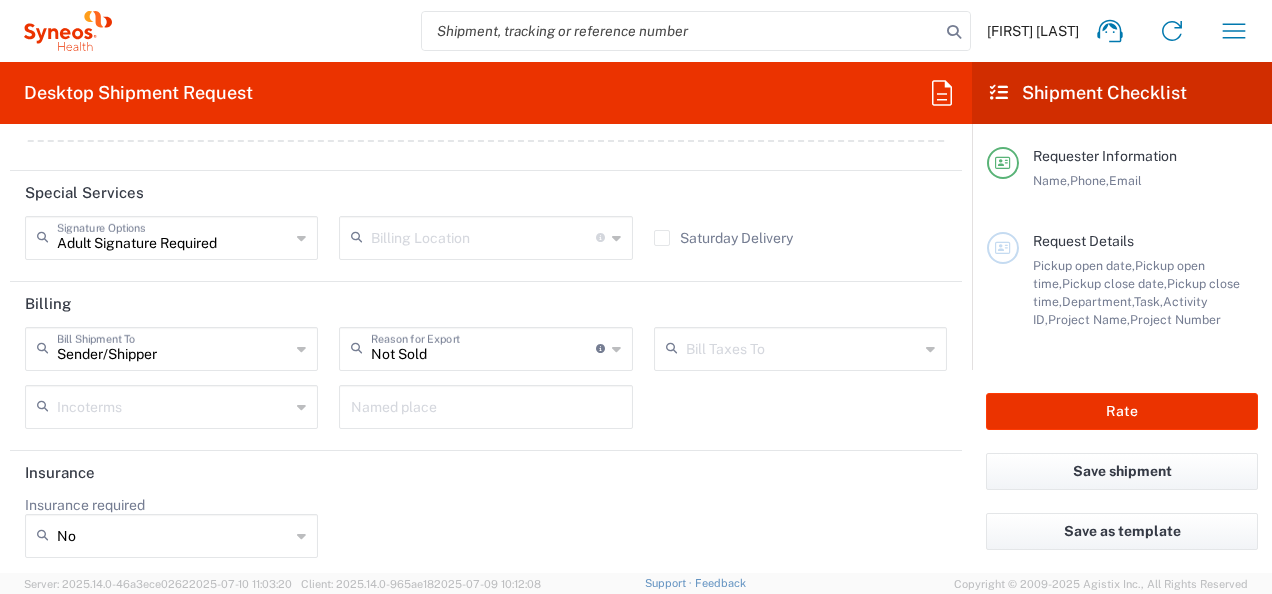 click on "Addison Whitney LLC-Morrisvile [CITY] US Barcelona-Syneos Health BioSector 2 LLC- New York US Boco Digital Media Caerus Marketing Group LLC-Morrisville [CITY] US Chamberlain Communications LLC-New York US Chandler Chicco Agency, LLC-New York US Genico, LLC Gerbig Snell/Weisheimer Advert- Westerville [STATE] [STATE] Illingworth Research Group Ltd-Macclesfield [COUNTRY] Illingworth Rsrch Grp (France) Illingworth Rsrch Grp (Italy) Illingworth Rsrch Grp (Spain) Illingworth Rsrch Grp (USA) In Illingworth Rsrch Grp(Australi INC Research Clin Svcs Mexico inVentiv Health Philippines, Inc. IRG - Morrisville Warehouse IVH IPS Pvt Ltd- India IVH Mexico SA de CV NAVICOR GROUP, LLC- New York US PALIO + IGNITE, LLC- Westerville [STATE] US Synteract GmbH" 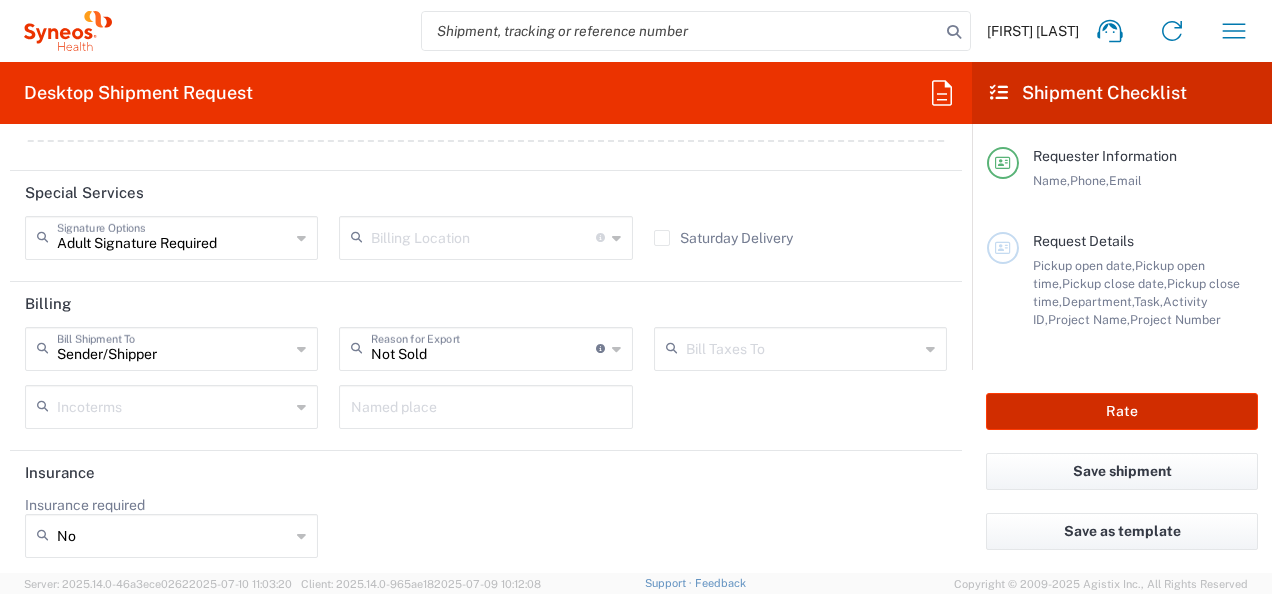 click on "Rate" 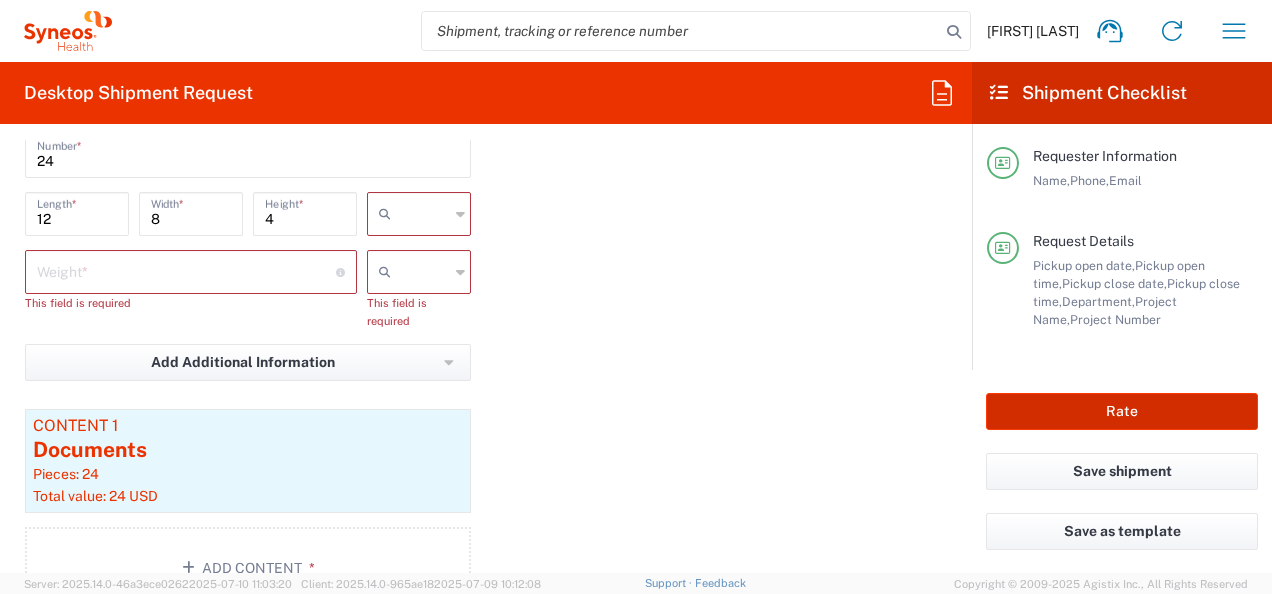 scroll, scrollTop: 1926, scrollLeft: 0, axis: vertical 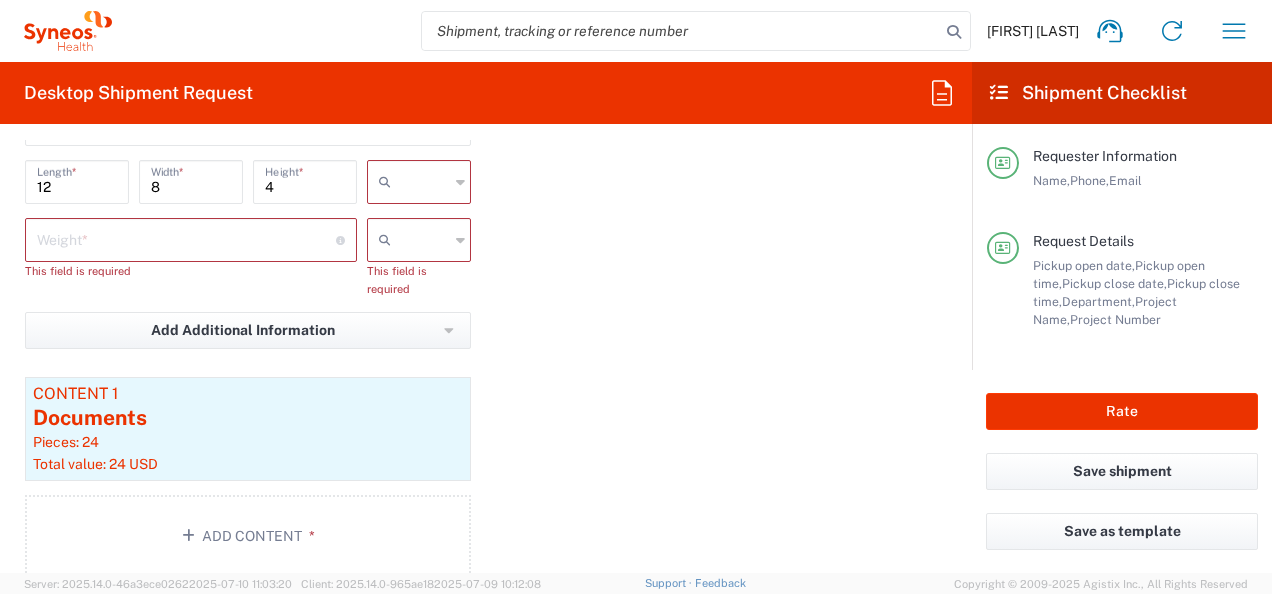 click at bounding box center [186, 238] 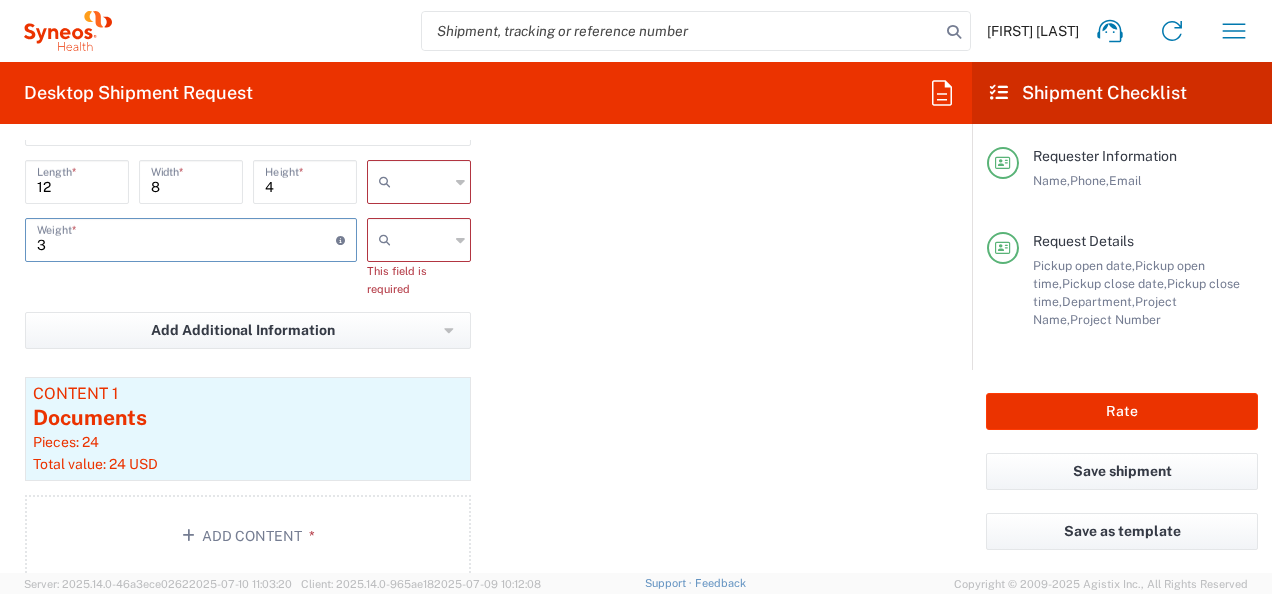 type on "3" 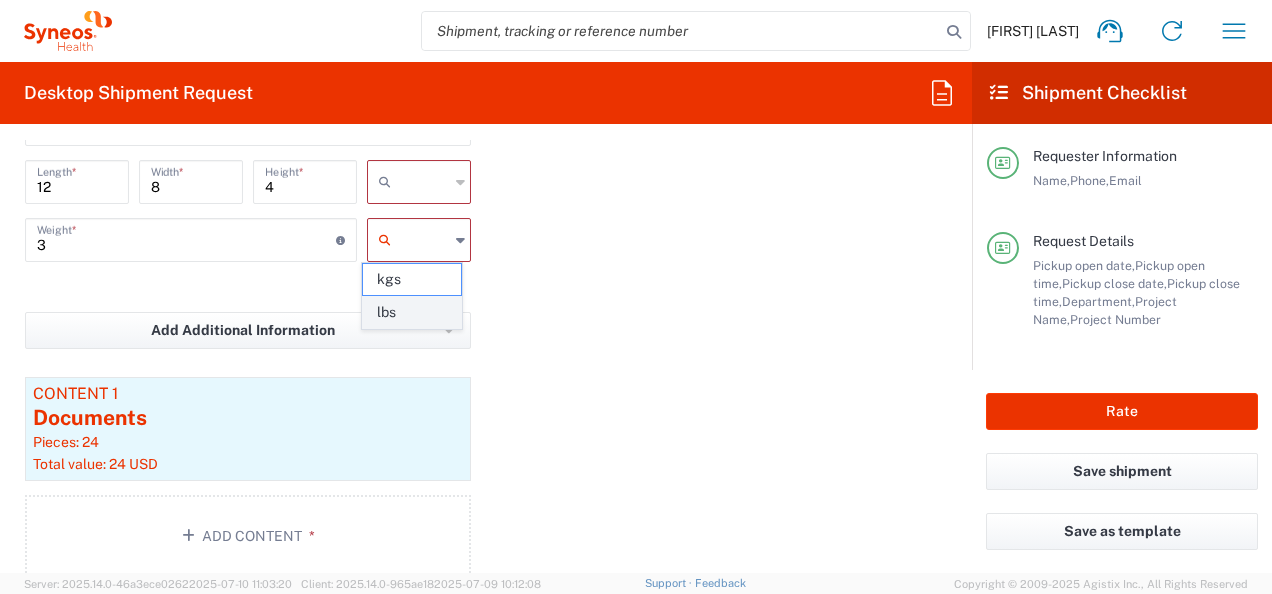 click on "lbs" 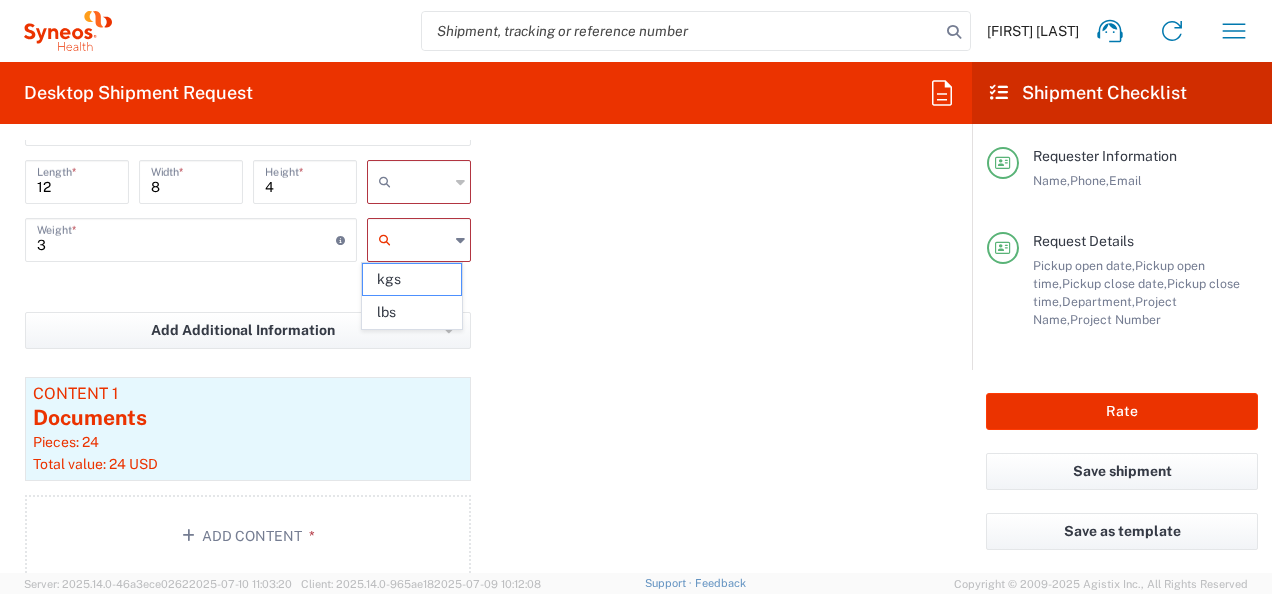type on "lbs" 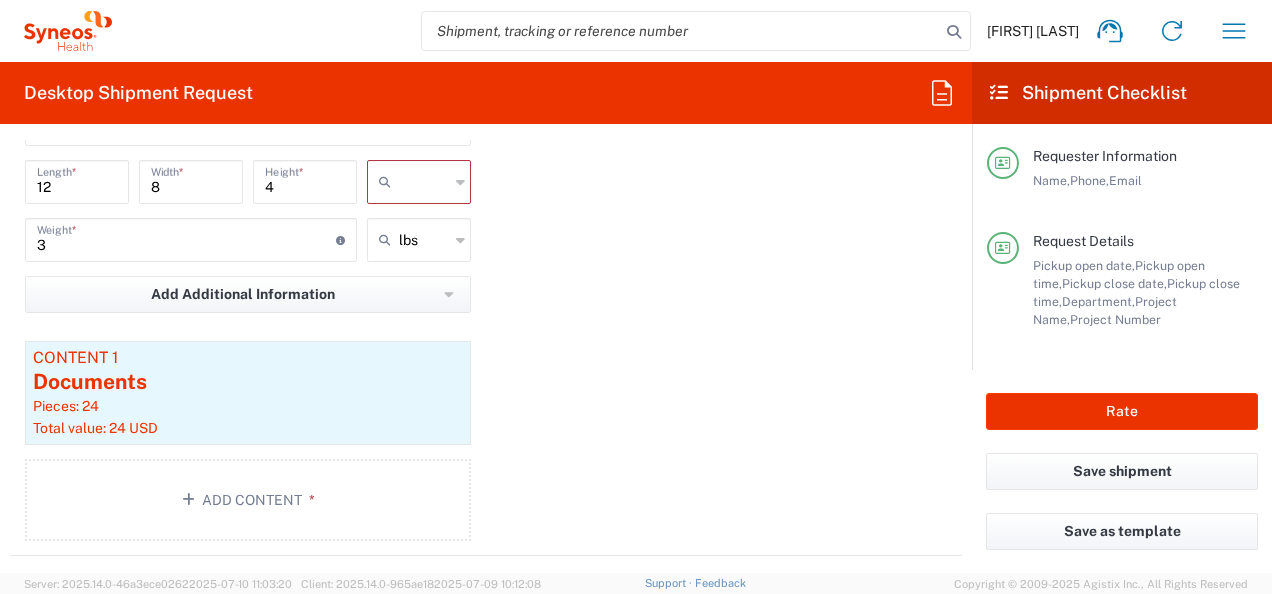 click on "Package 1  Your Packaging  Type  * Material used to package goods Envelope Large Box Medium Box Pallet(s) Oversized (Not Stackable) Pallet(s) Oversized (Stackable) Pallet(s) Standard (Not Stackable) Pallet(s) Standard (Stackable) Small Box Vendor Box - 10kg Vendor Box - 25kg Your Packaging 24  Number  * 12  Length  * 8  Width  * 4  Height  * cm ft in 3  Weight  * Total weight of package(s) in pounds or kilograms lbs kgs lbs Add Additional Information  Package material   Package temperature   Temperature device  Content 1 Documents Pieces: 24  Total value: 24 USD  Add Content *" 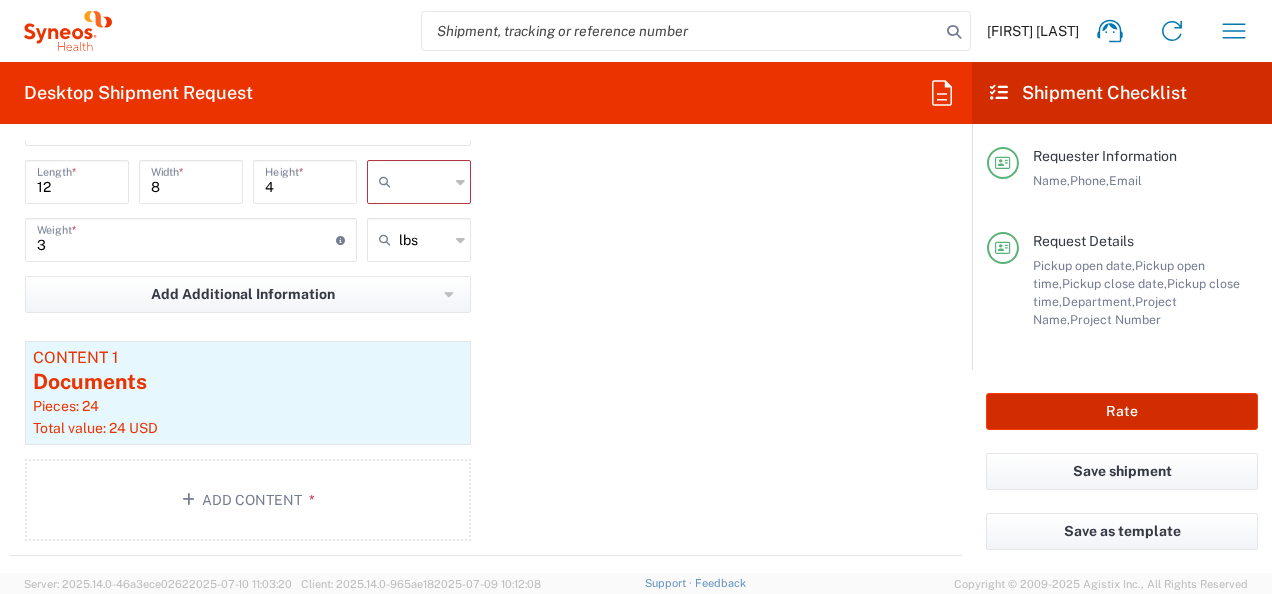 click on "Rate" 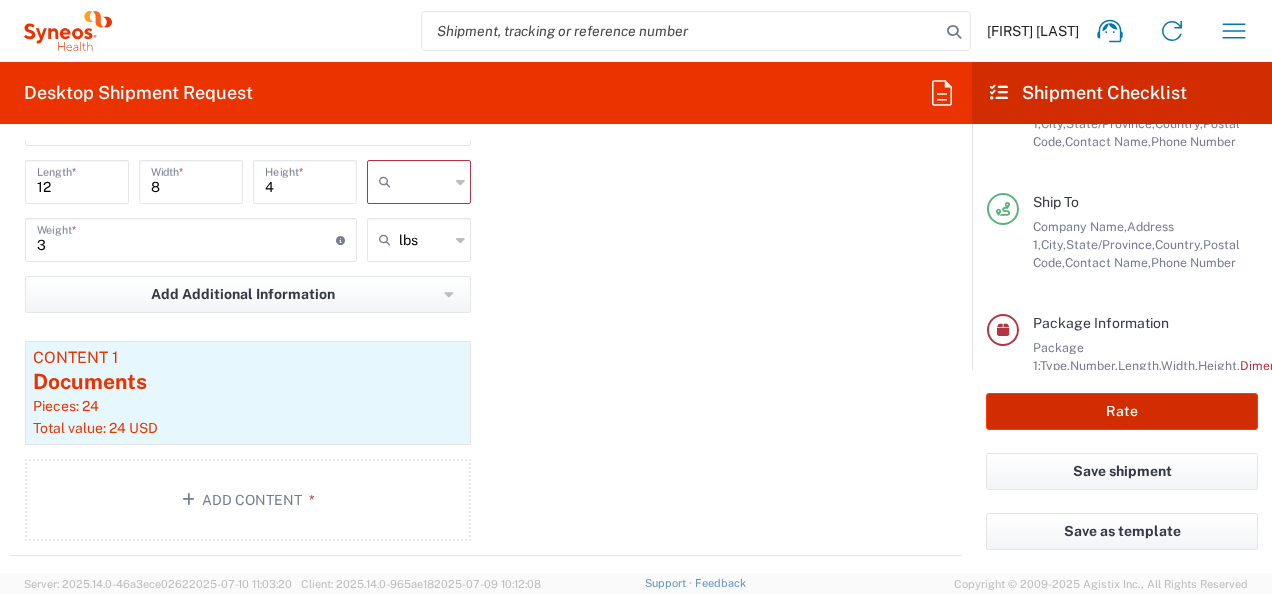 scroll, scrollTop: 398, scrollLeft: 0, axis: vertical 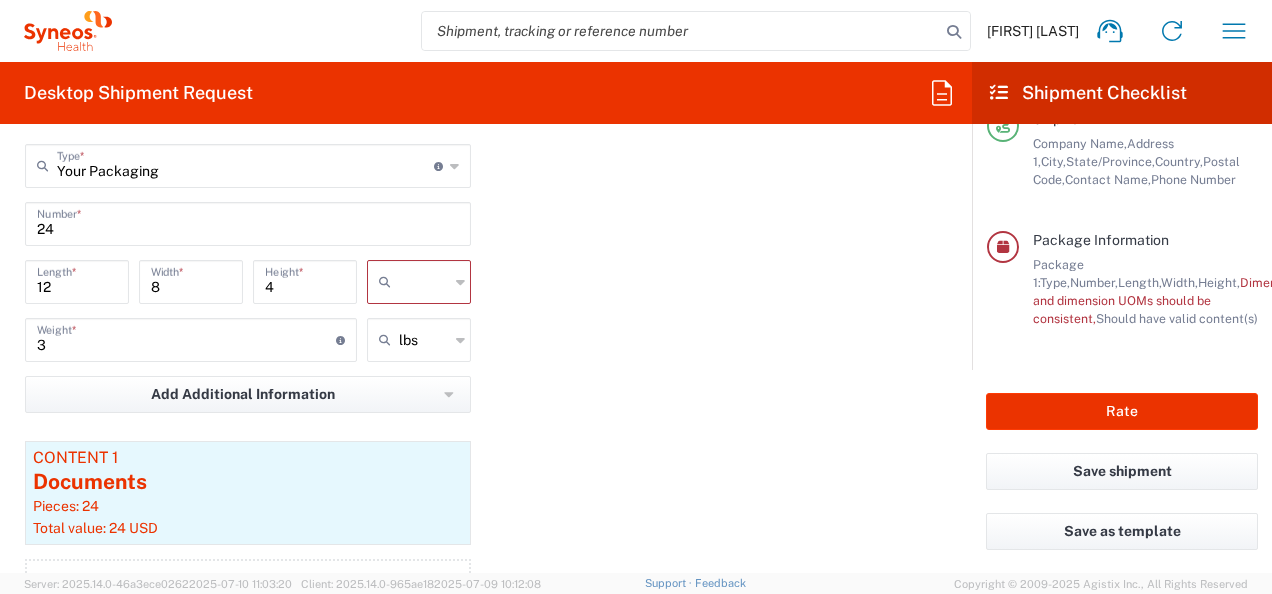 click at bounding box center [424, 282] 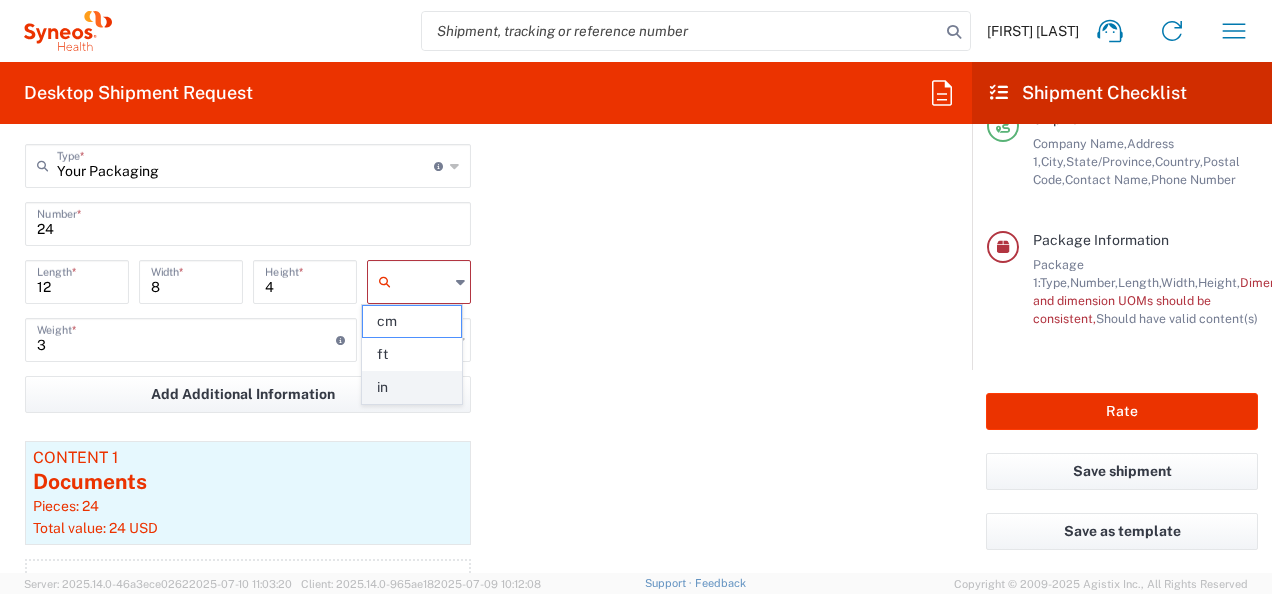 click on "in" 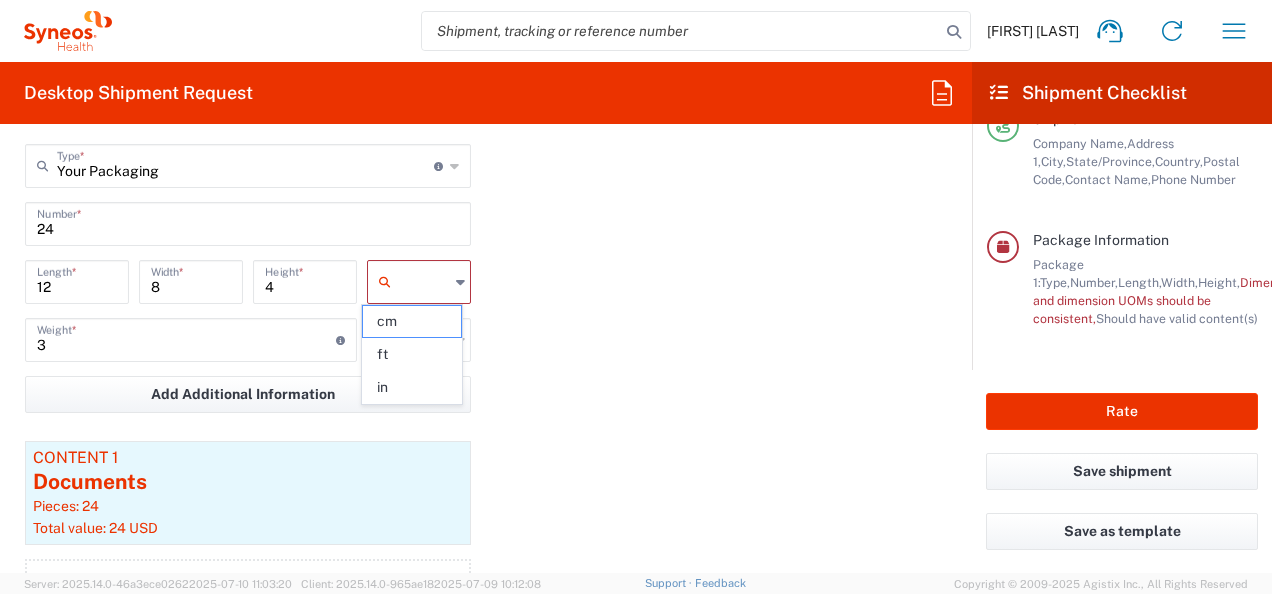 type on "in" 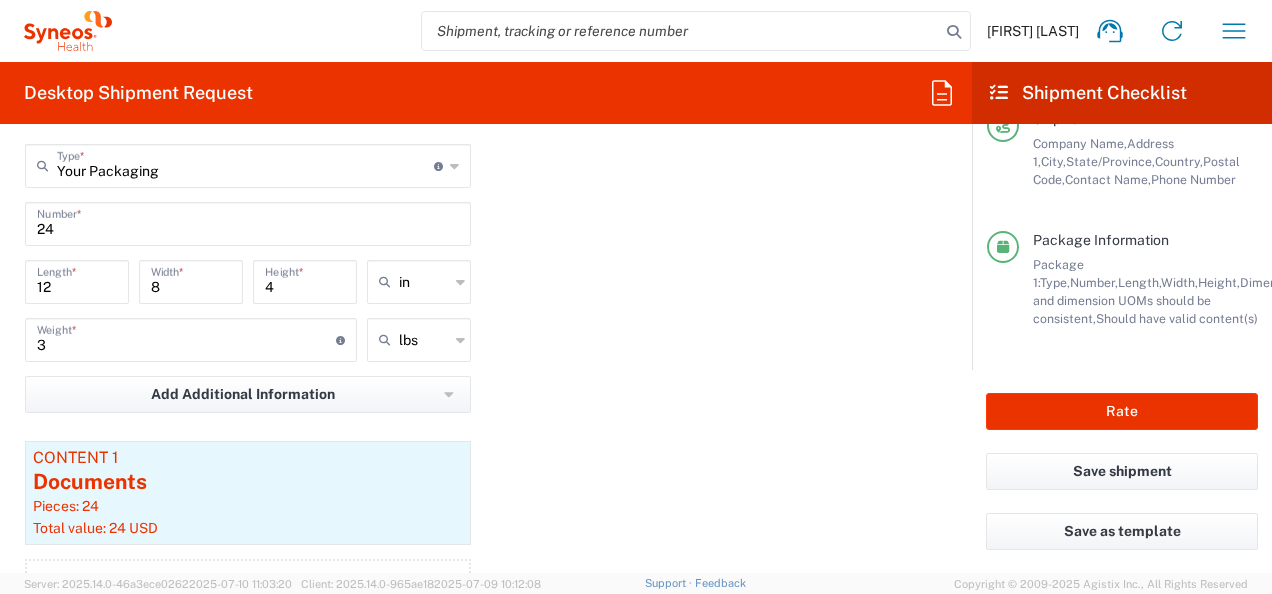 click on "Package 1  Your Packaging  Type  * Material used to package goods Envelope Large Box Medium Box Pallet(s) Oversized (Not Stackable) Pallet(s) Oversized (Stackable) Pallet(s) Standard (Not Stackable) Pallet(s) Standard (Stackable) Small Box Vendor Box - 10kg Vendor Box - 25kg Your Packaging 24  Number  * 12  Length  * 8  Width  * 4  Height  * in cm ft in 3  Weight  * Total weight of package(s) in pounds or kilograms lbs kgs lbs Add Additional Information  Package material   Package temperature   Temperature device  Content 1 Documents Pieces: 24  Total value: 24 USD  Add Content *" 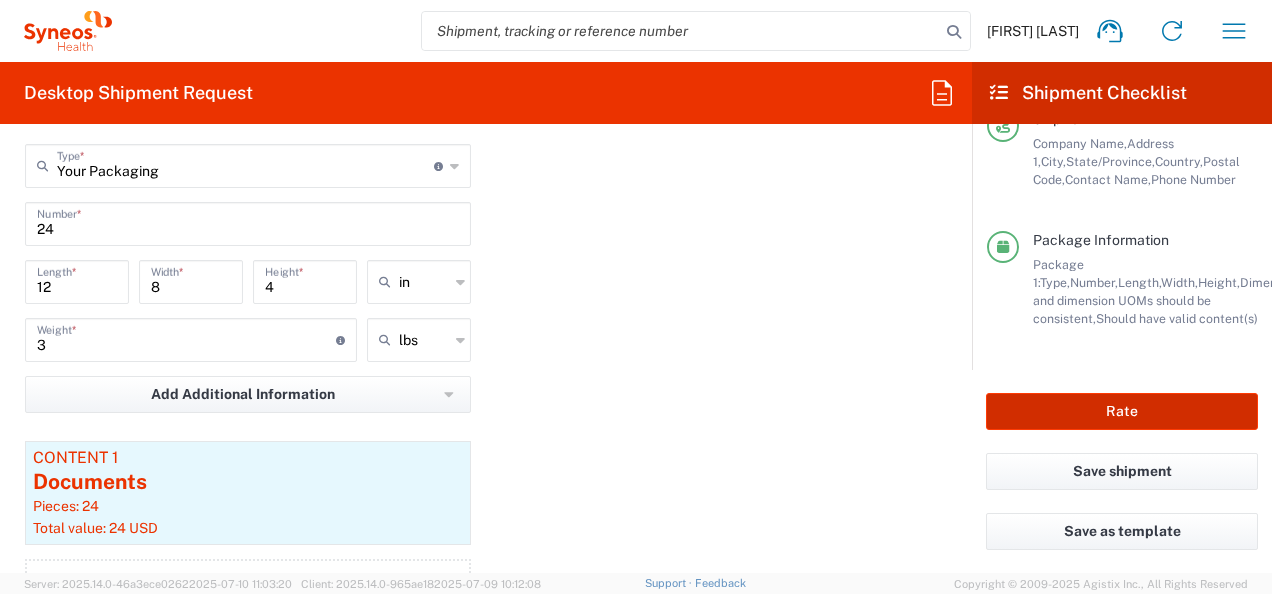 click on "Rate" 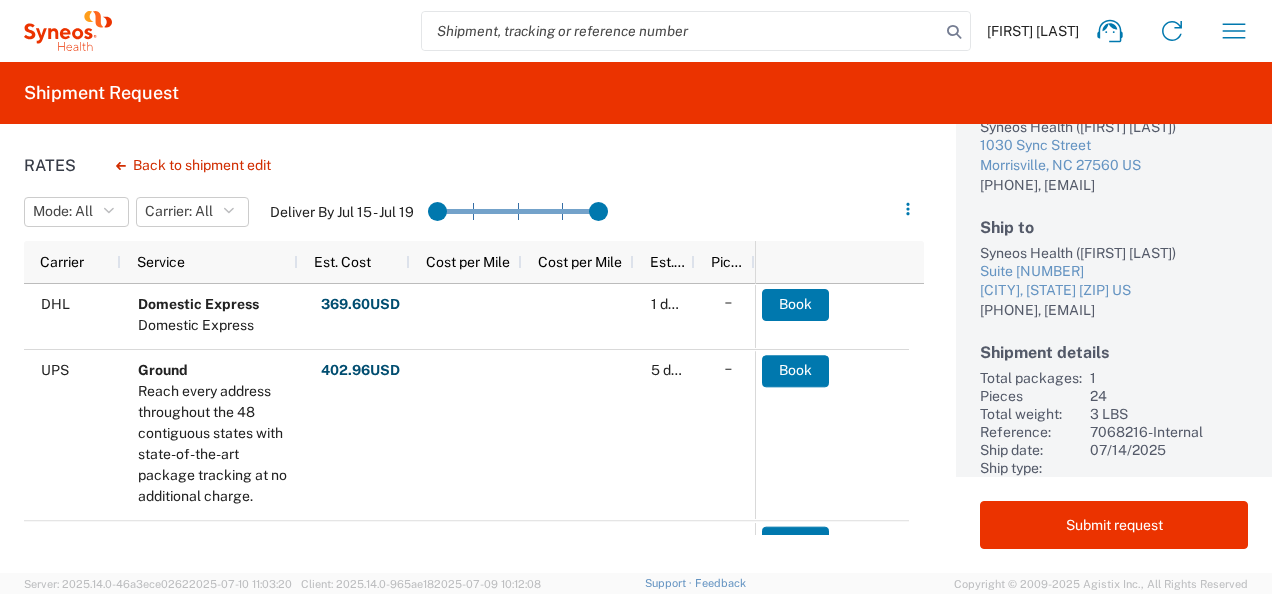 scroll, scrollTop: 76, scrollLeft: 0, axis: vertical 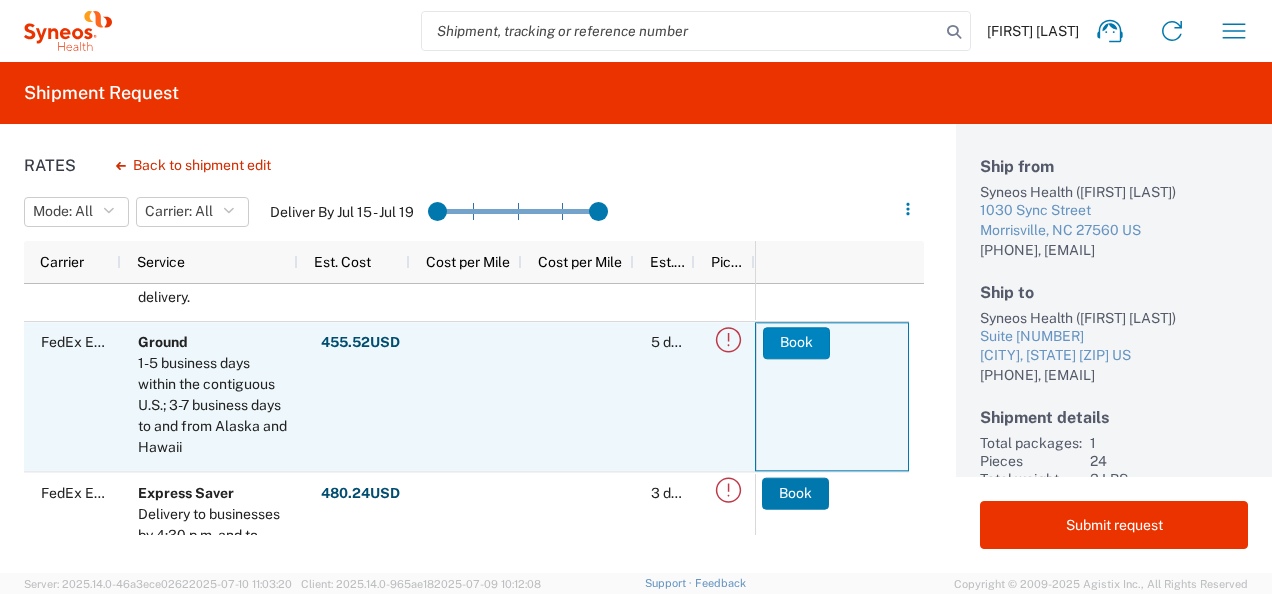 click on "Book" 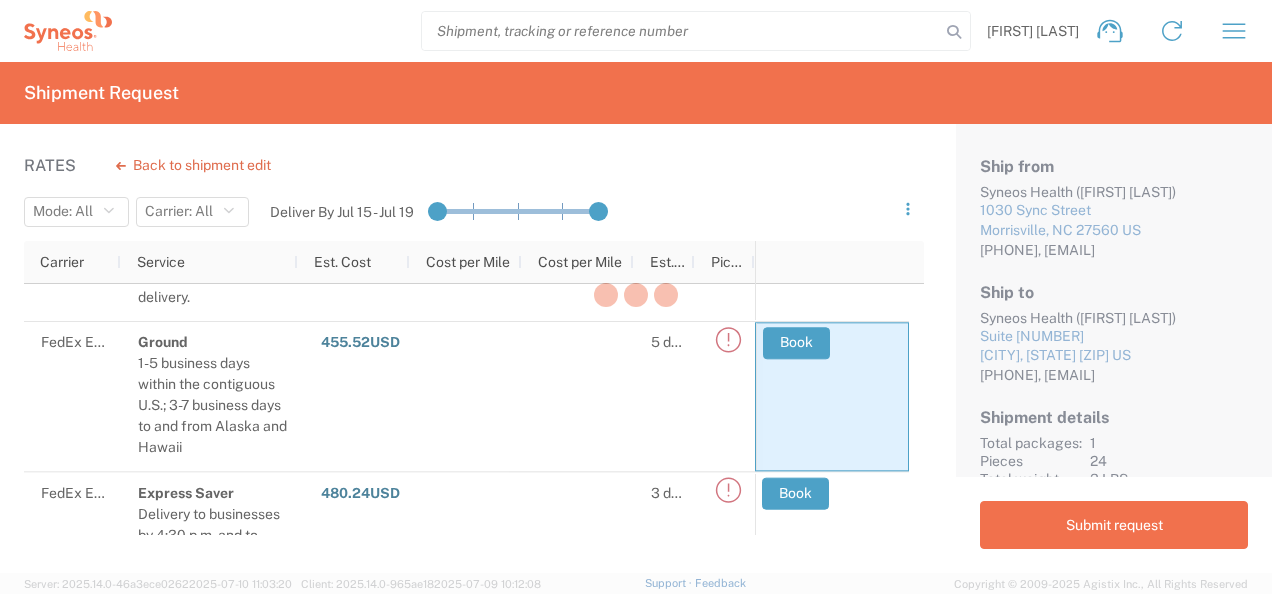 click 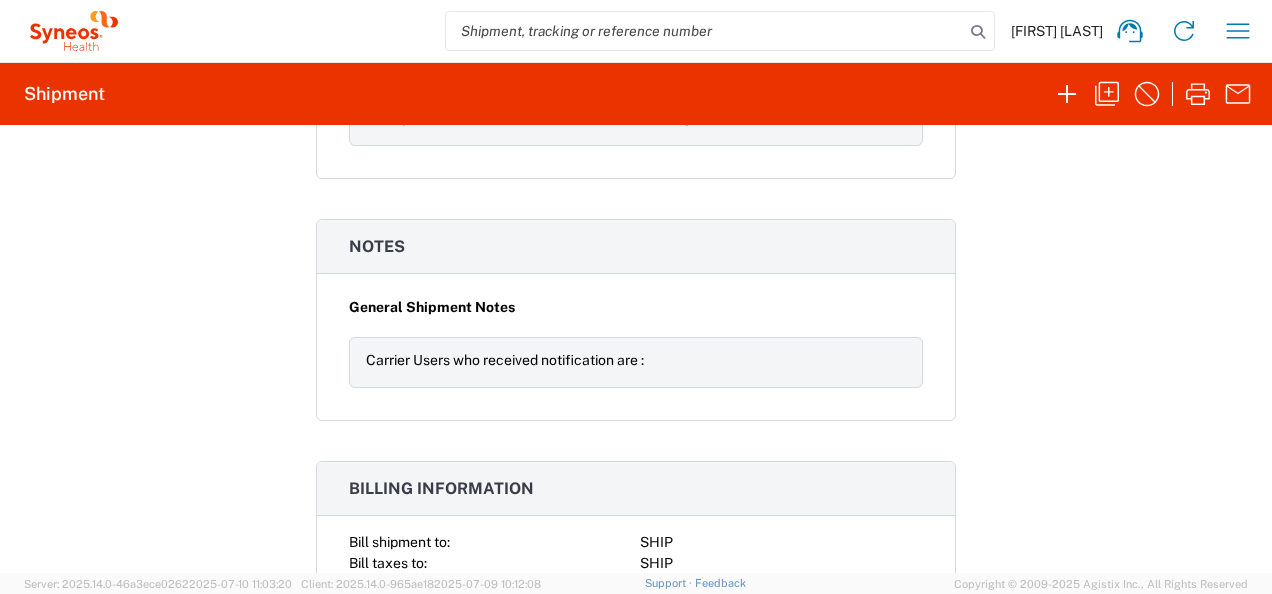 scroll, scrollTop: 10504, scrollLeft: 0, axis: vertical 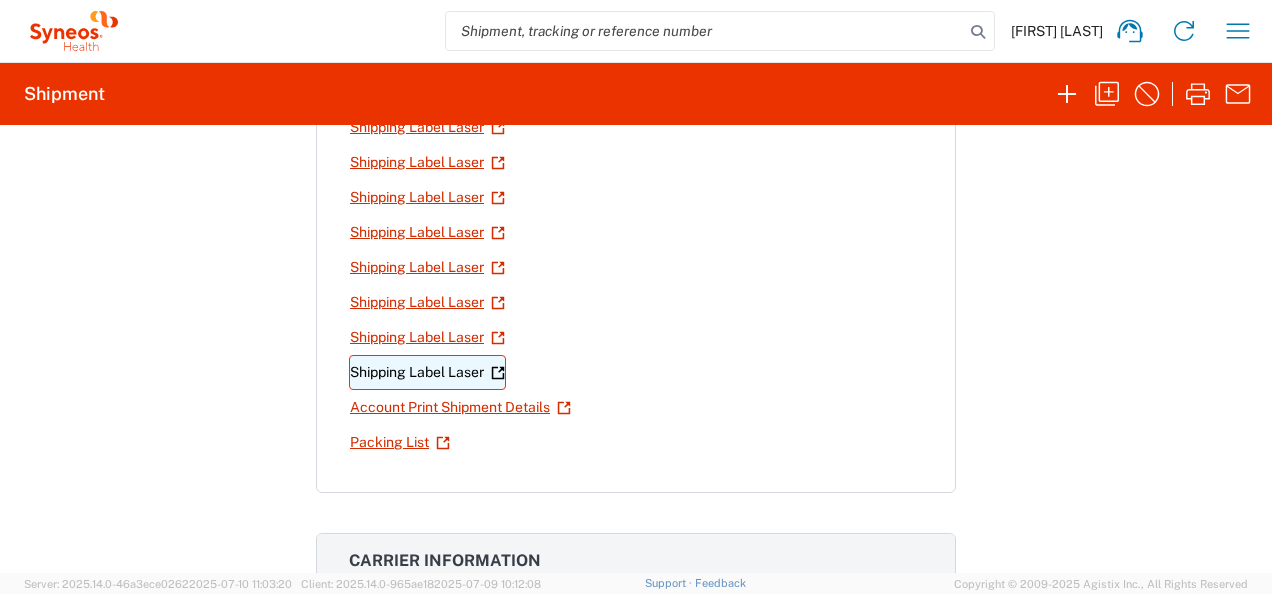 click on "Shipping Label Laser" 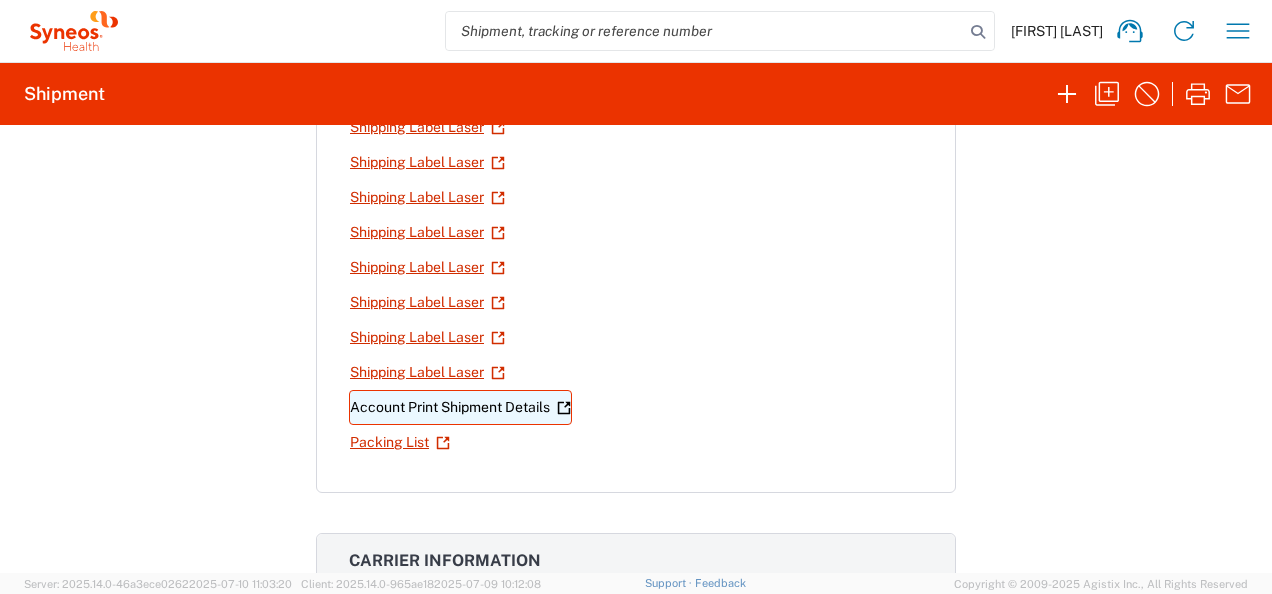 click on "Account Print Shipment Details" 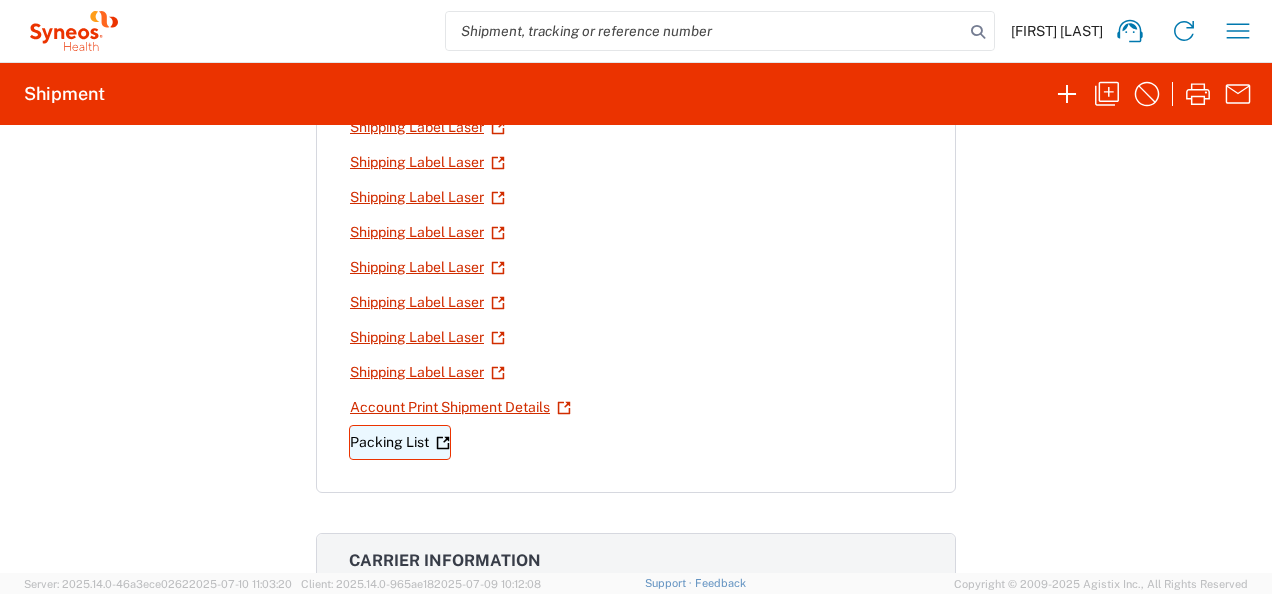 click on "Packing List" 